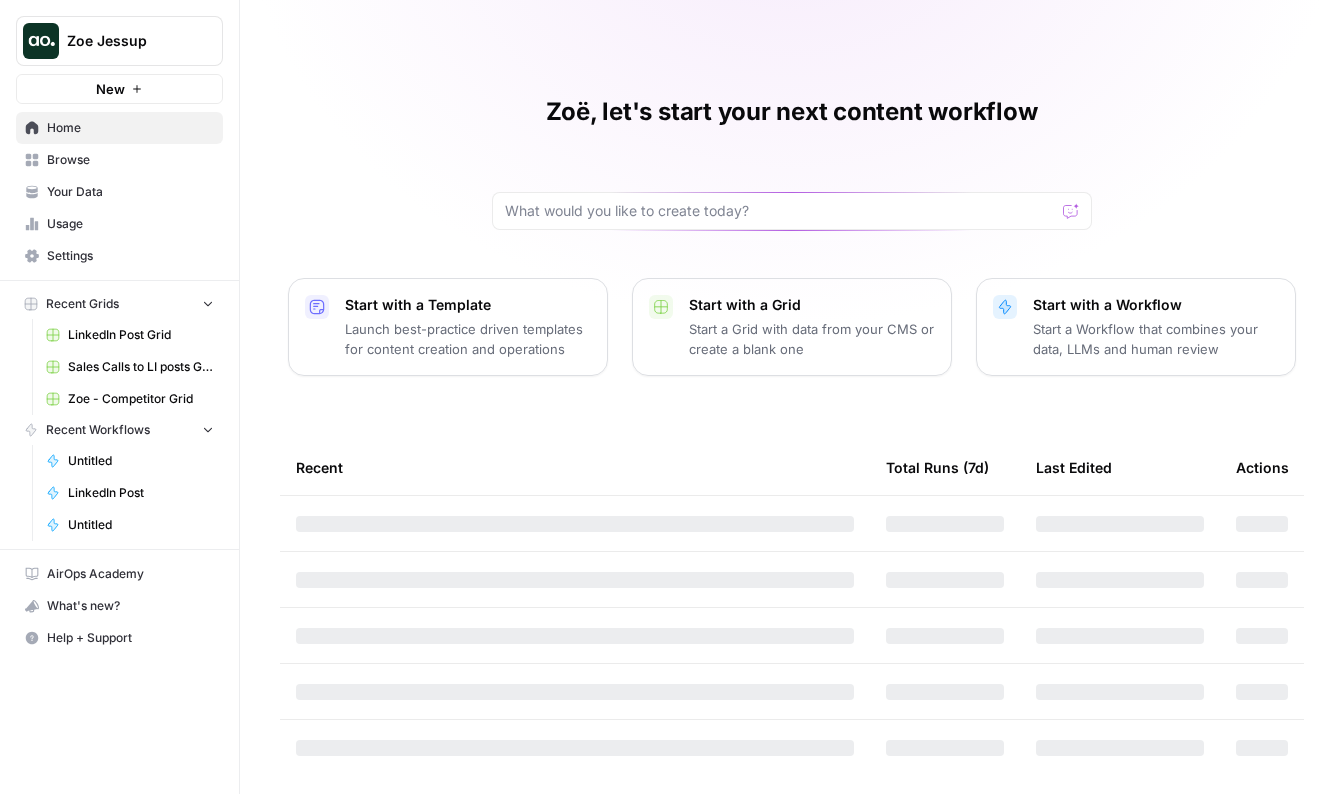 scroll, scrollTop: 0, scrollLeft: 0, axis: both 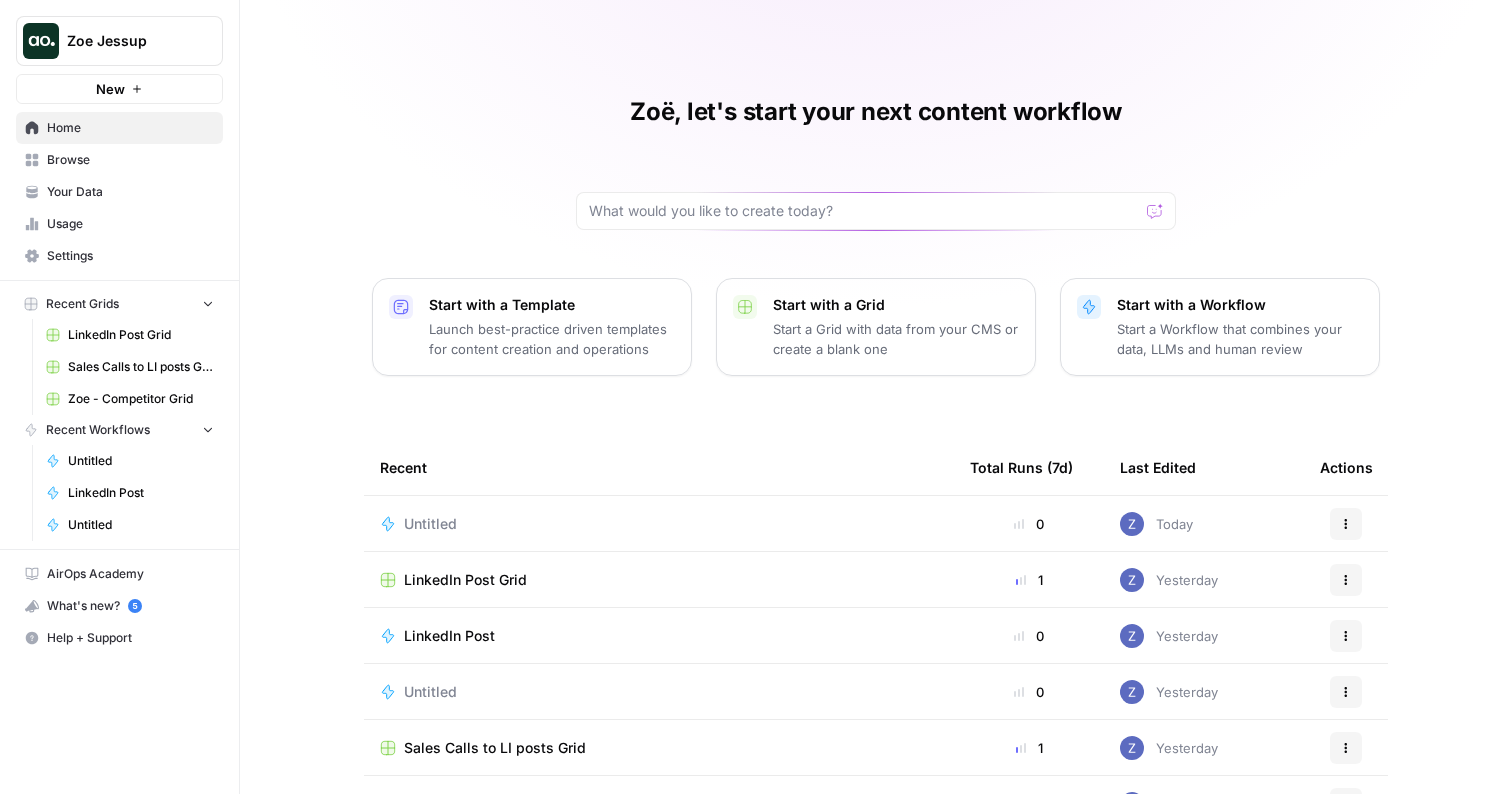 click on "Untitled" at bounding box center (430, 524) 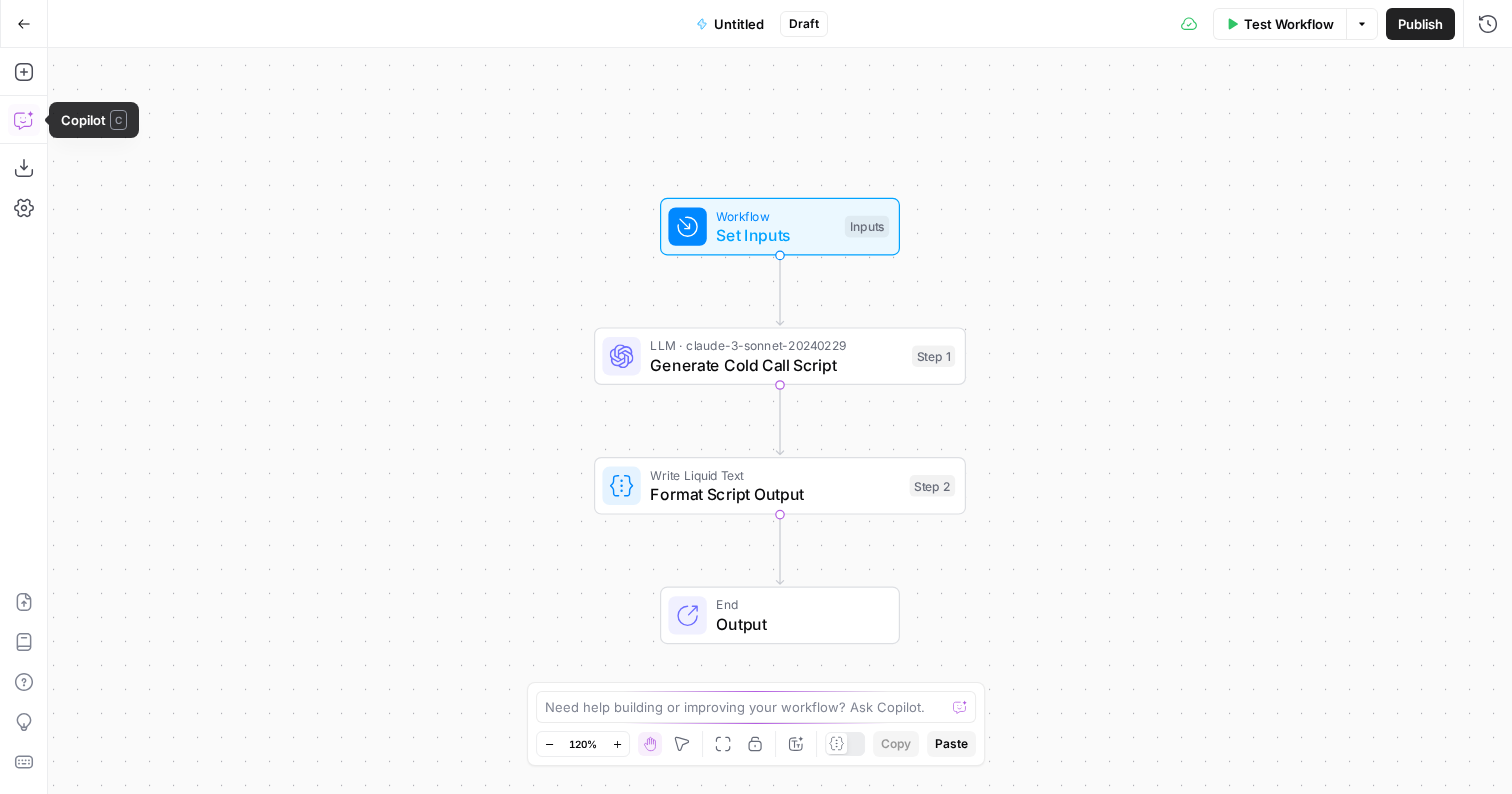 click 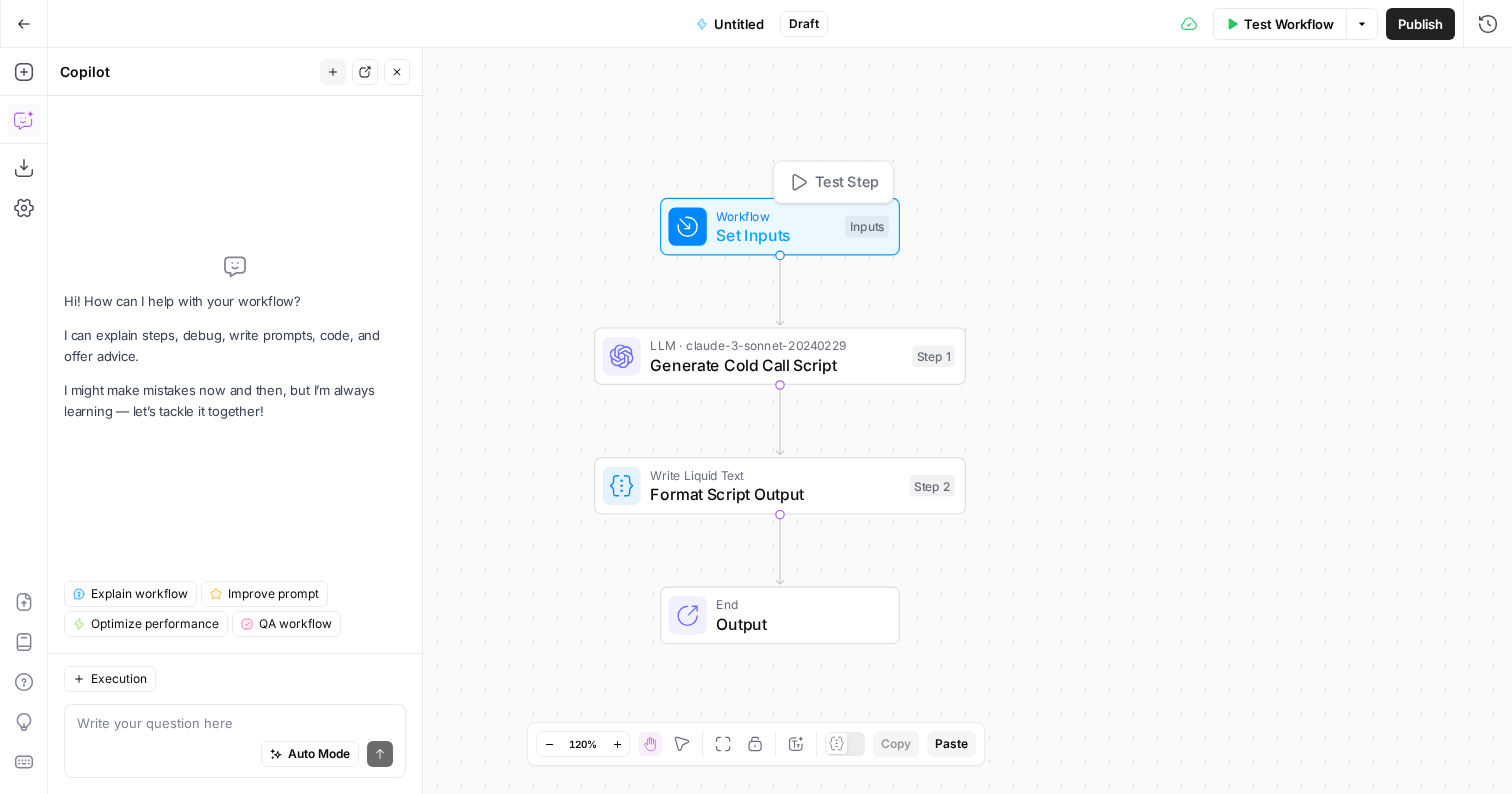 click on "Set Inputs" at bounding box center (775, 235) 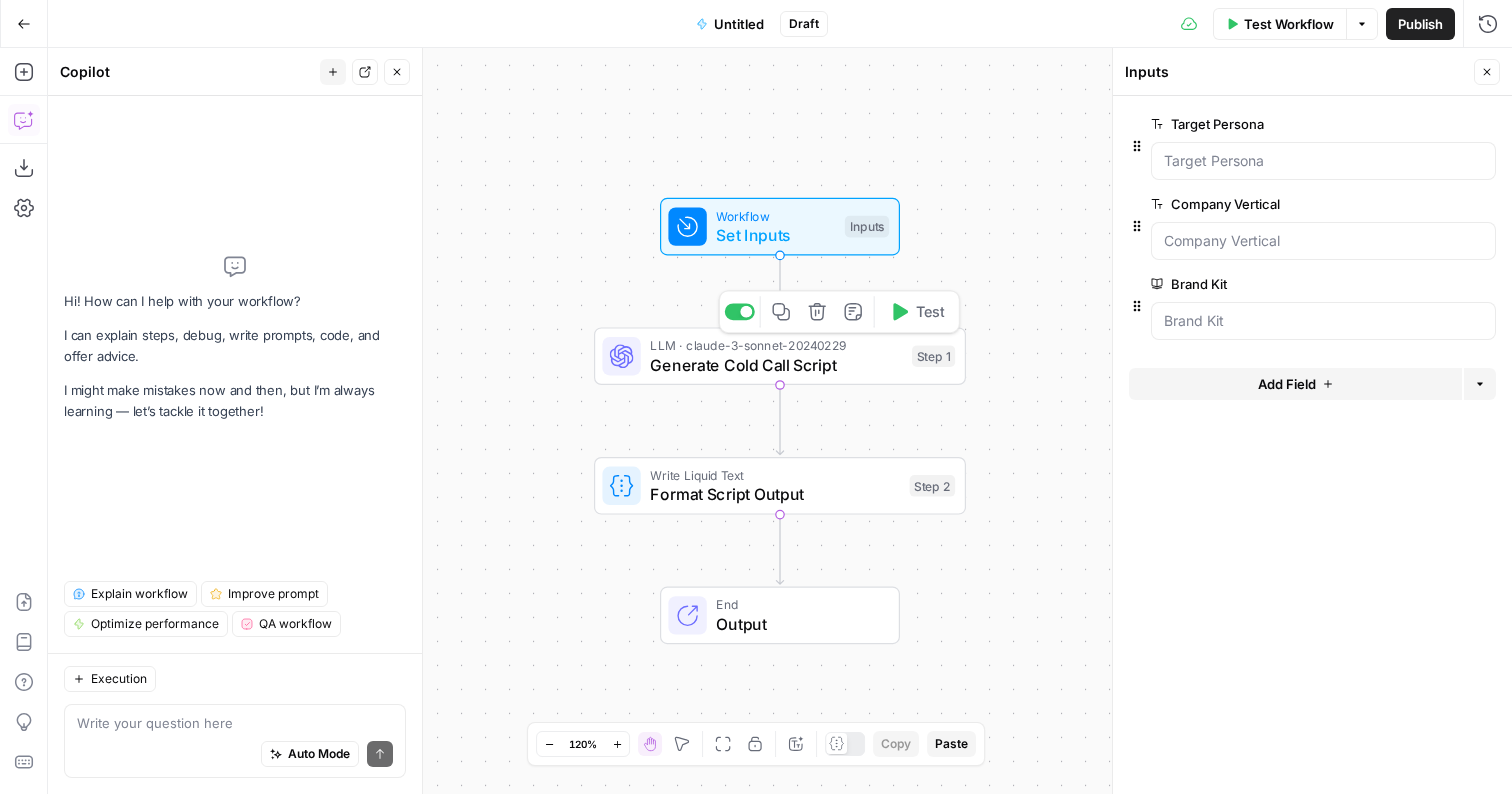click on "Generate Cold Call Script" at bounding box center (776, 365) 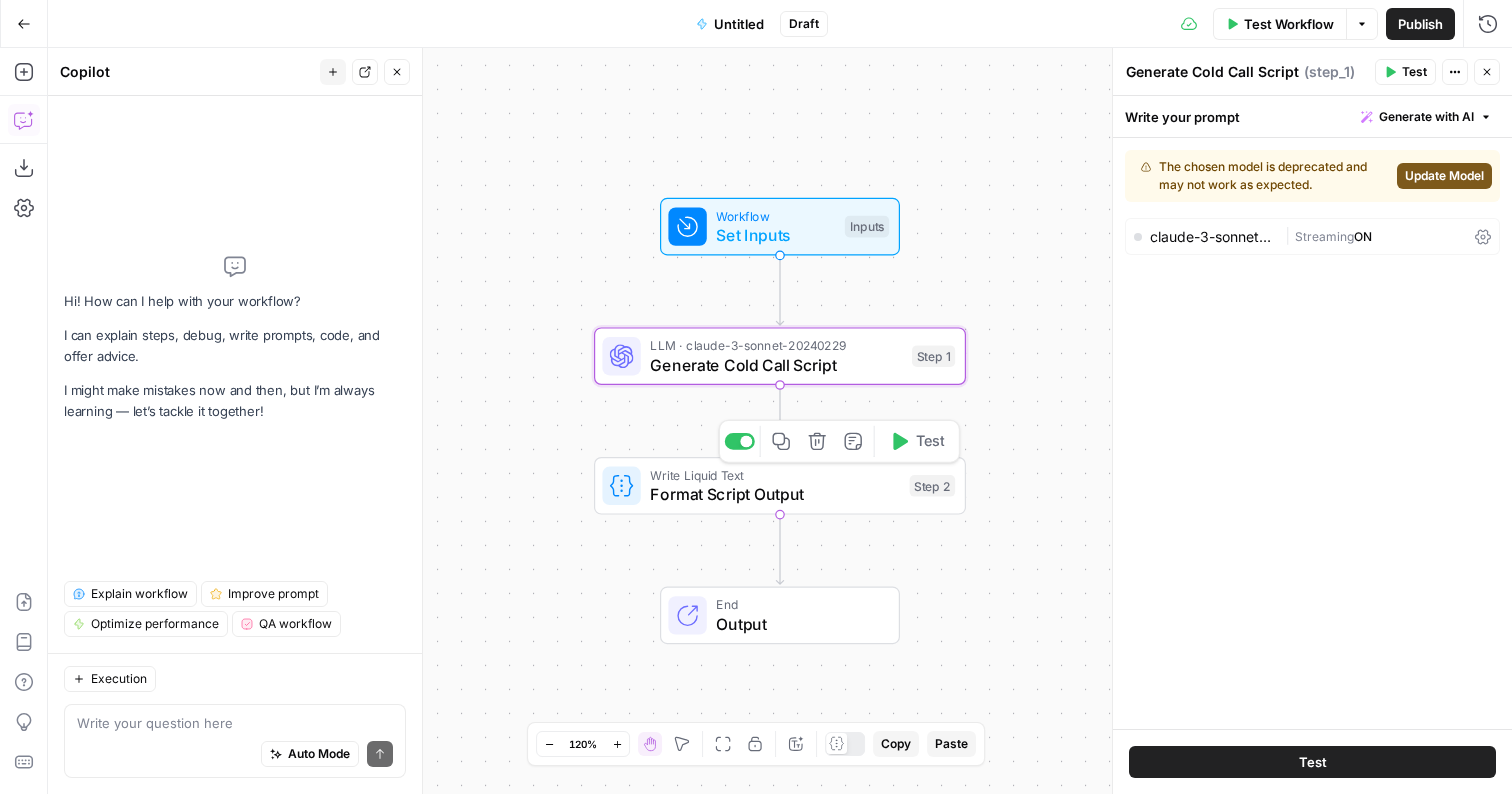 click on "Format Script Output" at bounding box center [775, 494] 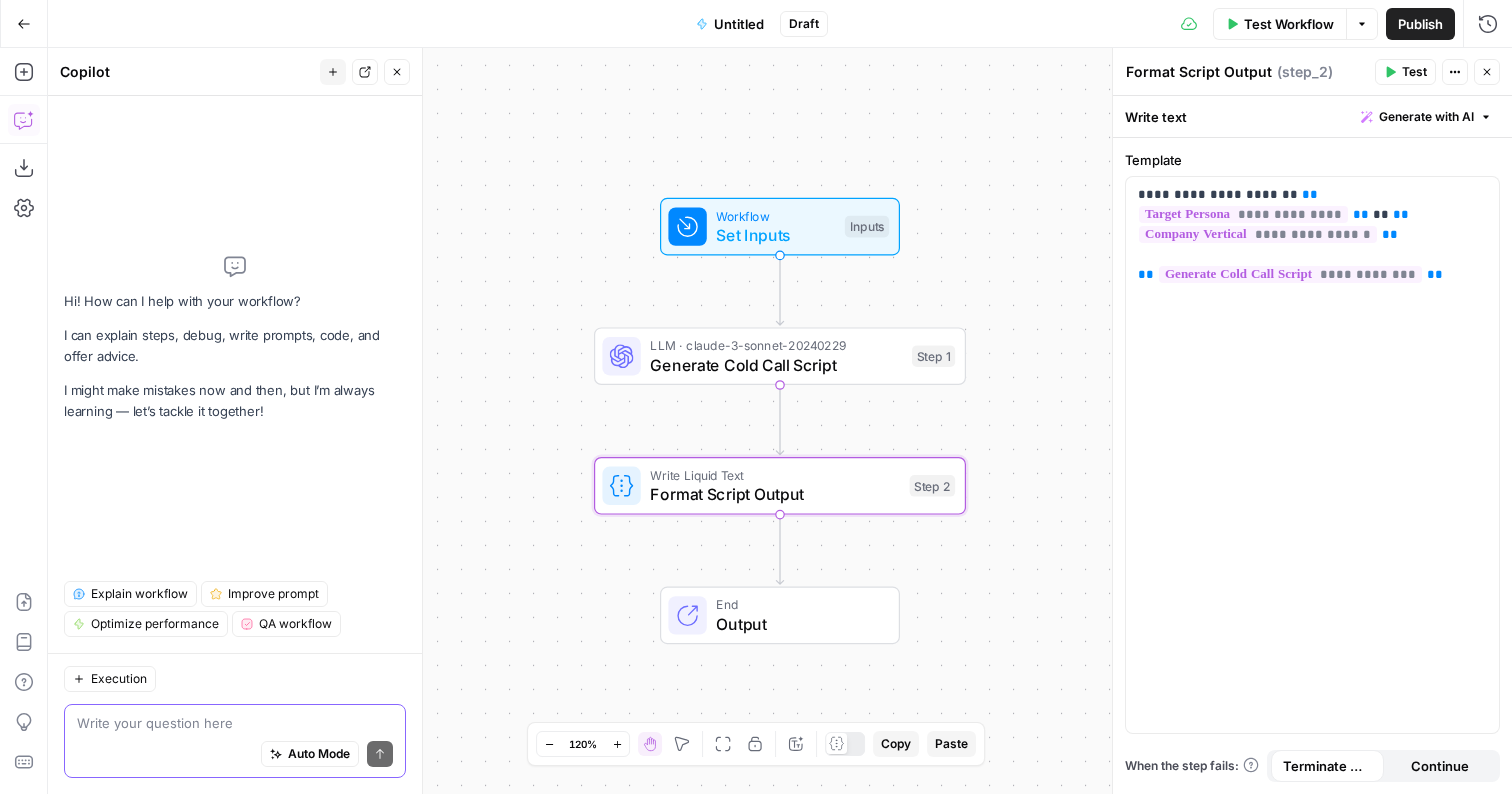 click at bounding box center (235, 723) 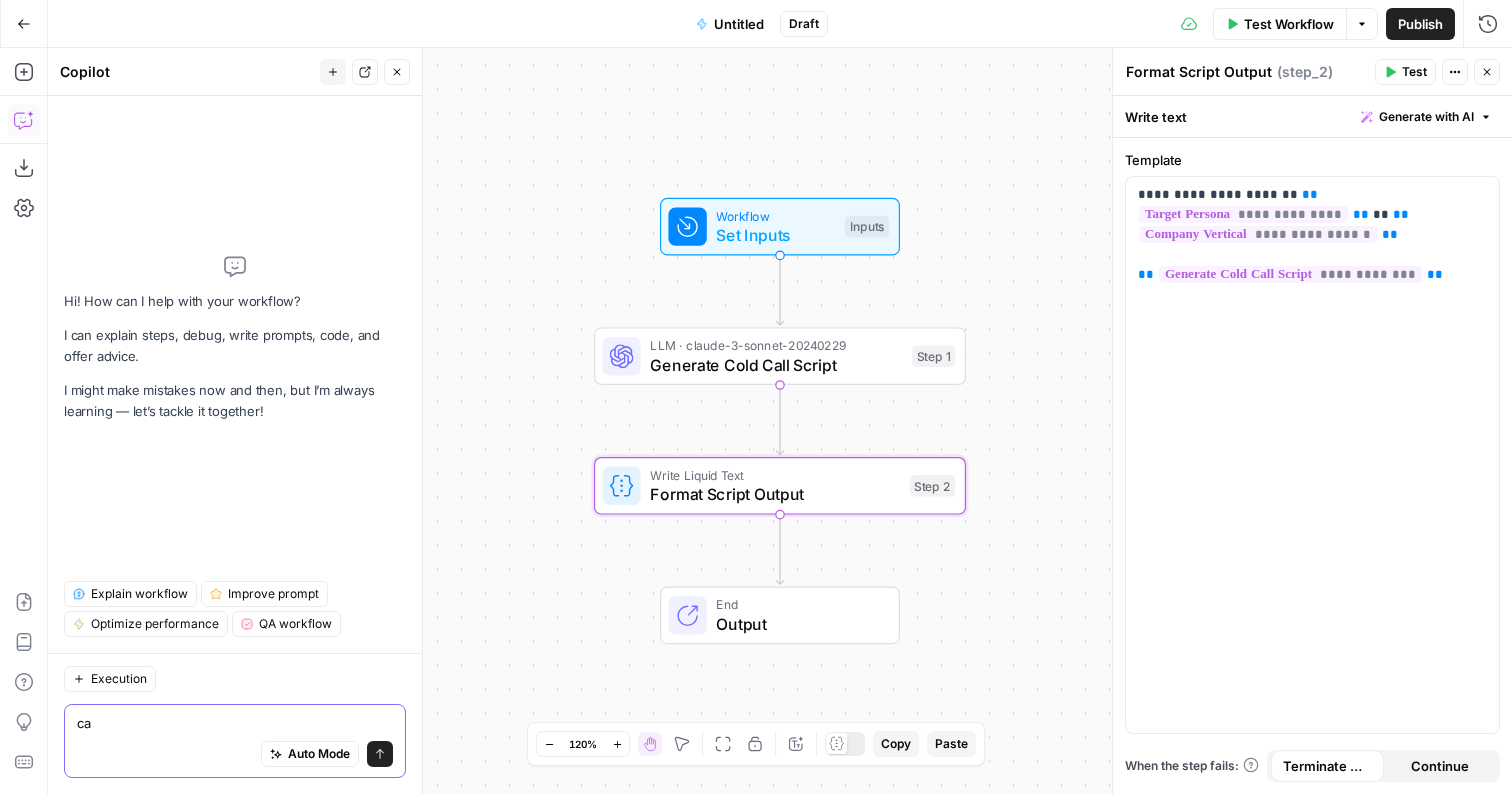type on "c" 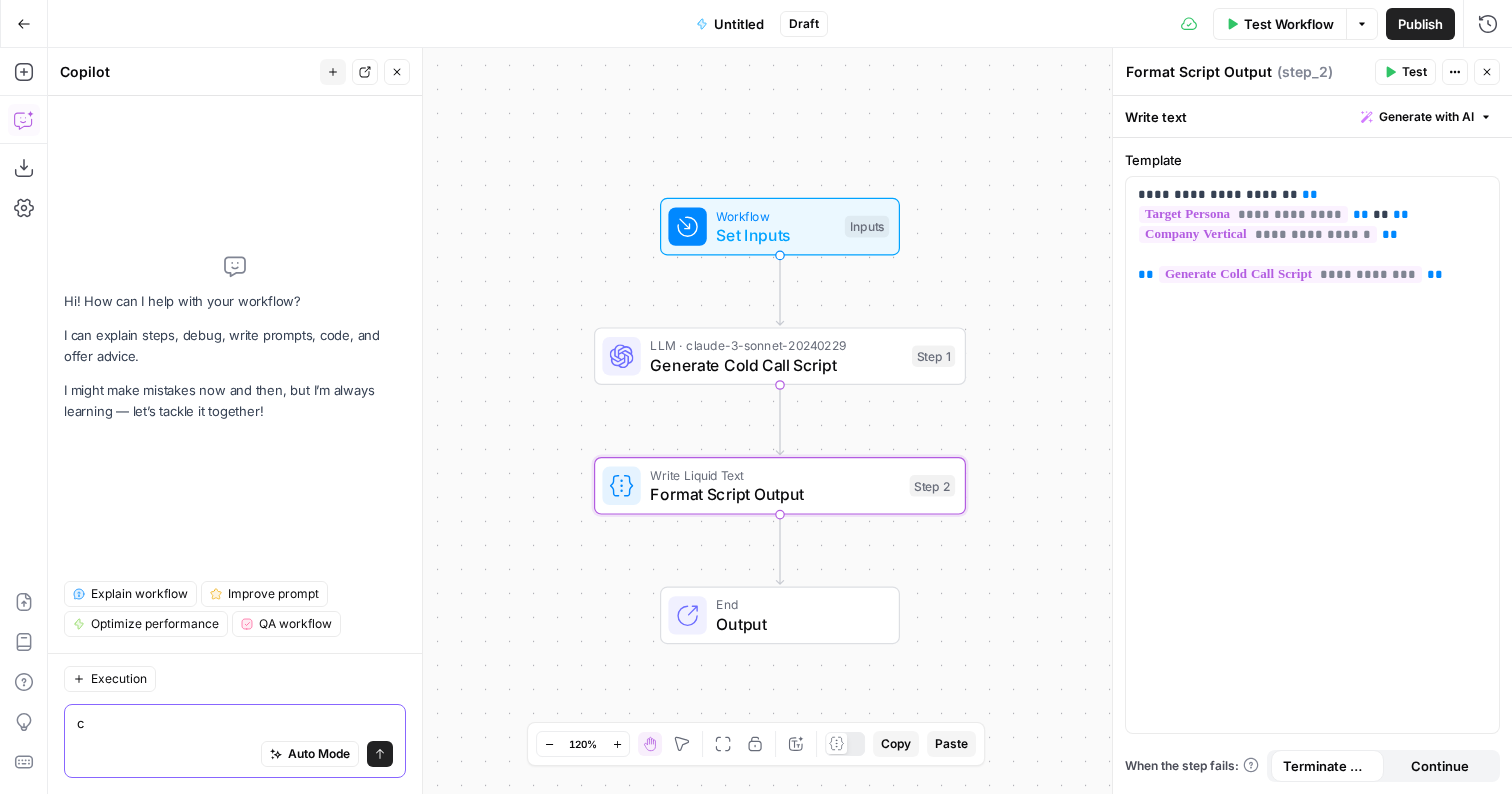 type 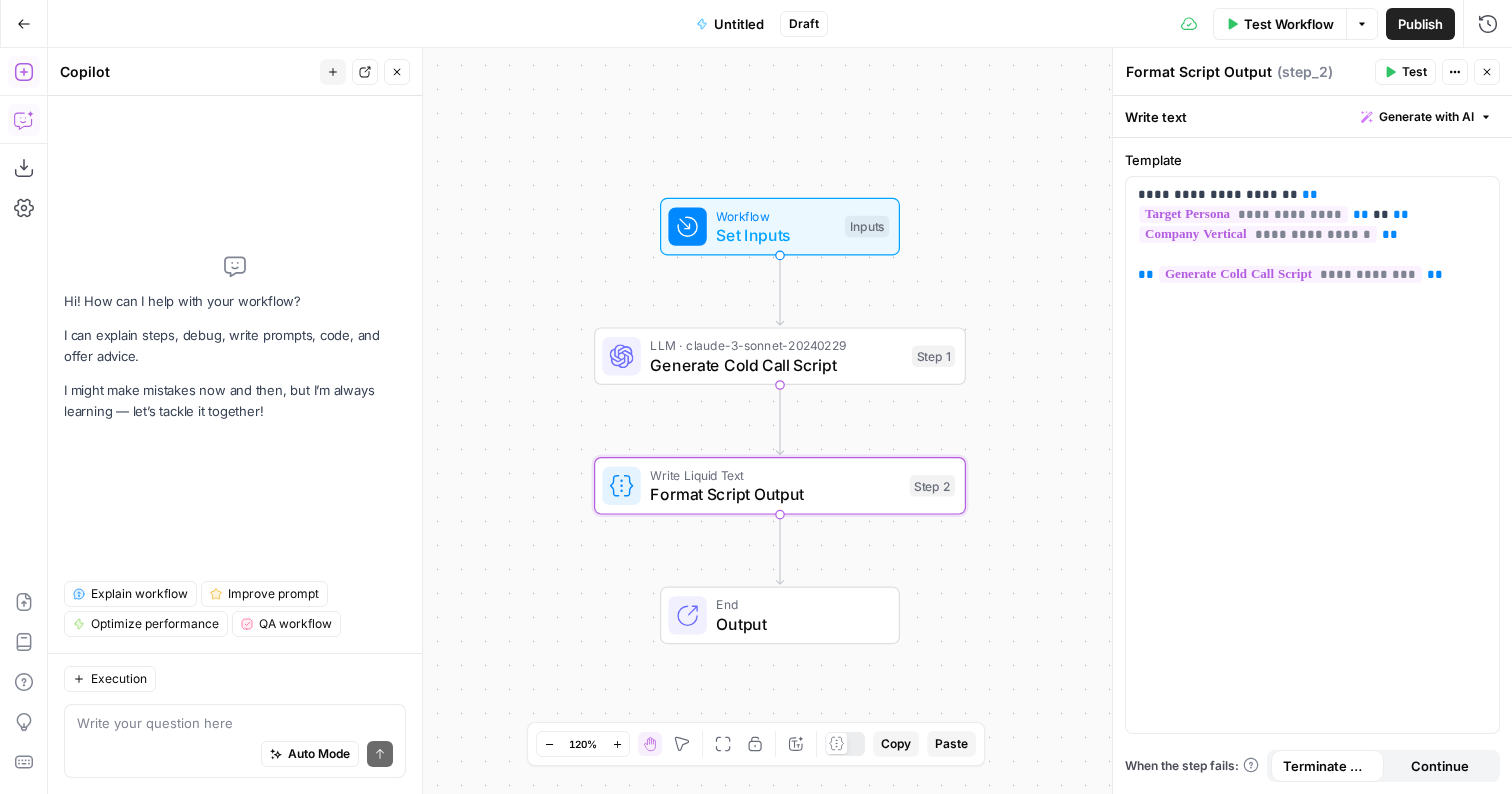 click 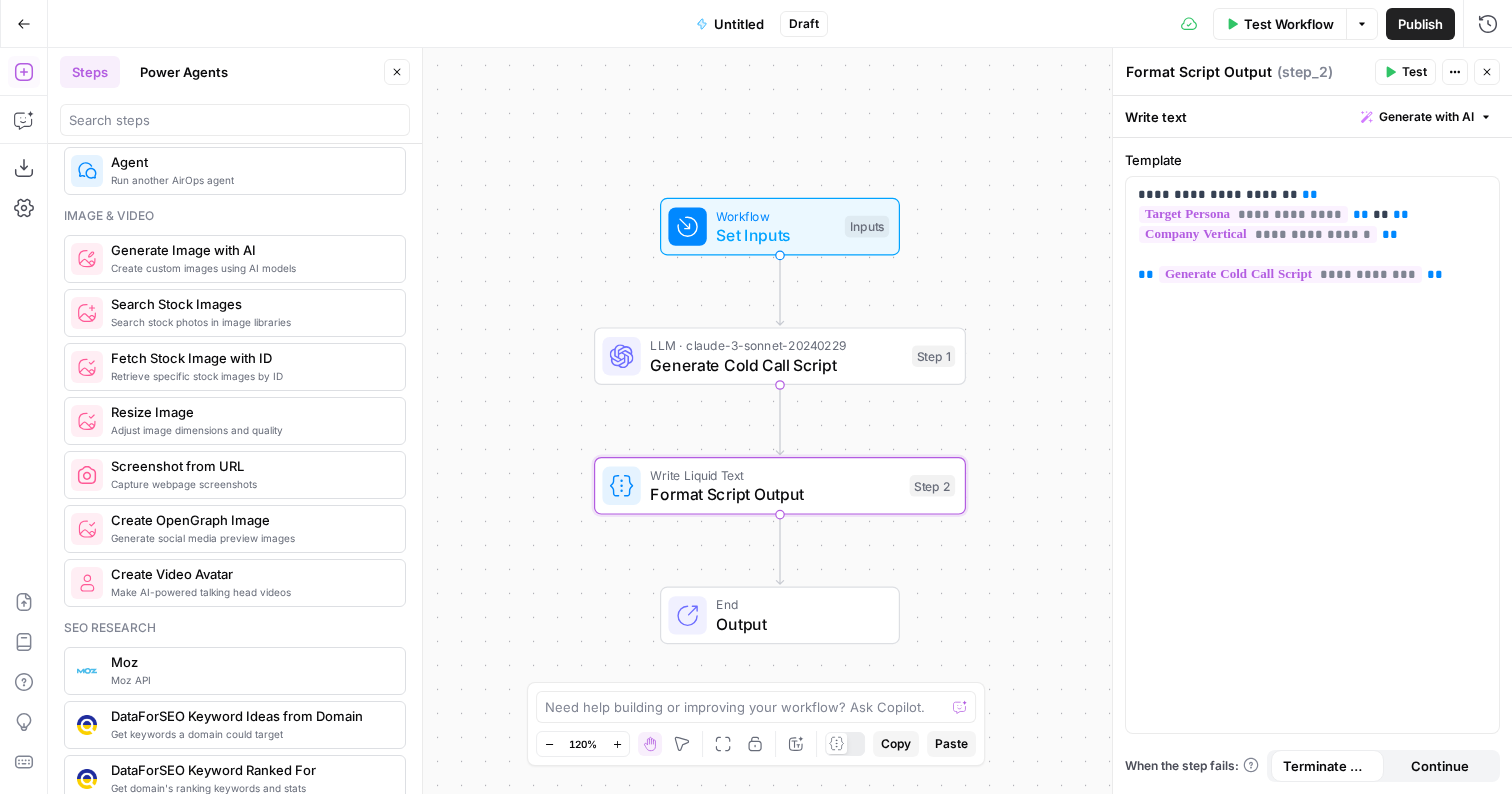 scroll, scrollTop: 0, scrollLeft: 0, axis: both 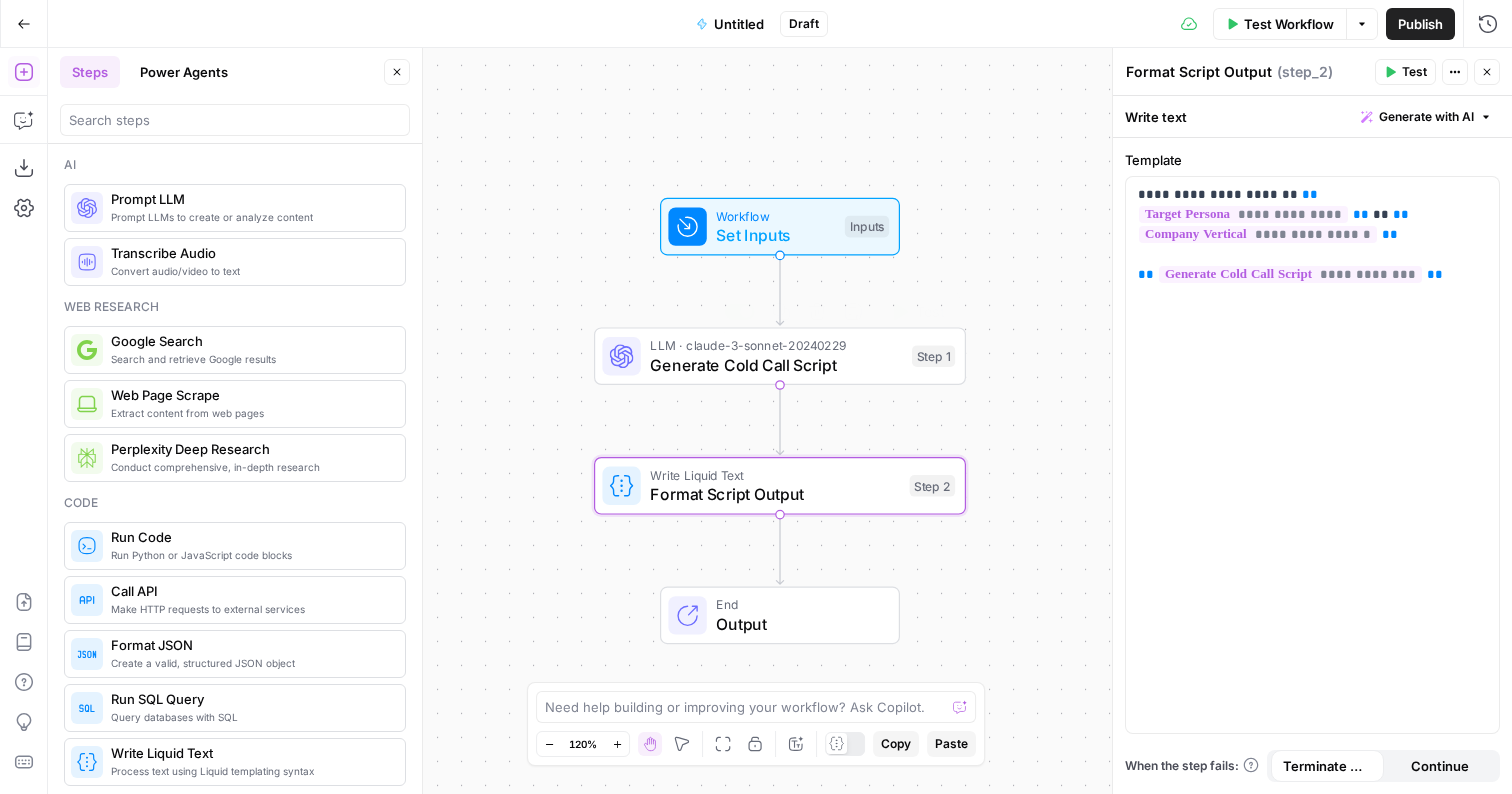 click on "Generate Cold Call Script" at bounding box center (776, 365) 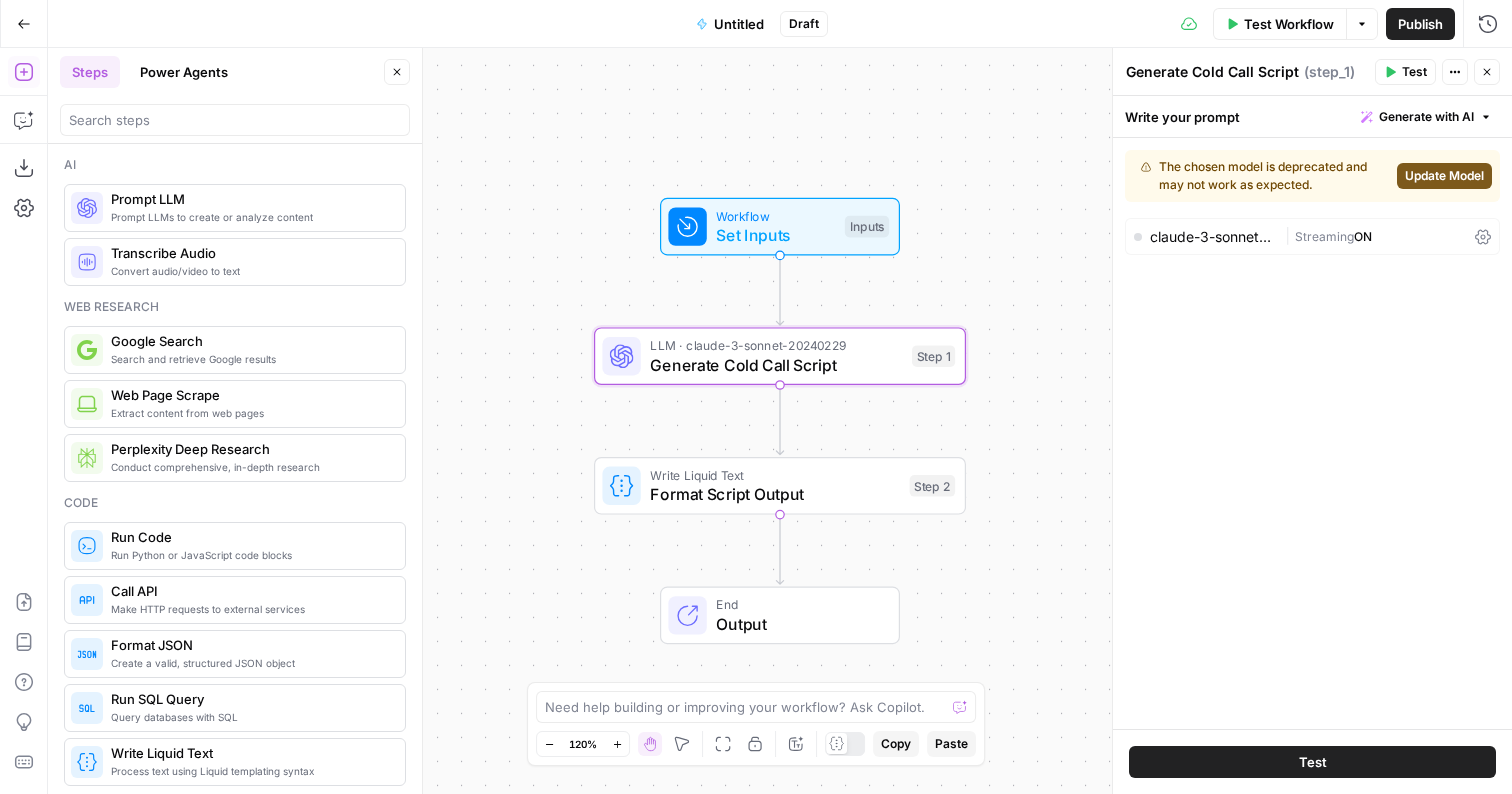 click on "Streaming" at bounding box center [1324, 236] 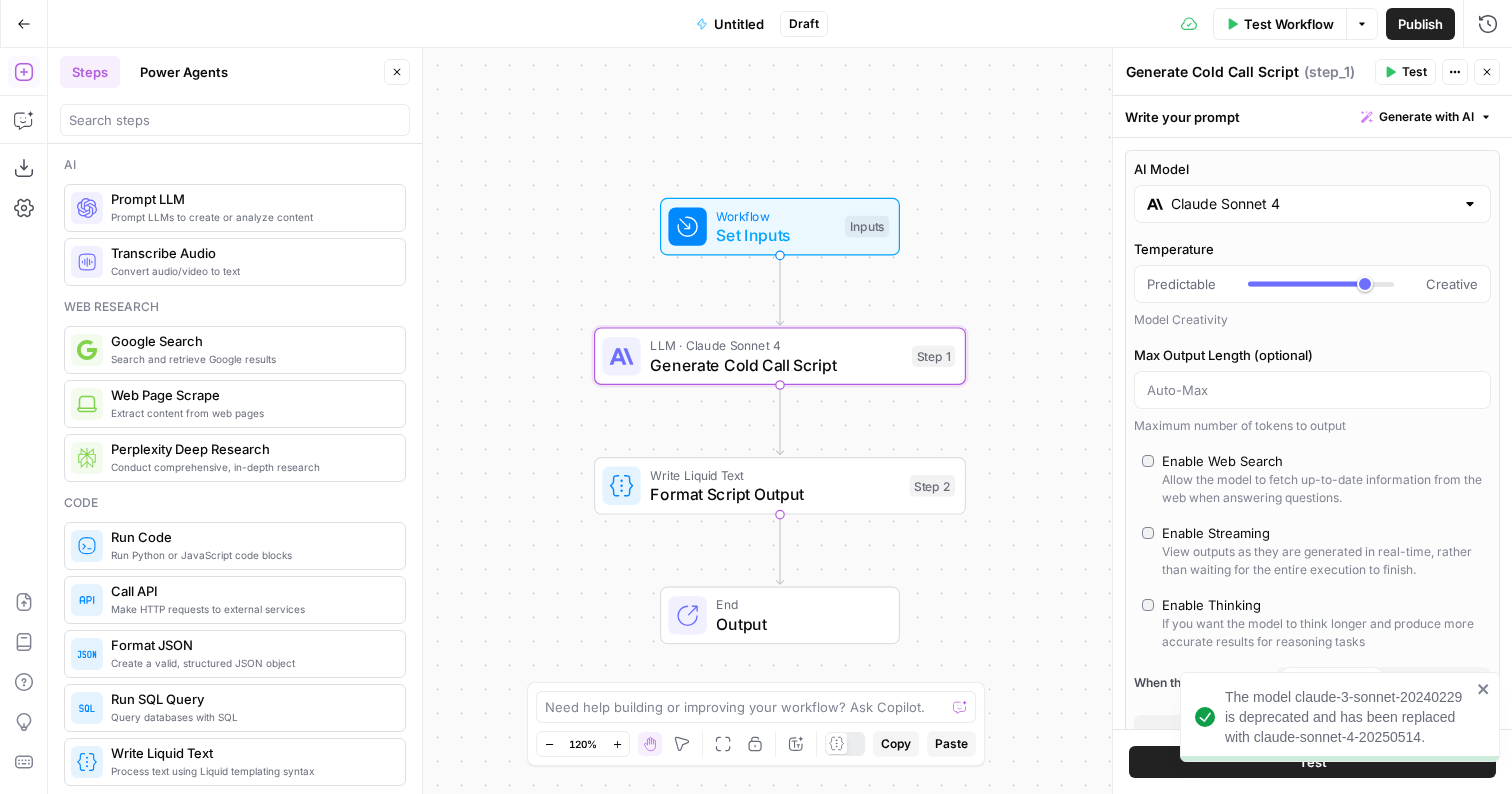 click on "Write your prompt Generate with AI" at bounding box center (1312, 116) 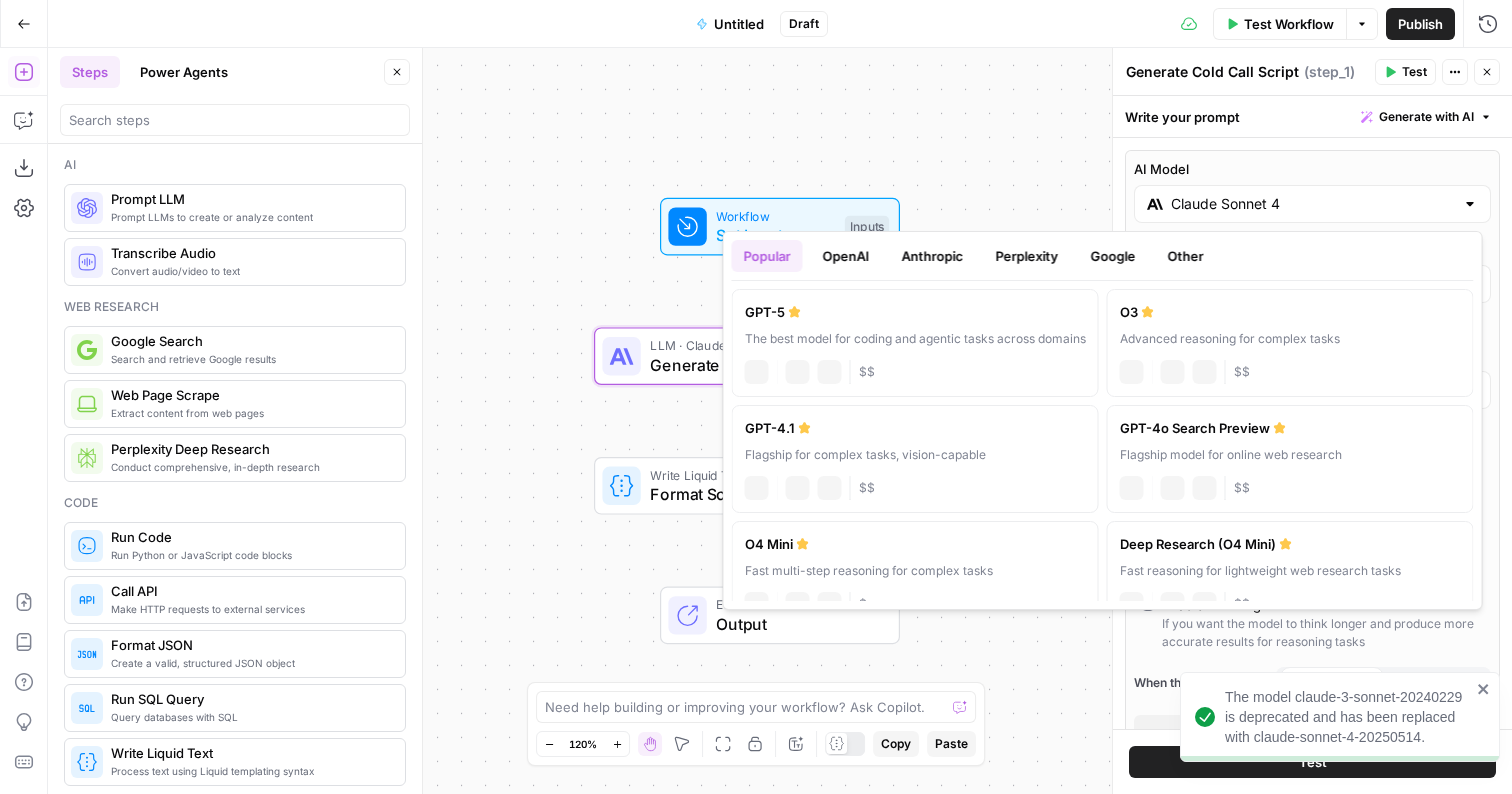 click on "Claude Sonnet 4" at bounding box center [1312, 204] 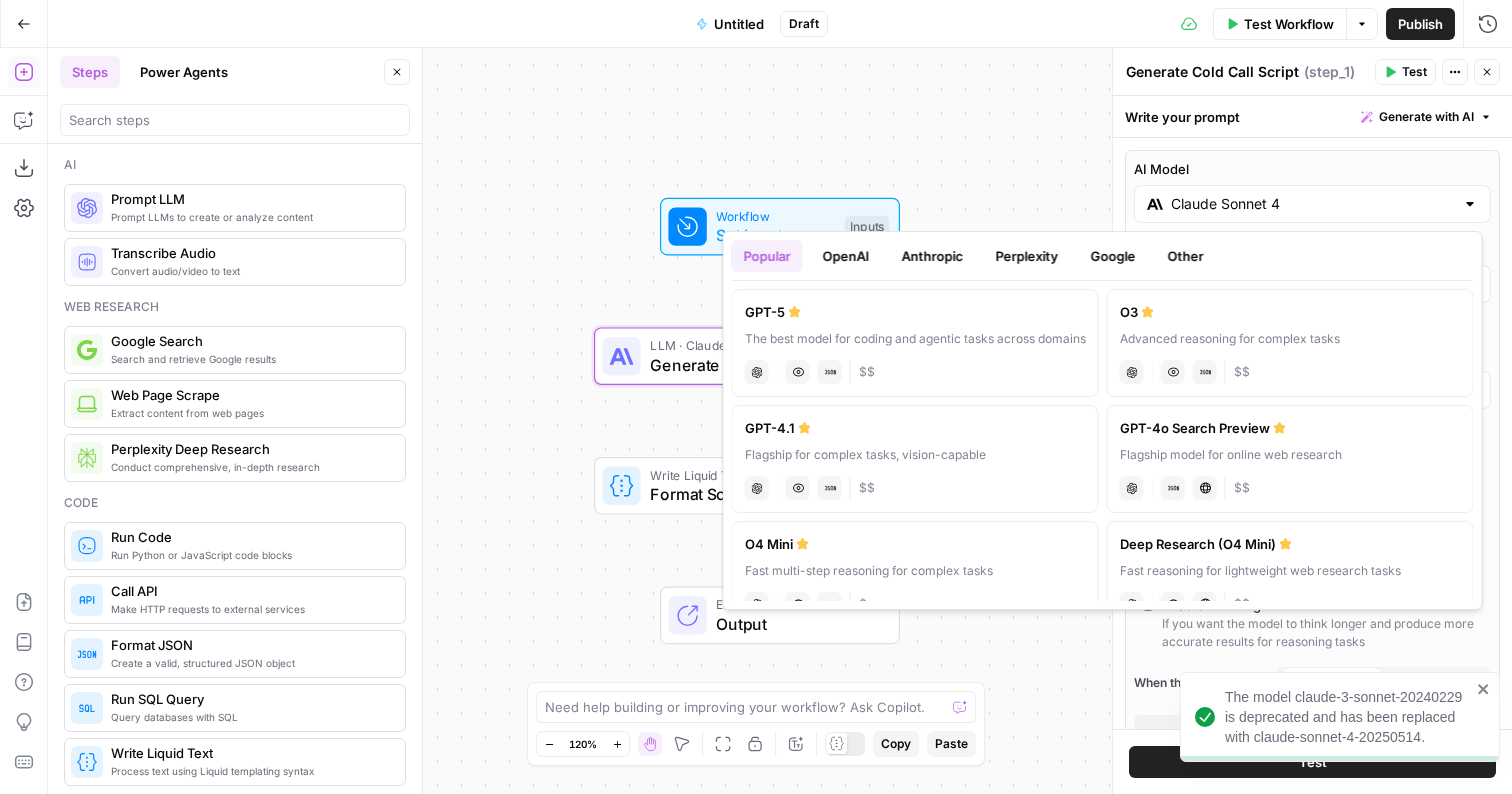 click on "Workflow Set Inputs Inputs LLM · Claude Sonnet 4 Generate Cold Call Script Step 1 Write Liquid Text Format Script Output Step 2 End Output" at bounding box center [780, 421] 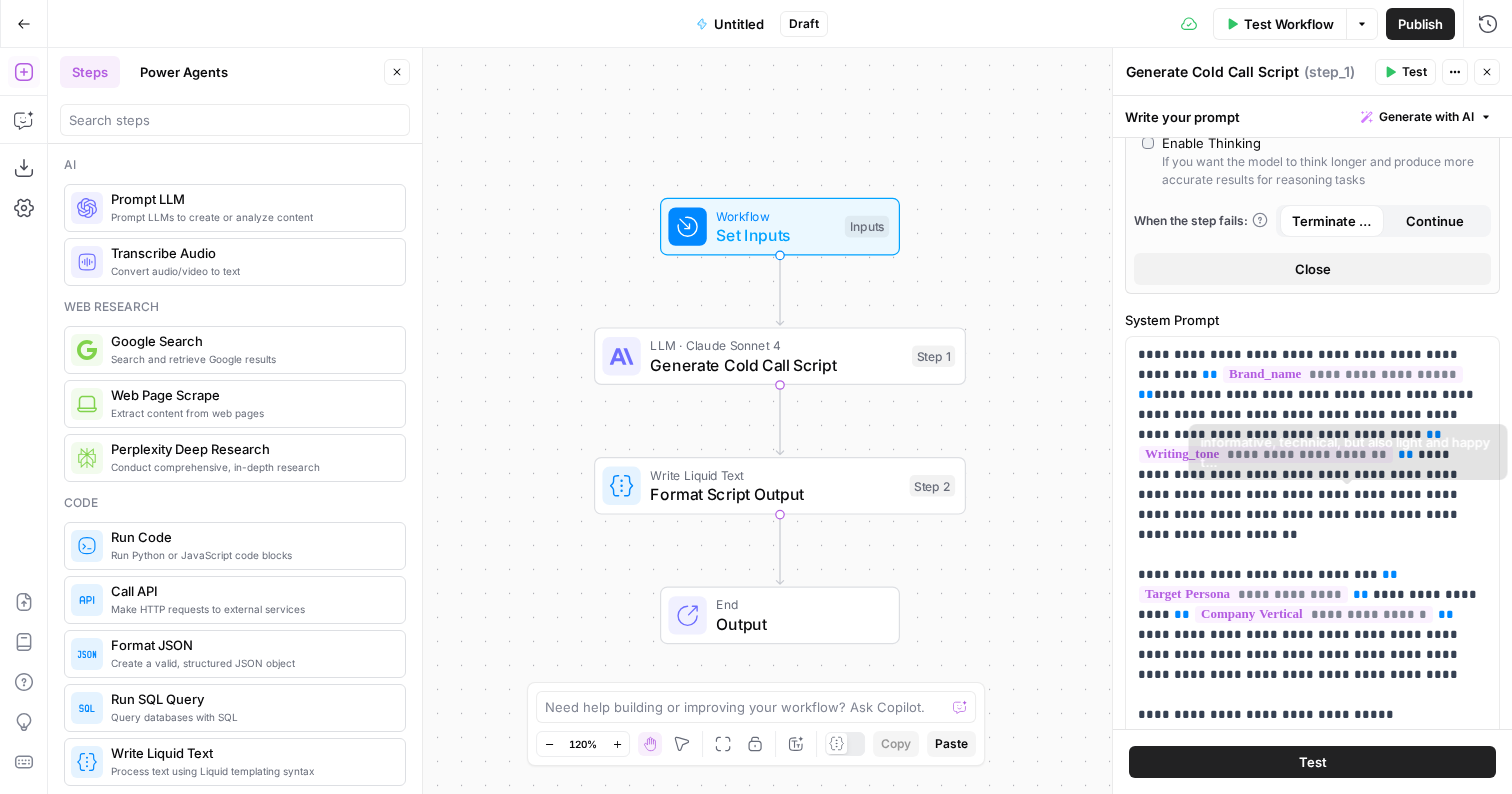 scroll, scrollTop: 506, scrollLeft: 0, axis: vertical 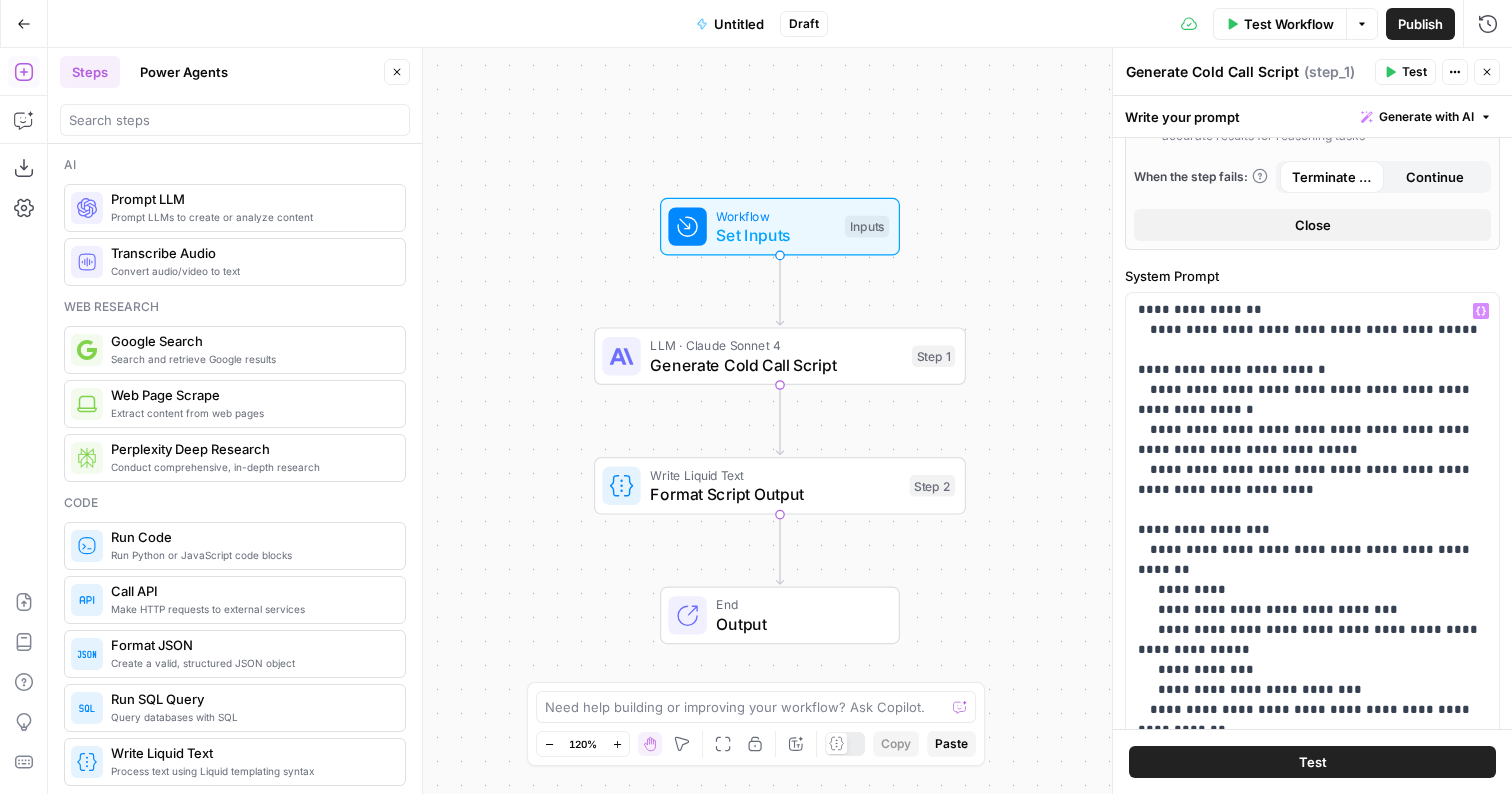 click on "Workflow Set Inputs Inputs LLM · Claude Sonnet 4 Generate Cold Call Script Step 1 Write Liquid Text Format Script Output Step 2 End Output" at bounding box center (780, 421) 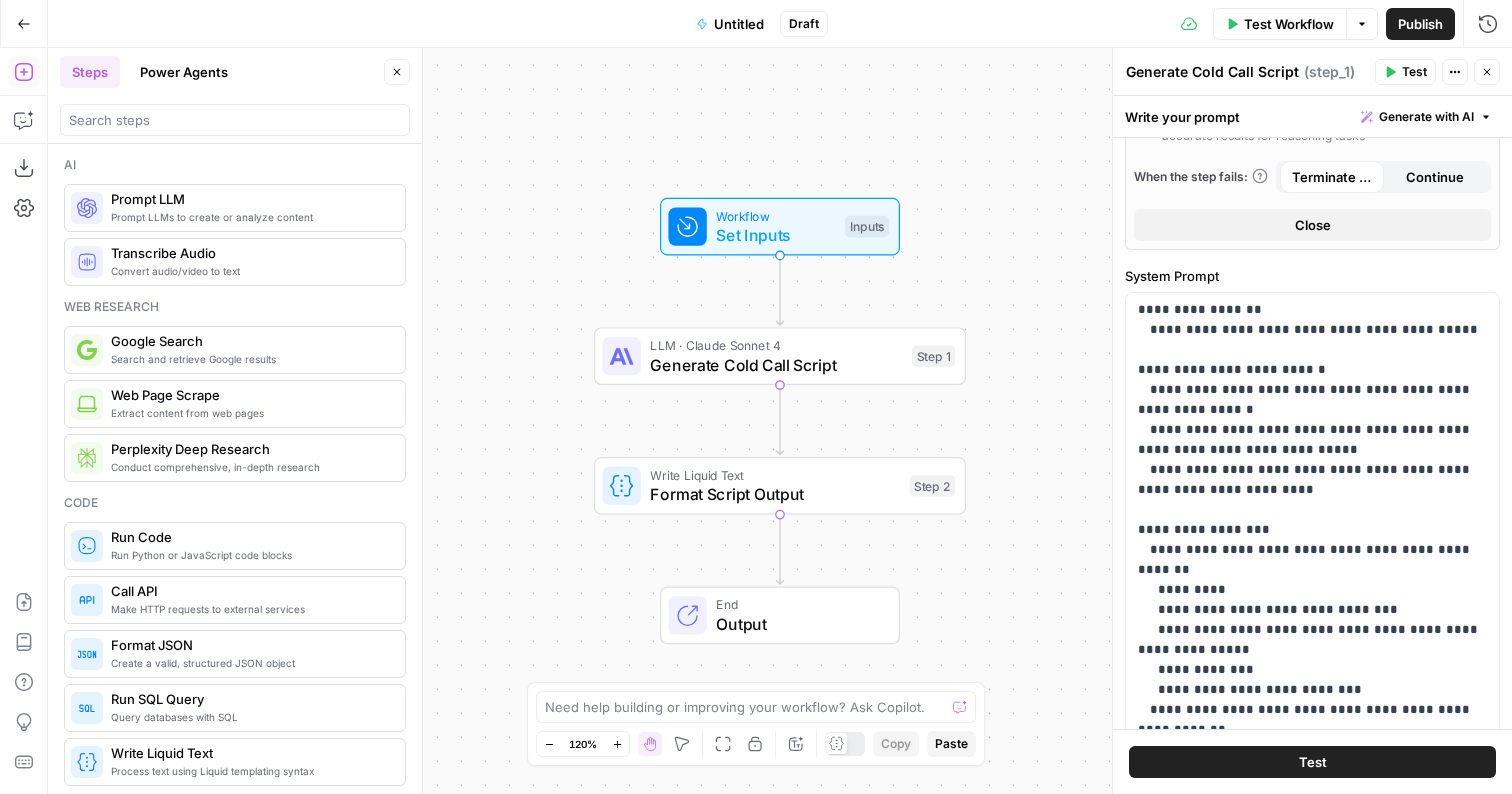 click 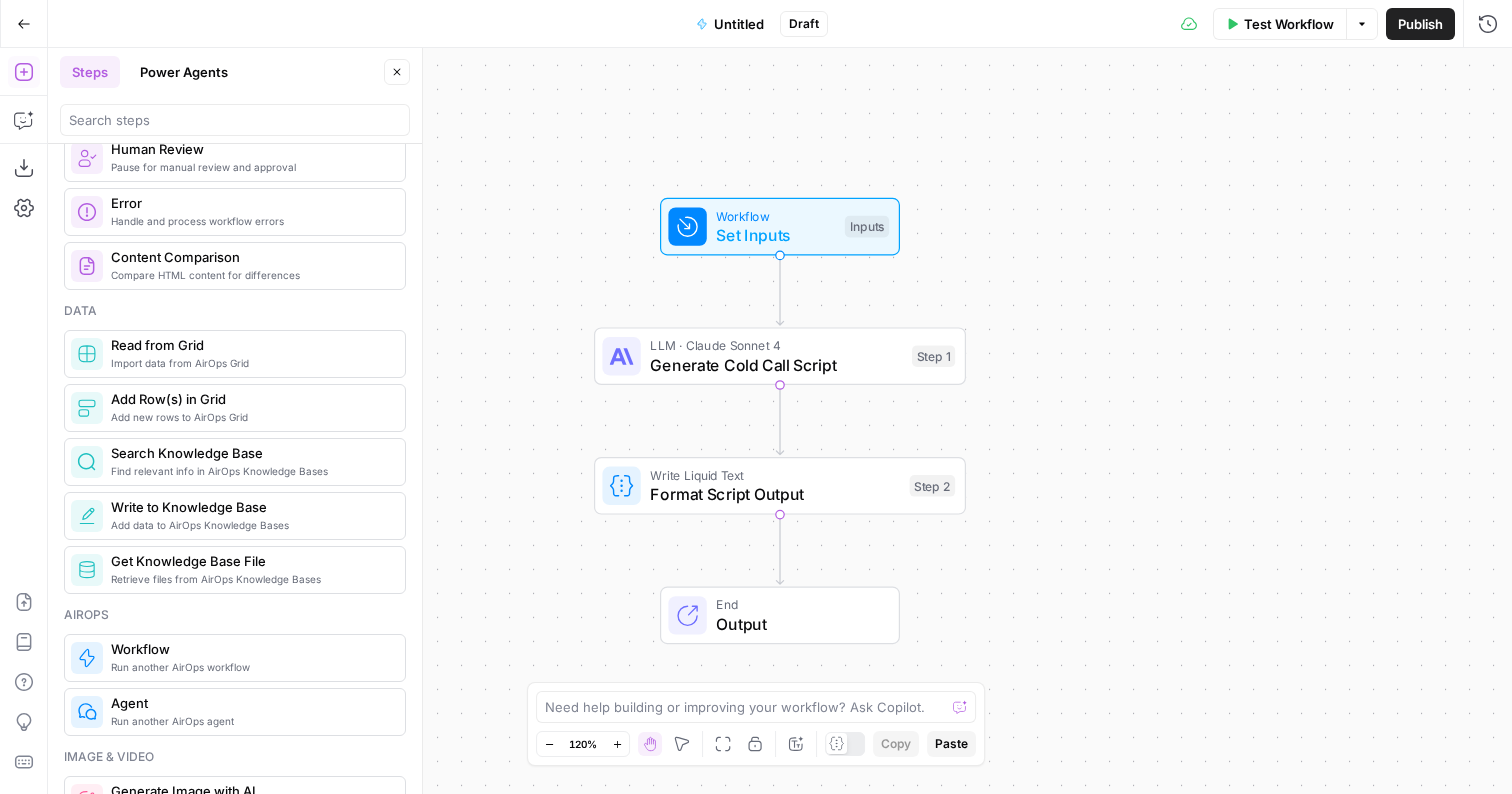 scroll, scrollTop: 887, scrollLeft: 0, axis: vertical 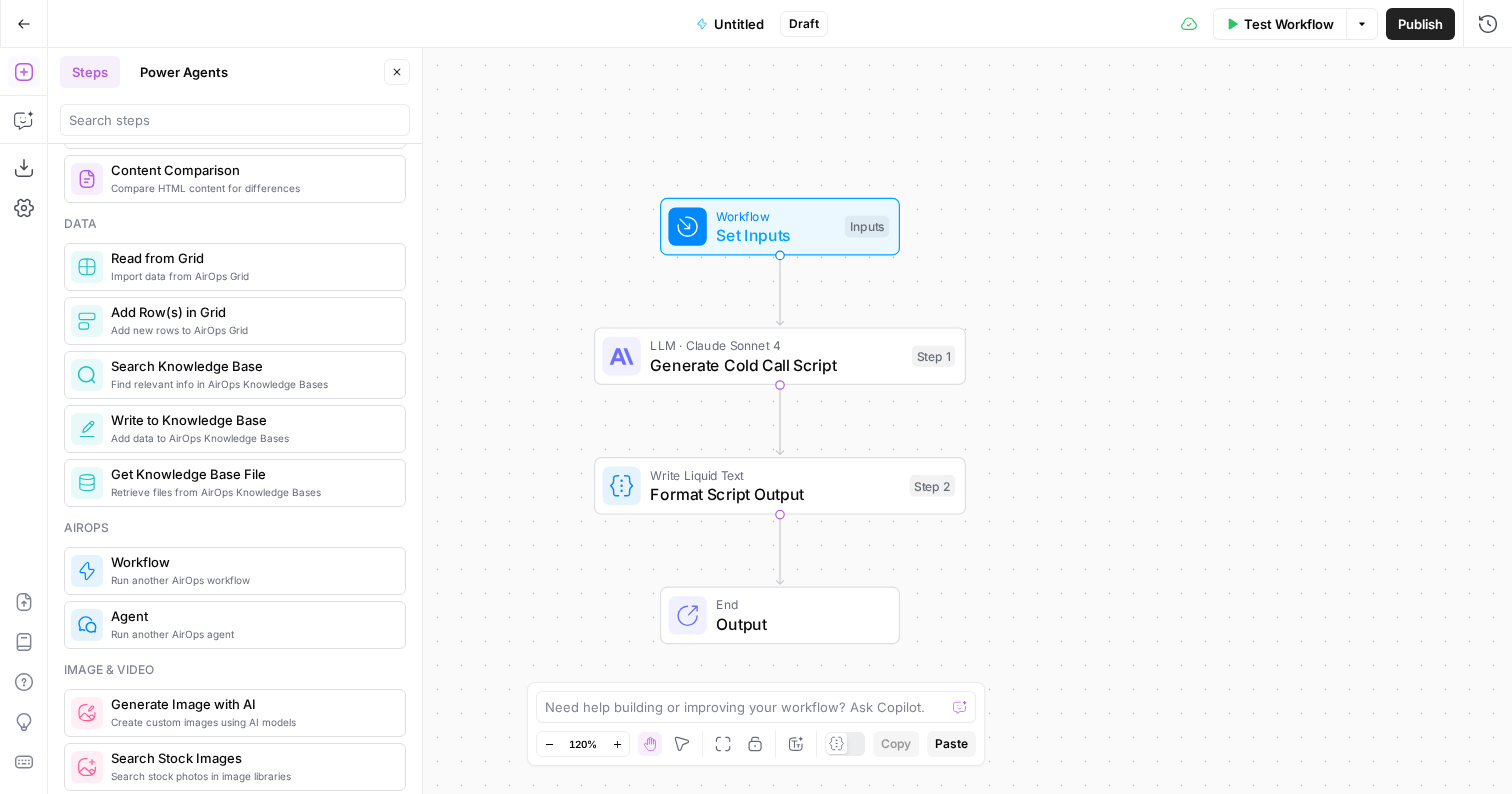 click 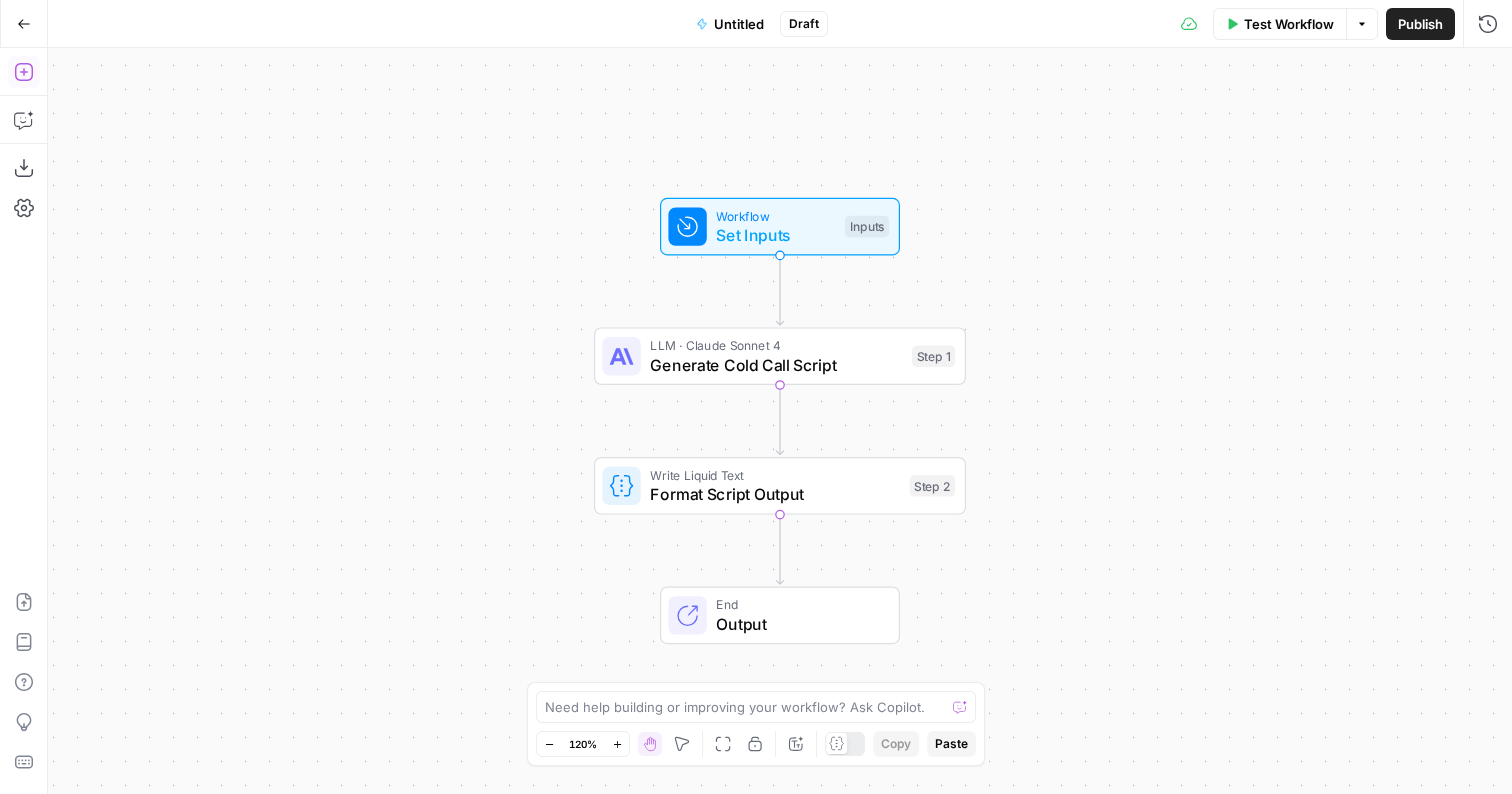 click 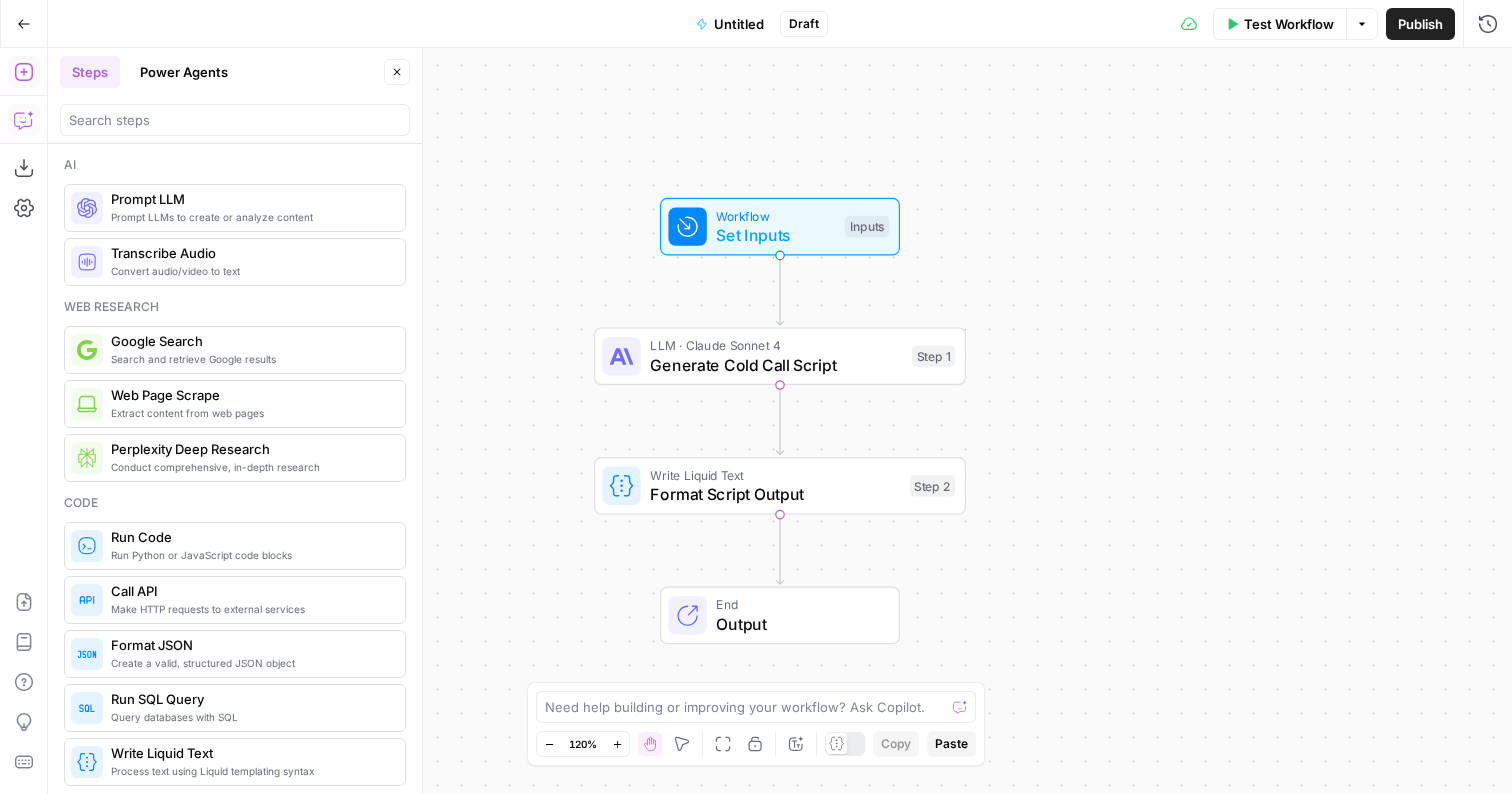 click 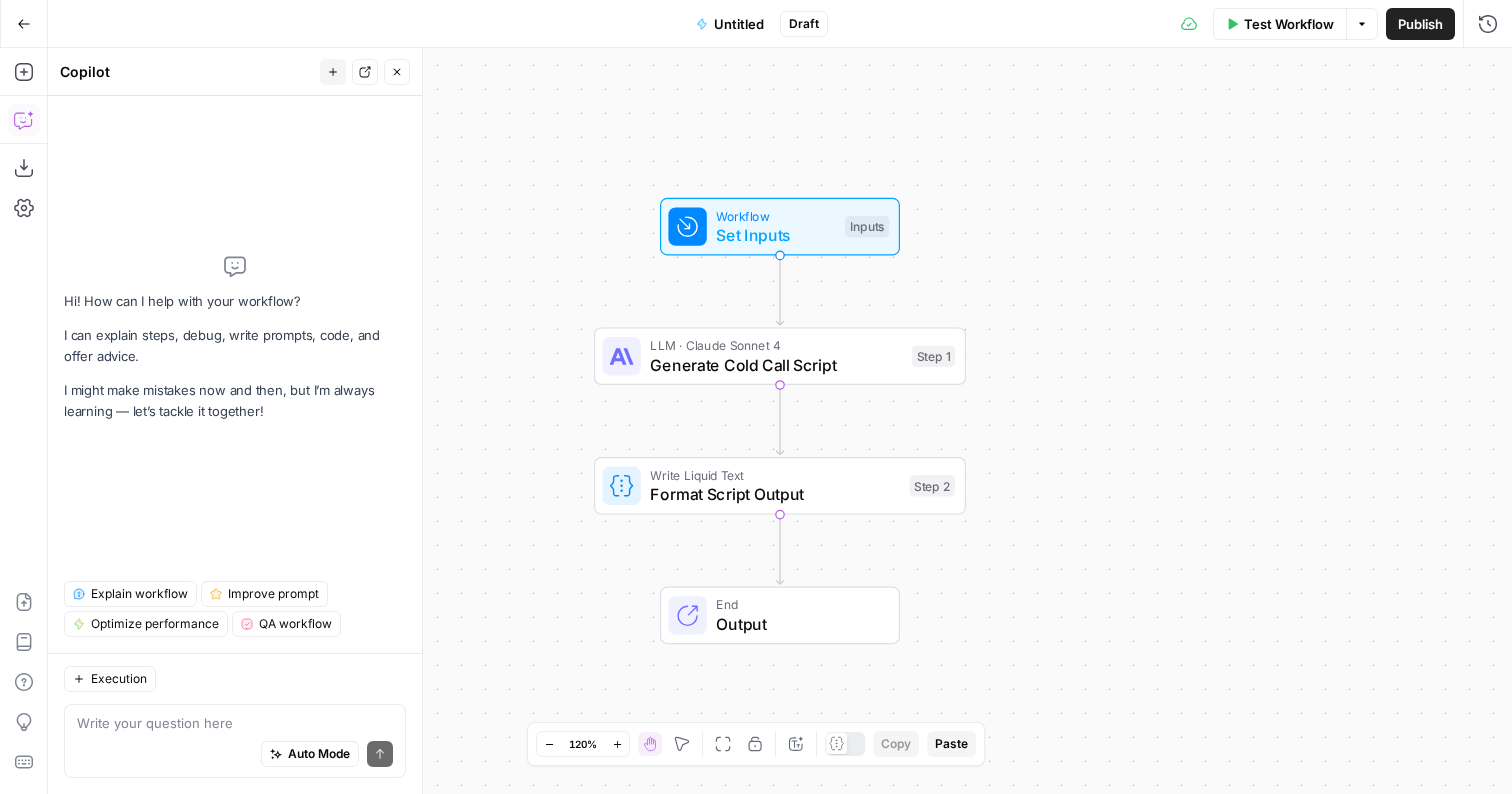 click at bounding box center (235, 723) 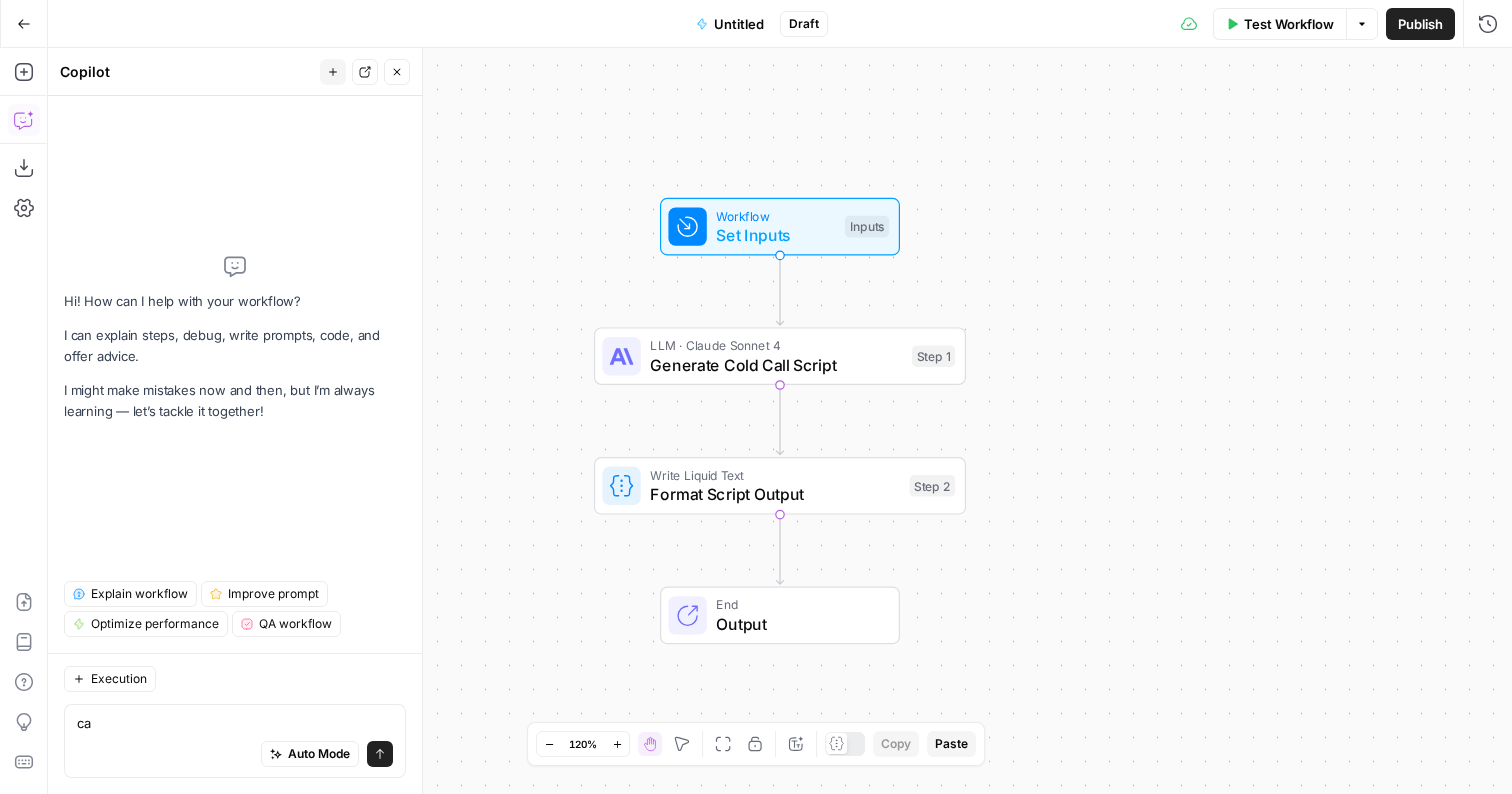 type on "c" 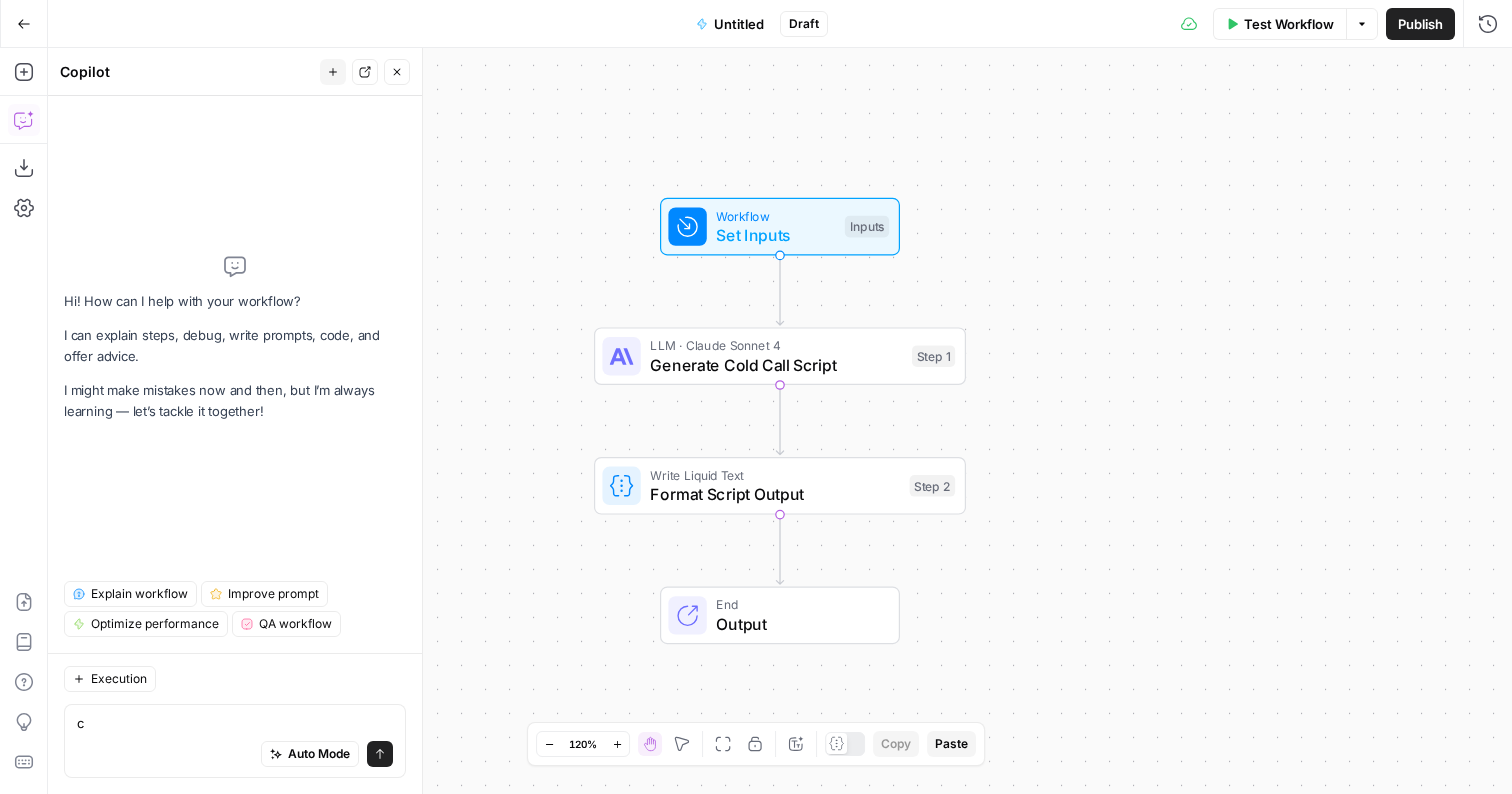 type 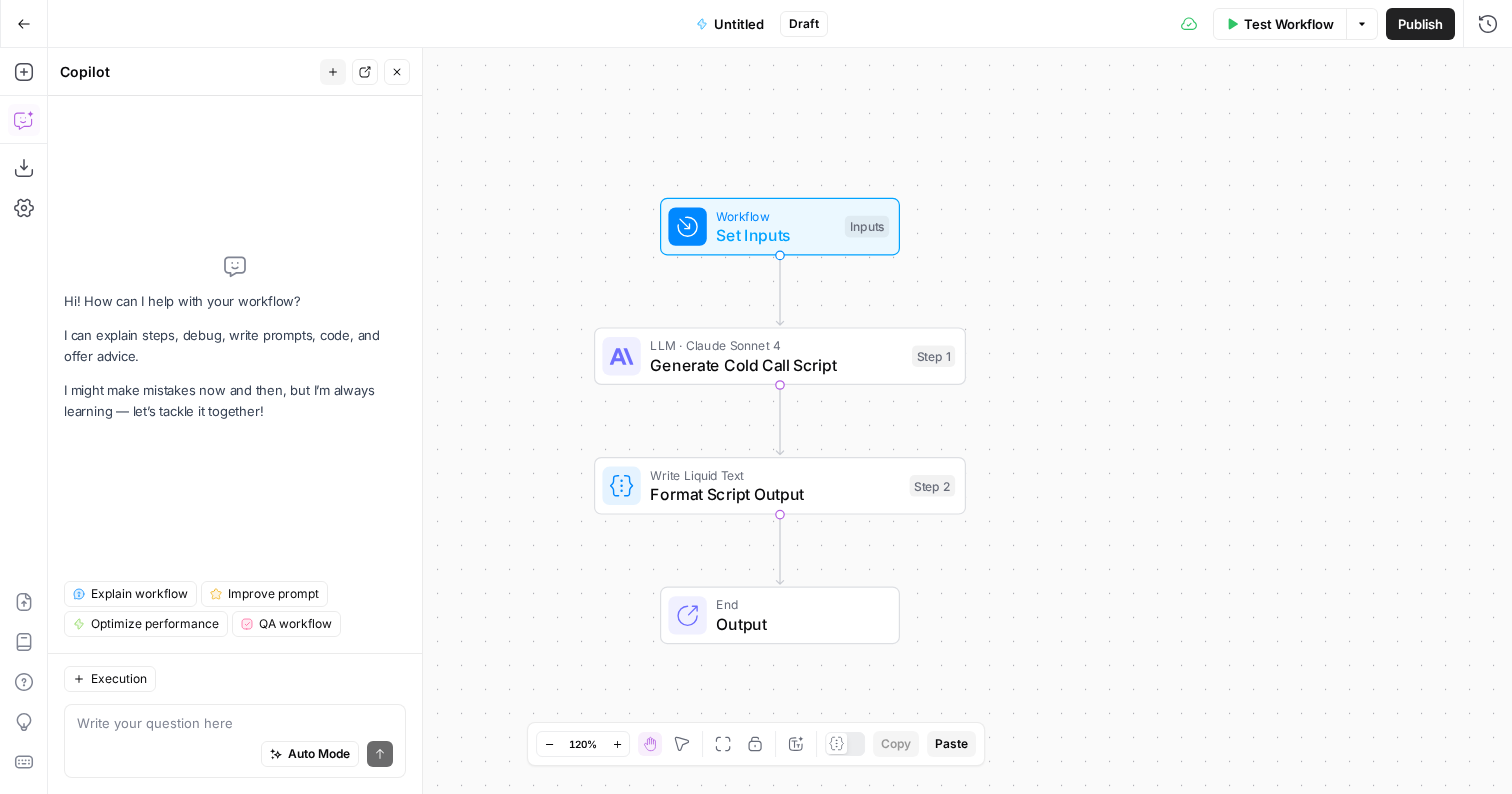 click on "Test Workflow" at bounding box center (1289, 24) 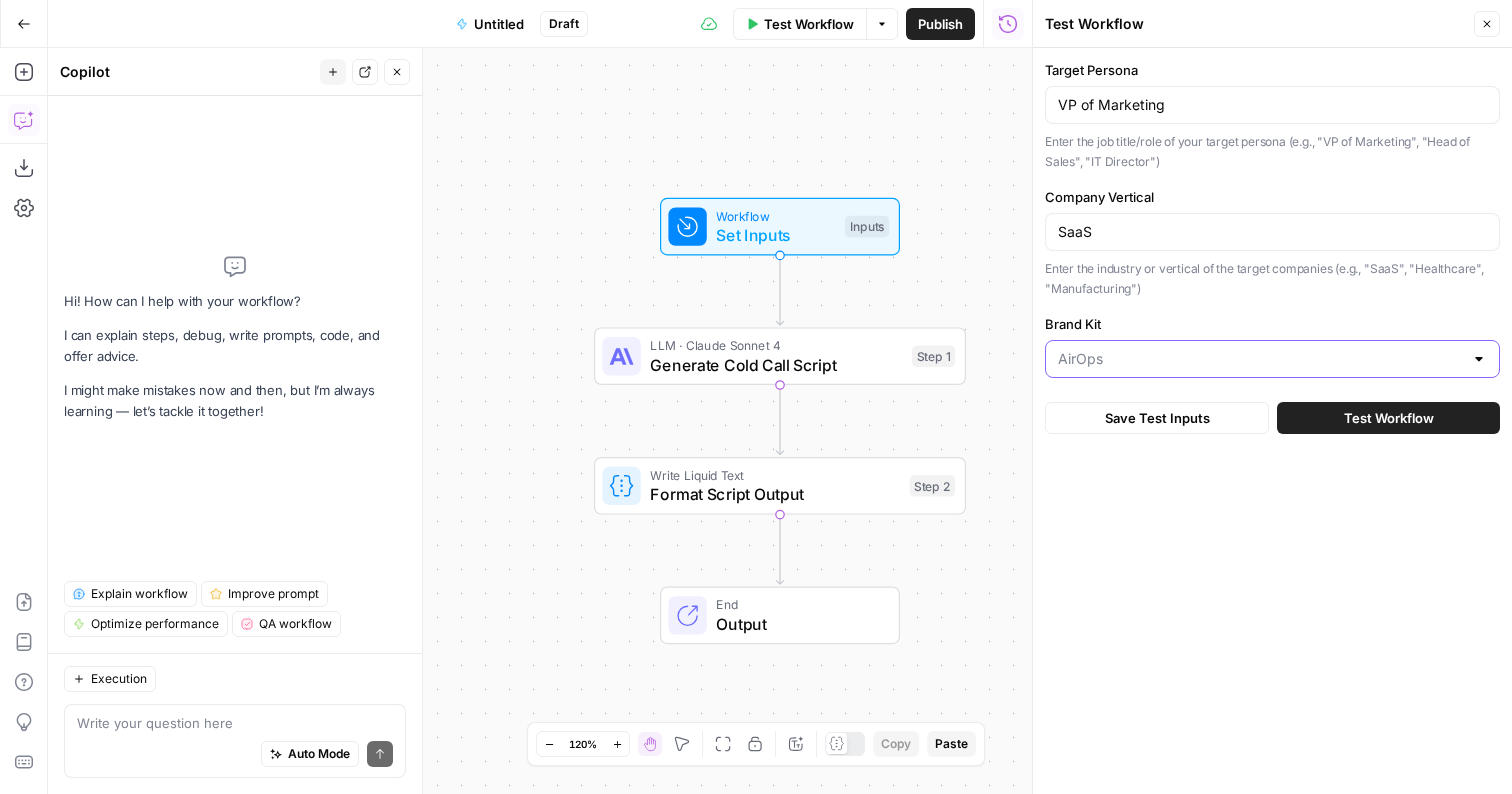 click on "Brand Kit" at bounding box center [1260, 359] 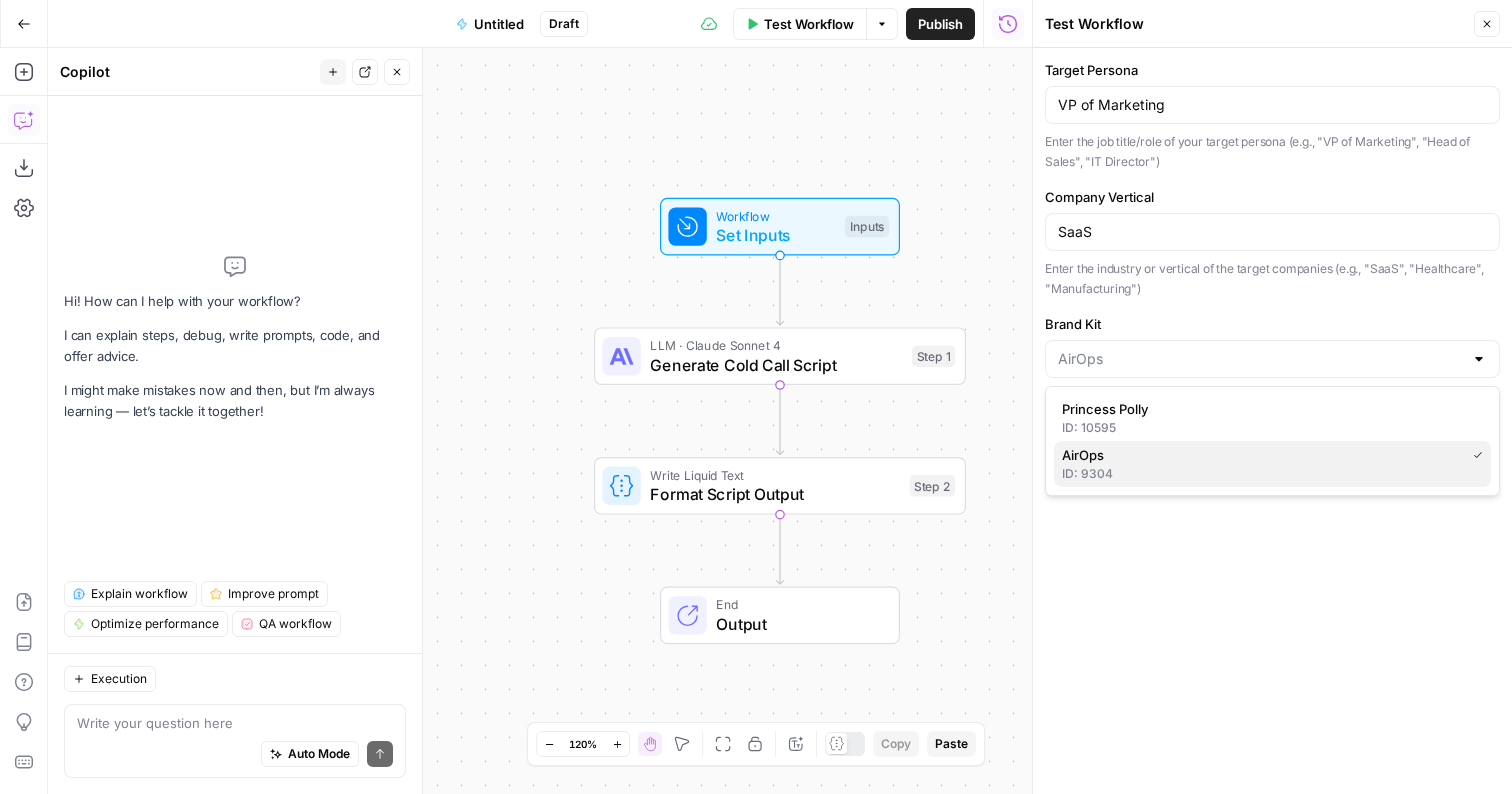 click on "ID: 9304" at bounding box center [1272, 474] 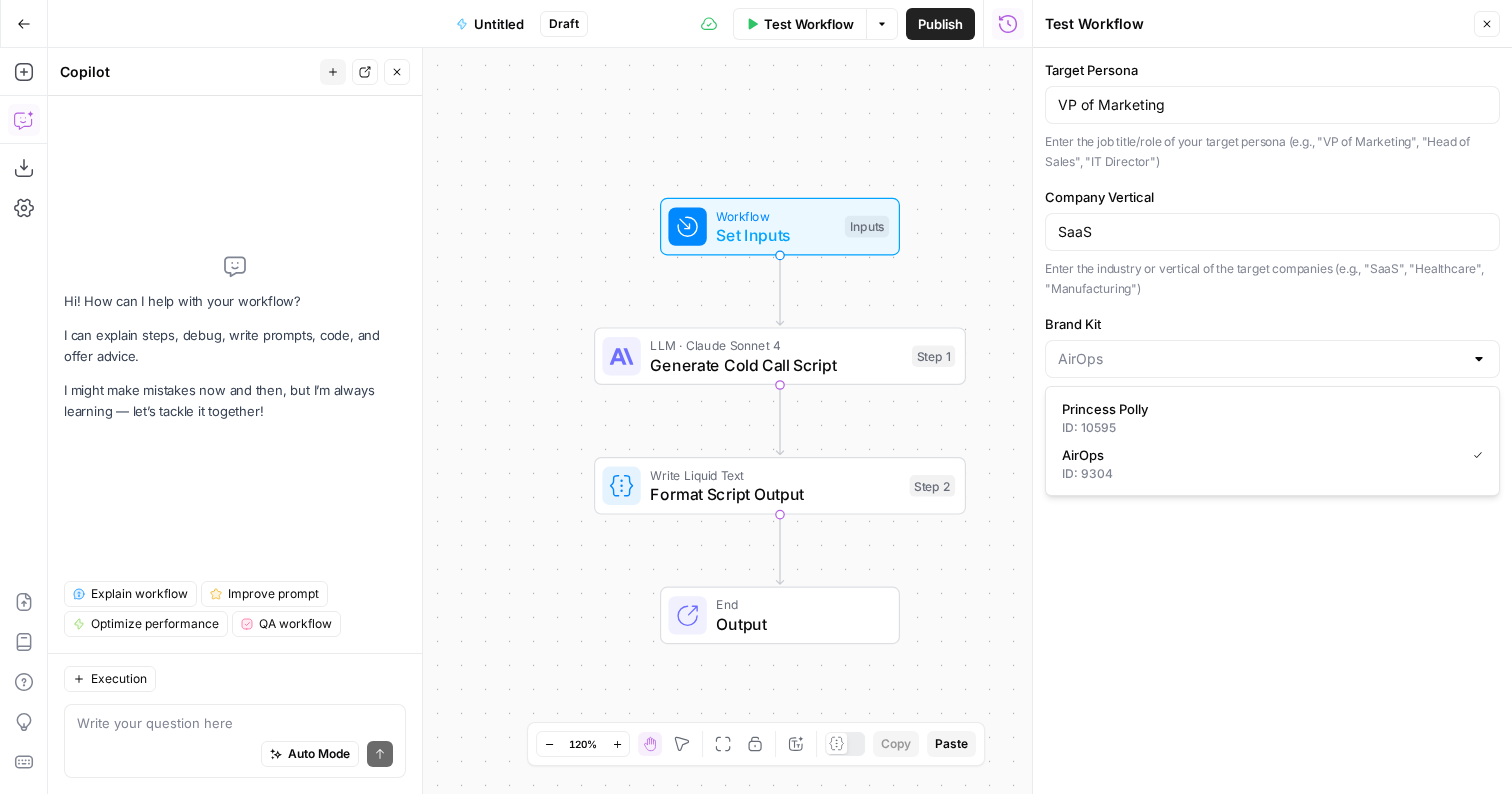 type on "AirOps" 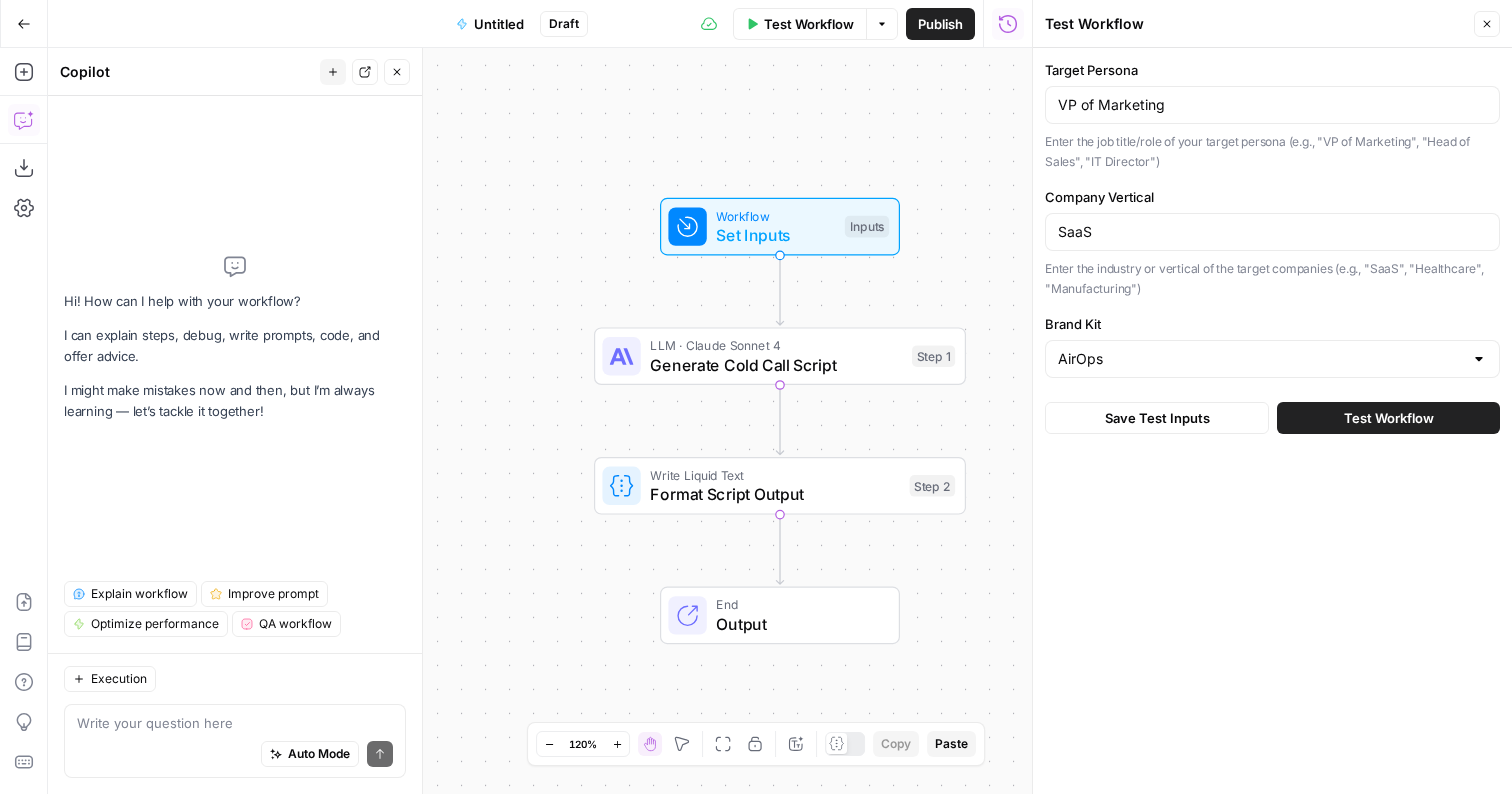 click on "Test Workflow" at bounding box center [1389, 418] 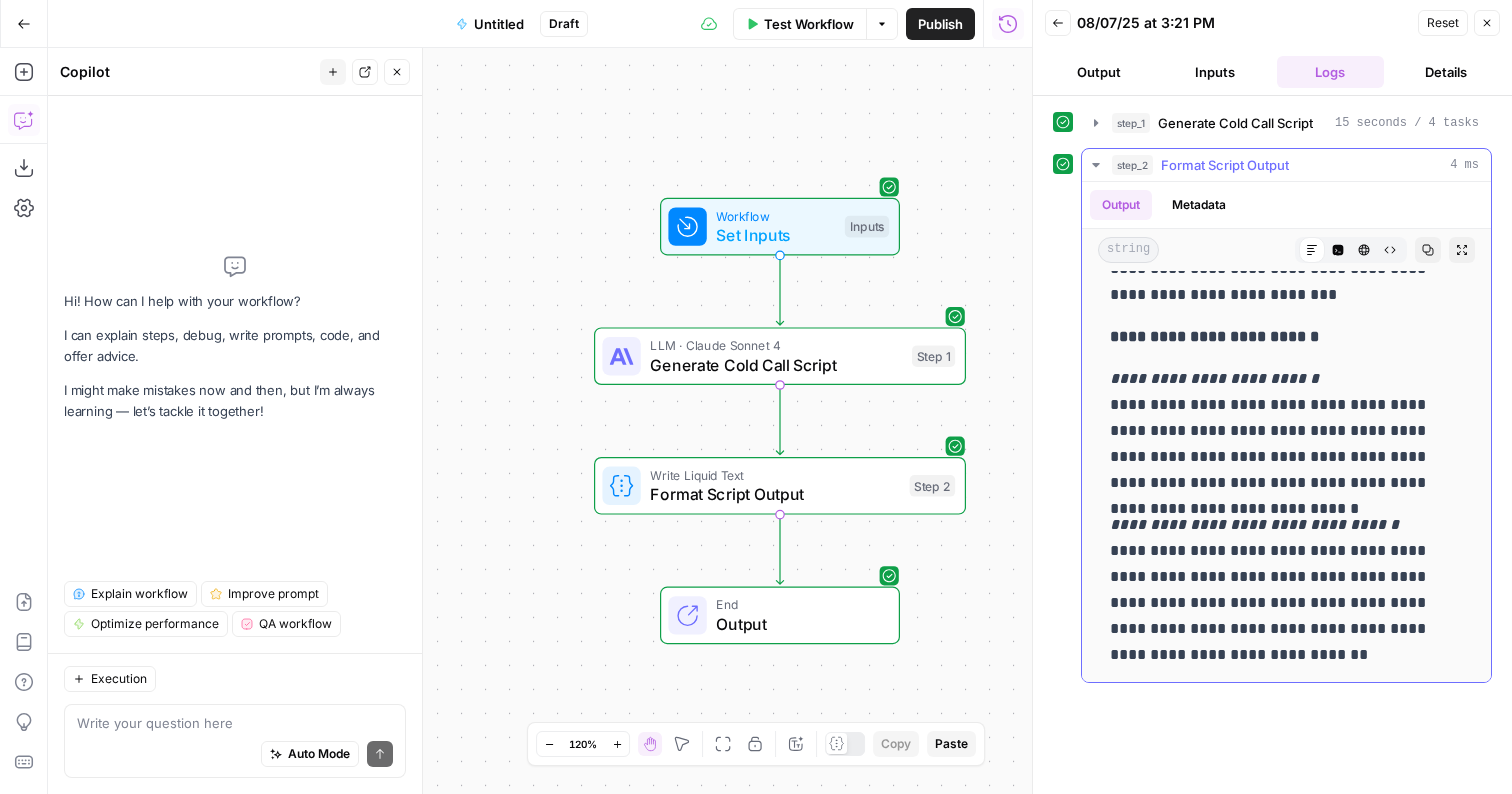 scroll, scrollTop: 1503, scrollLeft: 0, axis: vertical 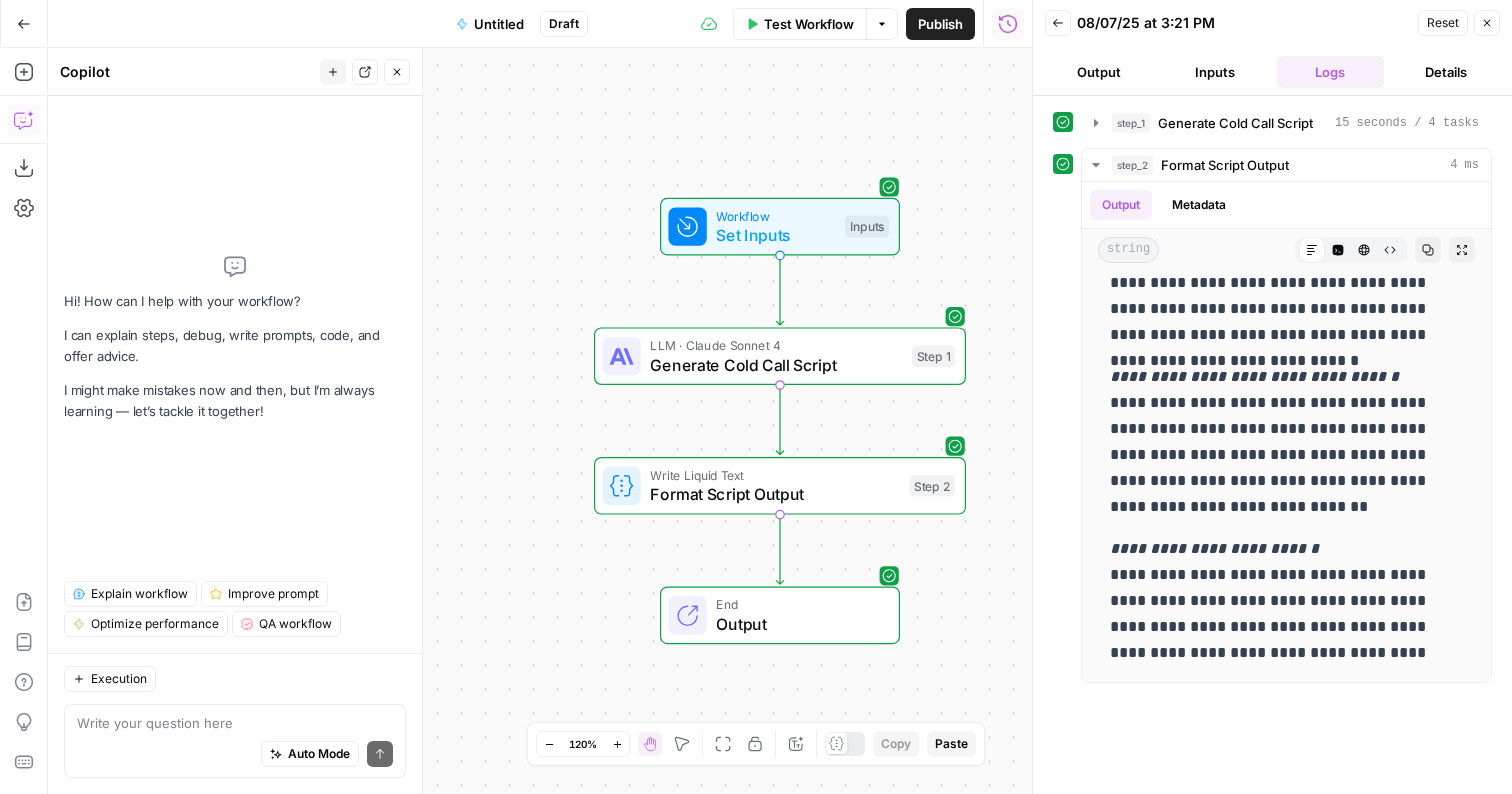 click on "Auto Mode Send" at bounding box center [235, 755] 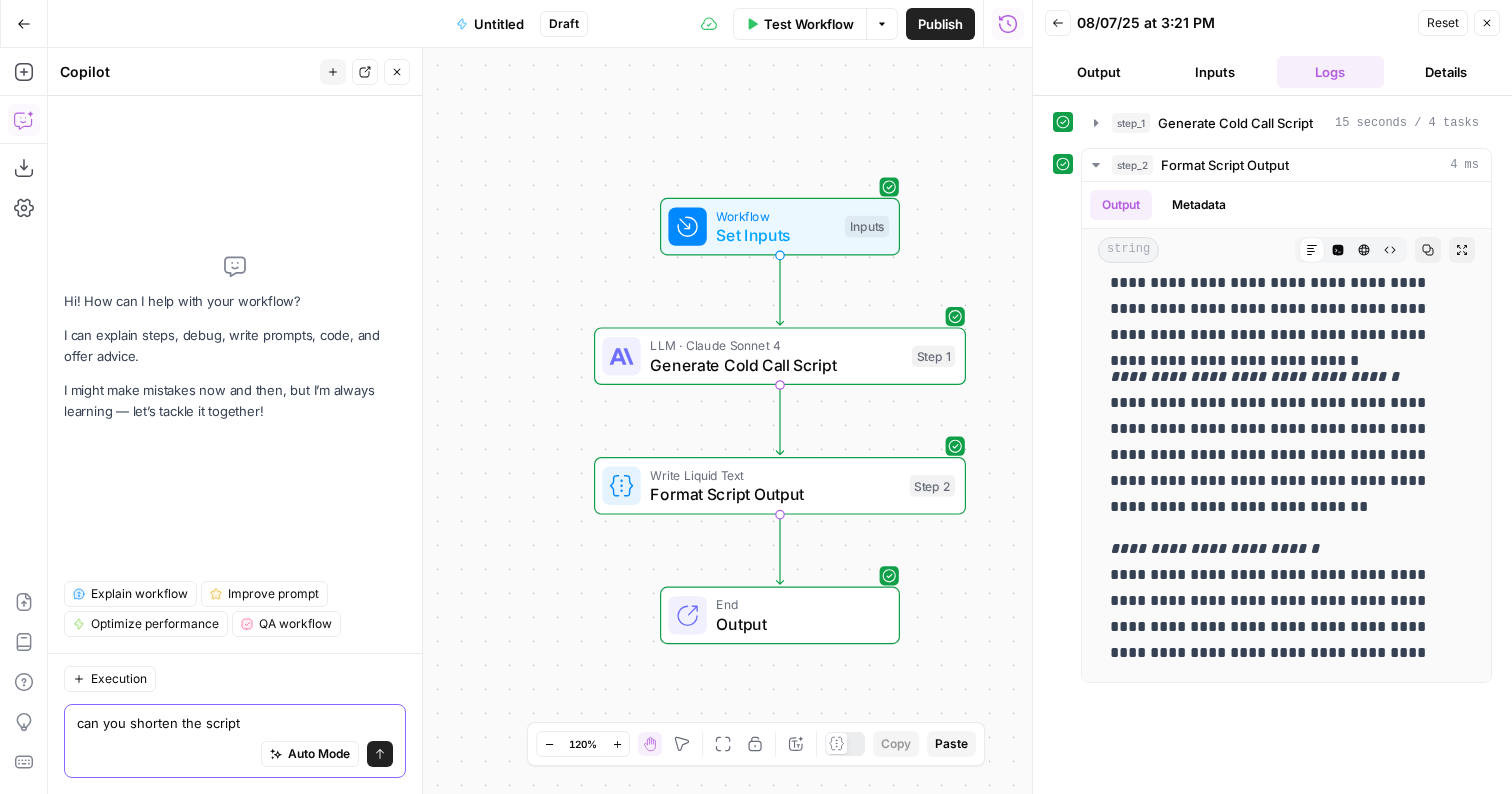 type on "can you shorten the script" 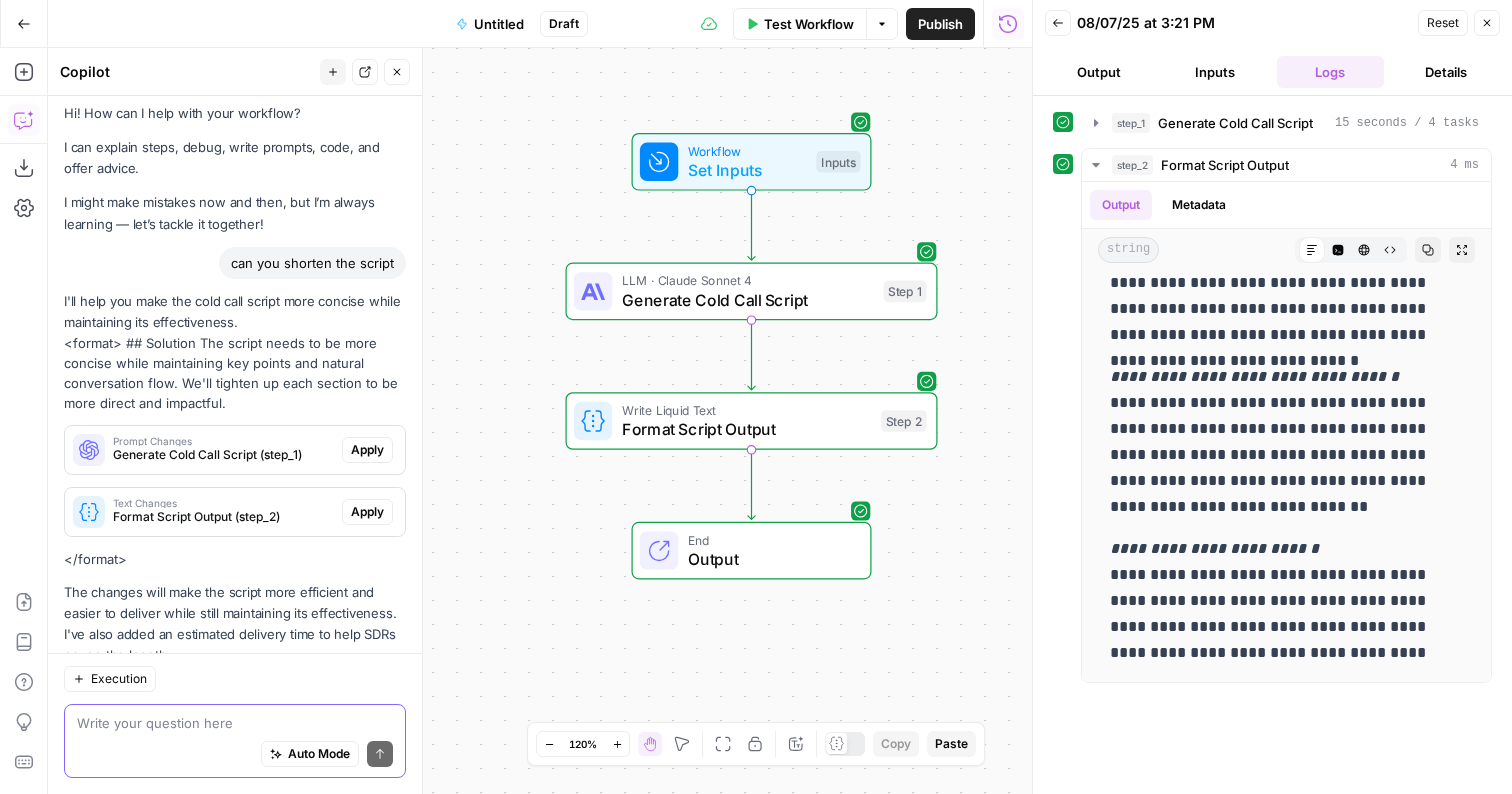 scroll, scrollTop: 0, scrollLeft: 0, axis: both 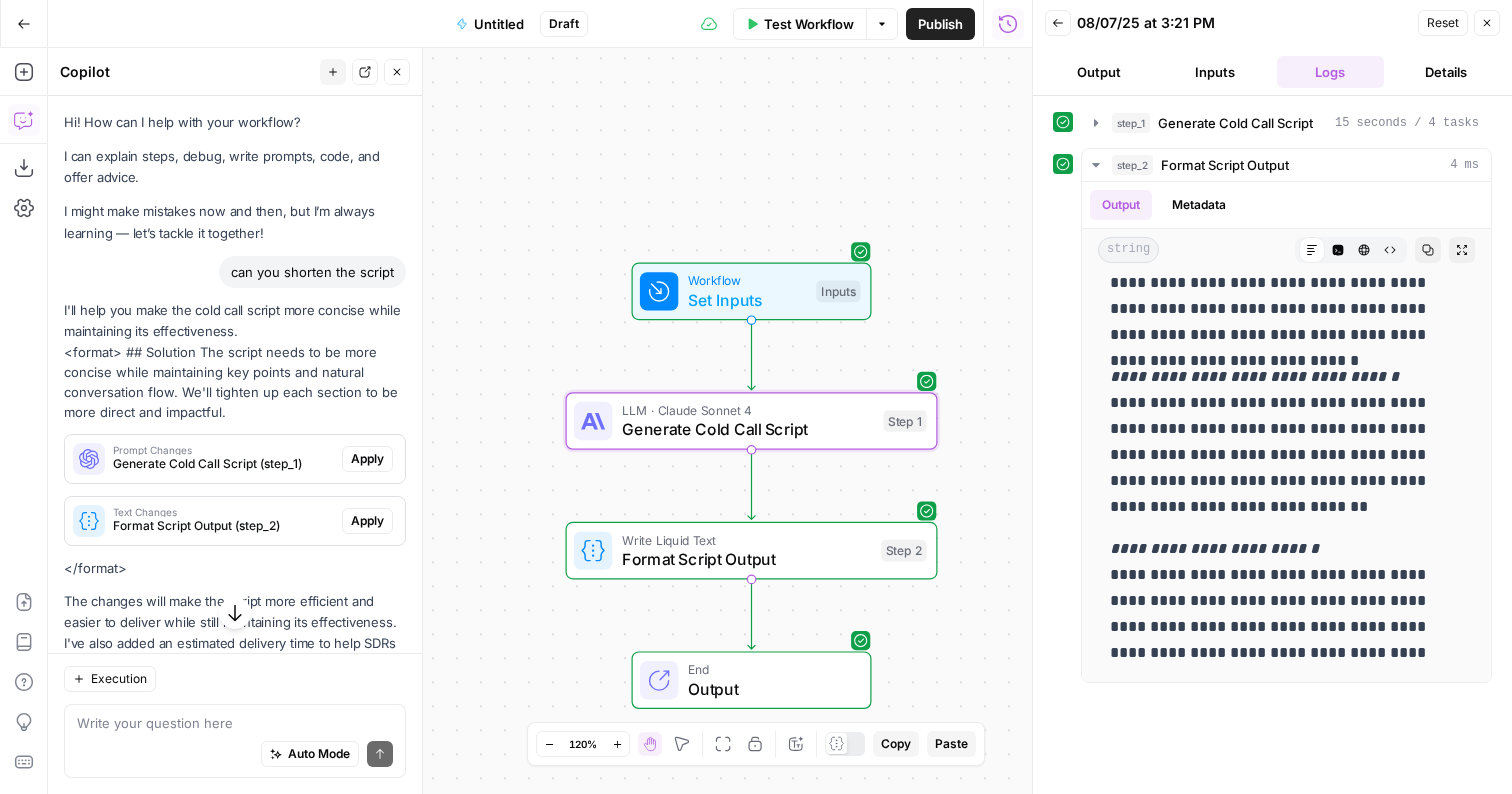 click on "Apply" at bounding box center [367, 459] 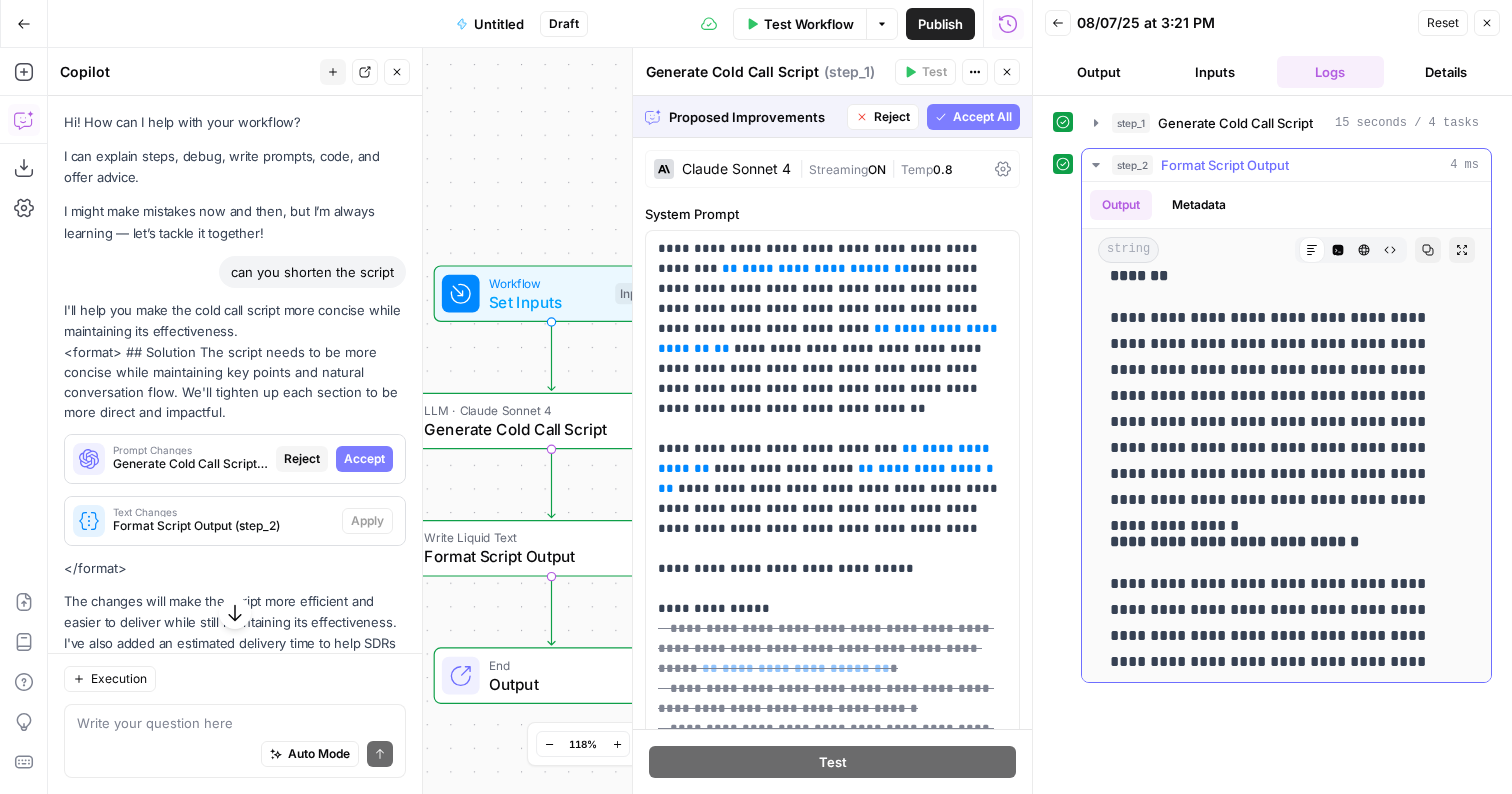 scroll, scrollTop: 189, scrollLeft: 0, axis: vertical 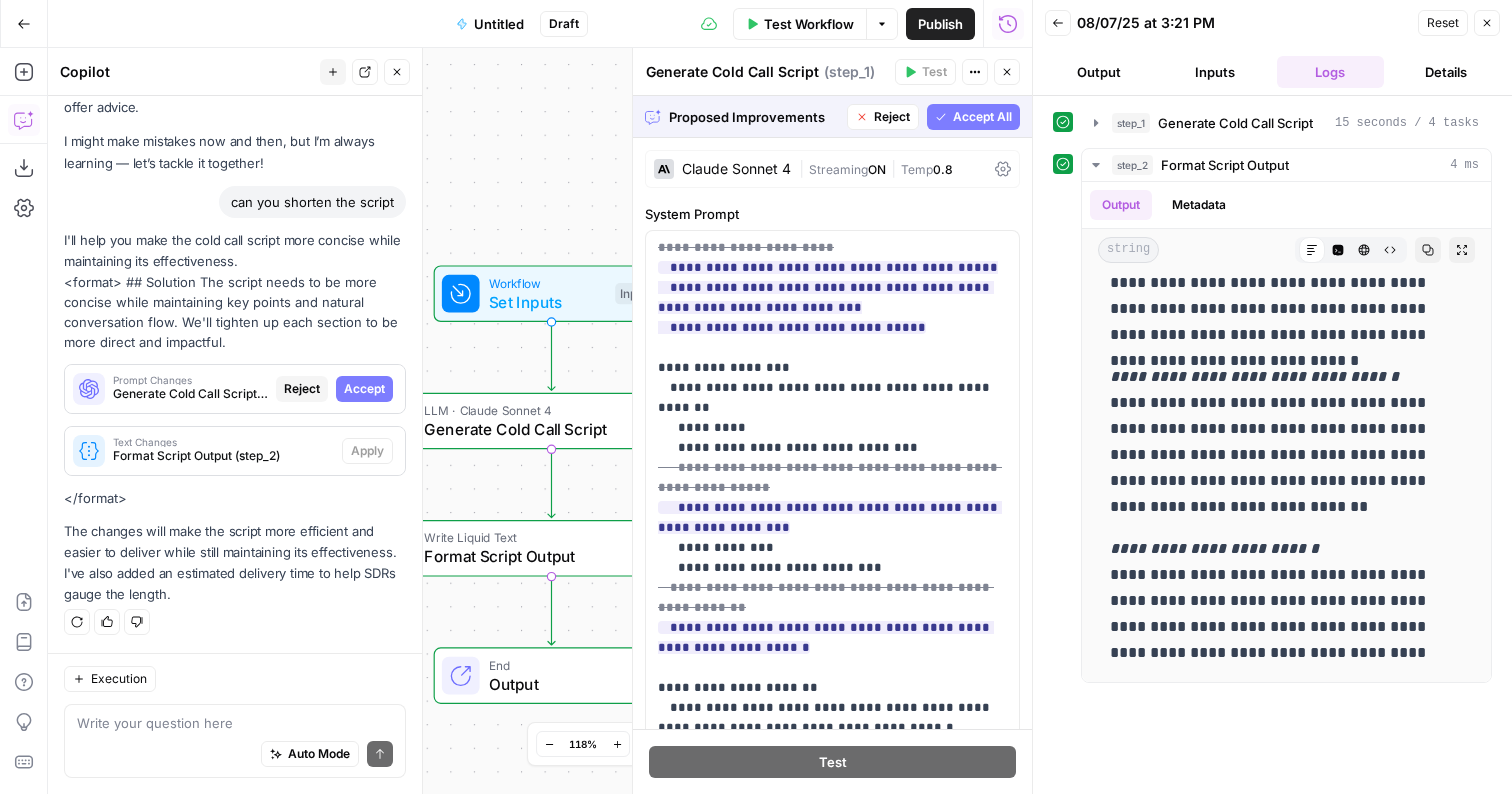click on "Publish" at bounding box center (940, 24) 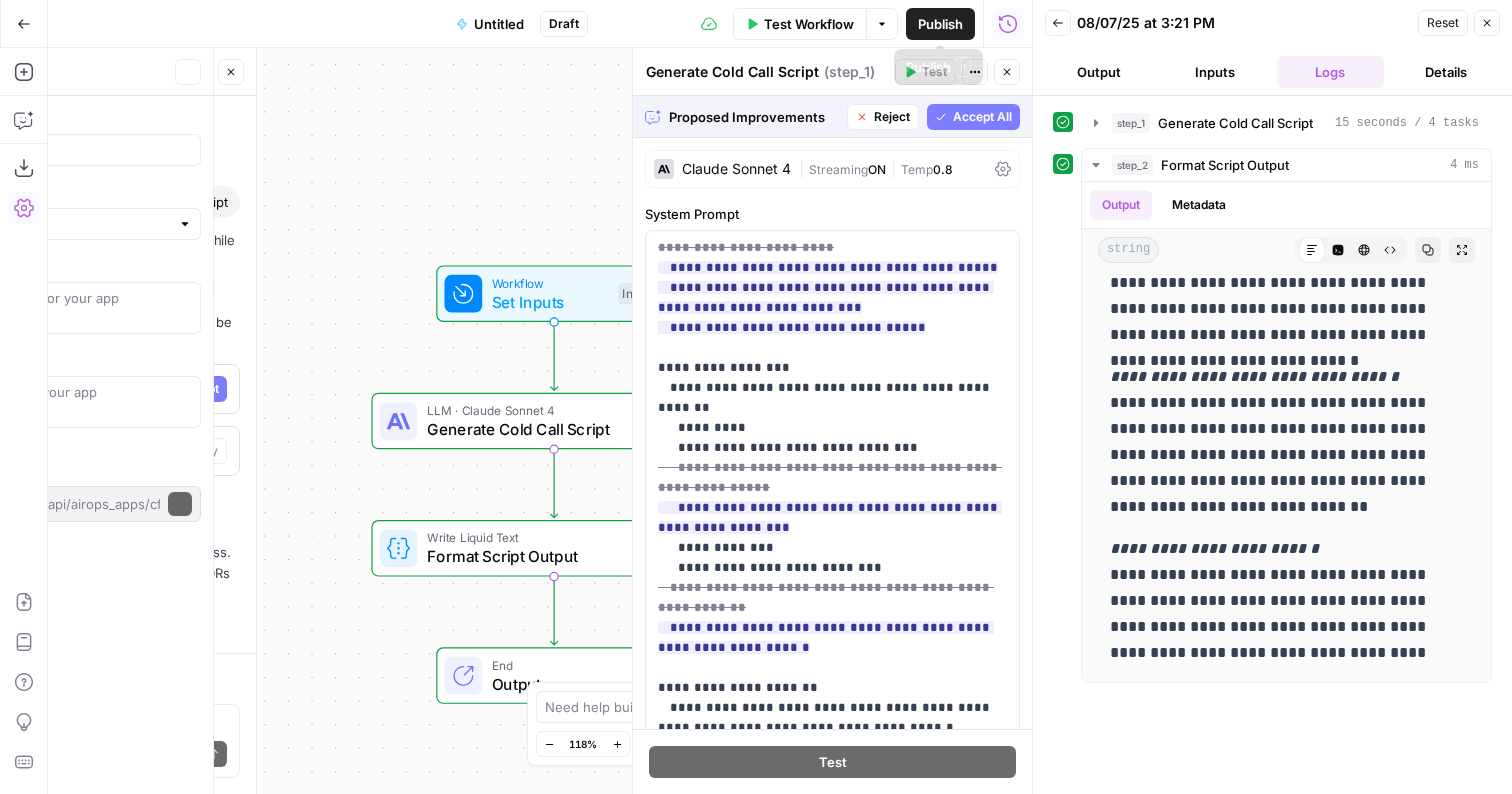 scroll, scrollTop: 0, scrollLeft: 0, axis: both 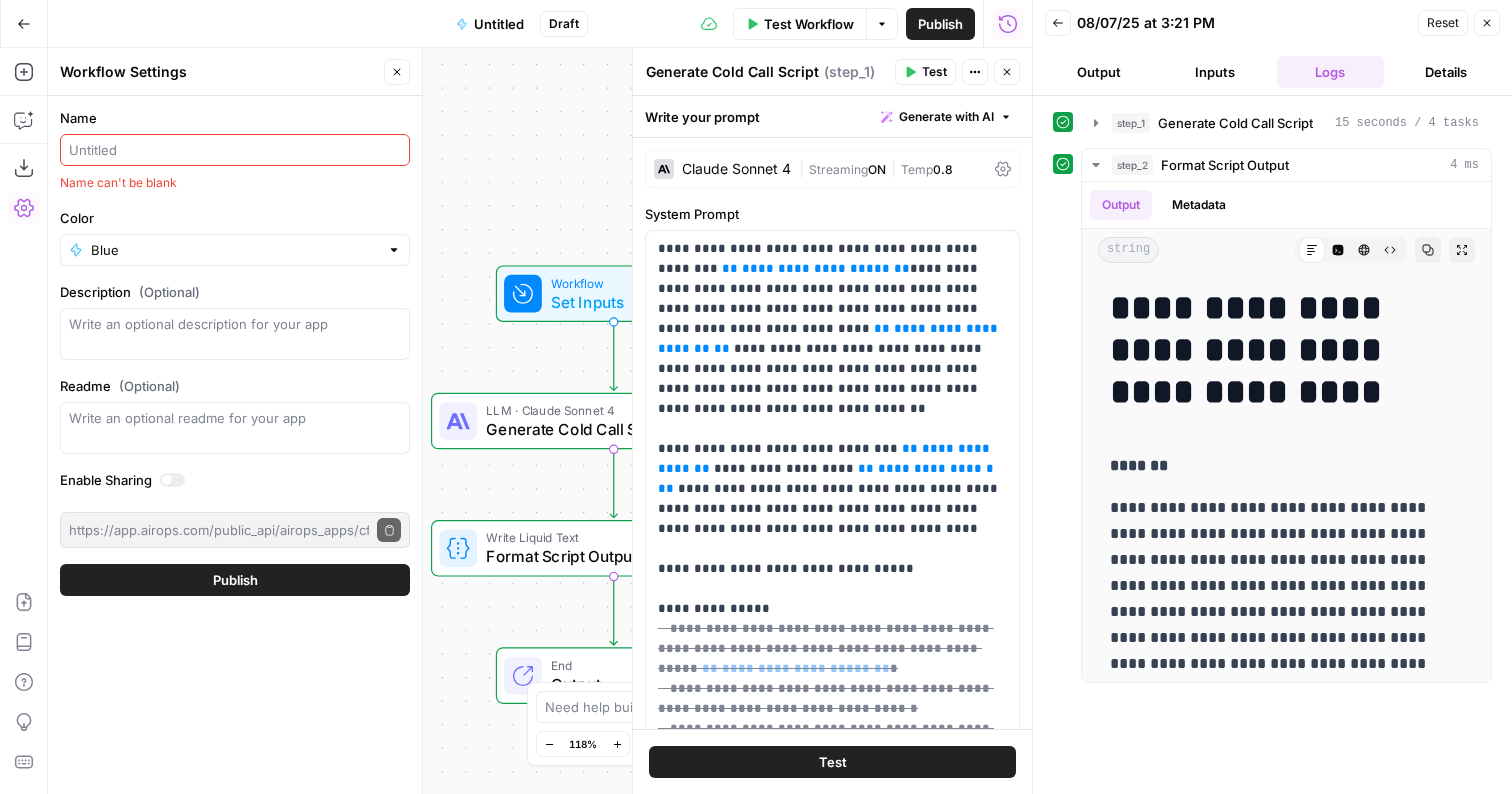 click on "Name" at bounding box center (235, 150) 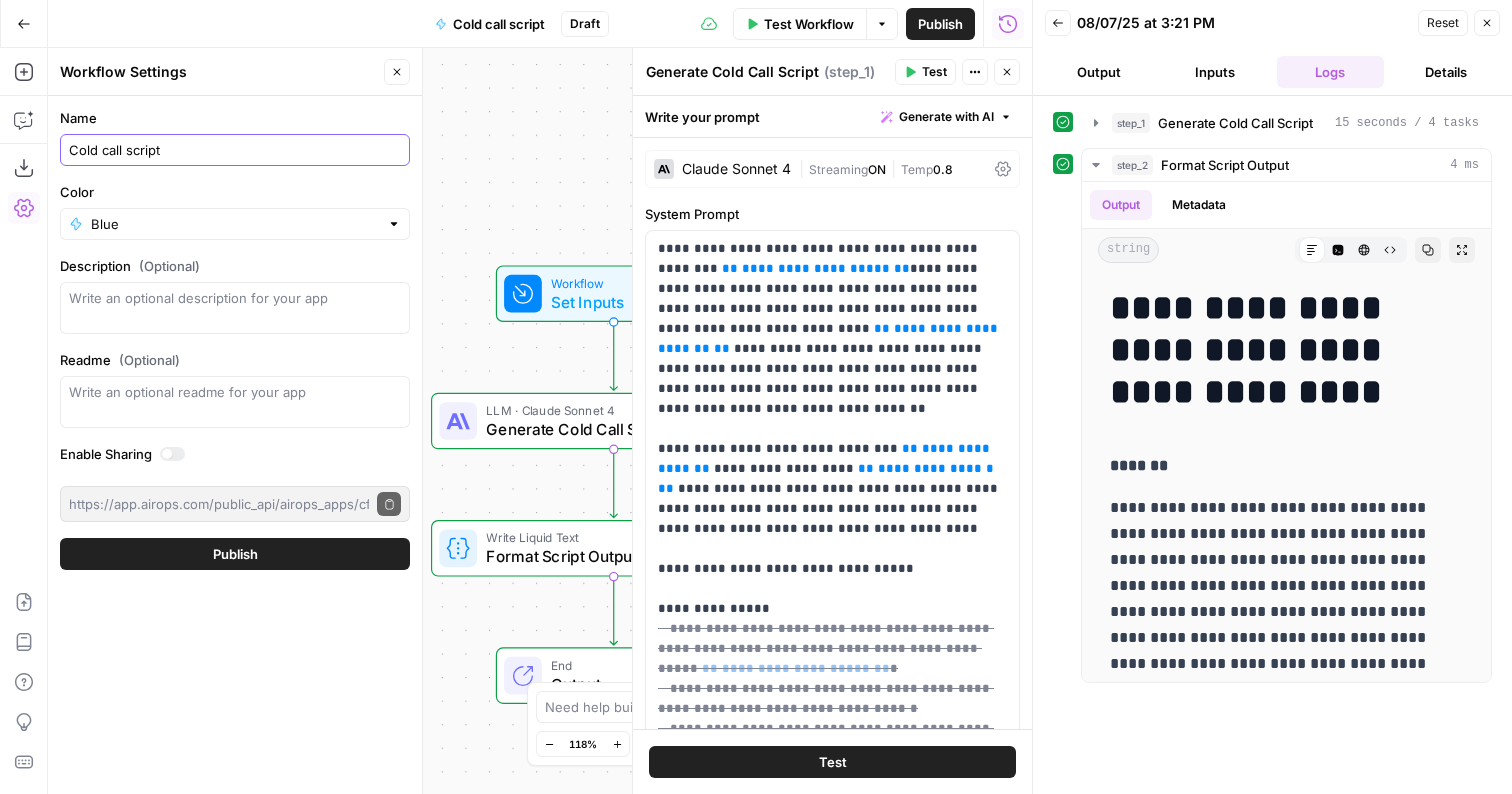 type on "Cold call script" 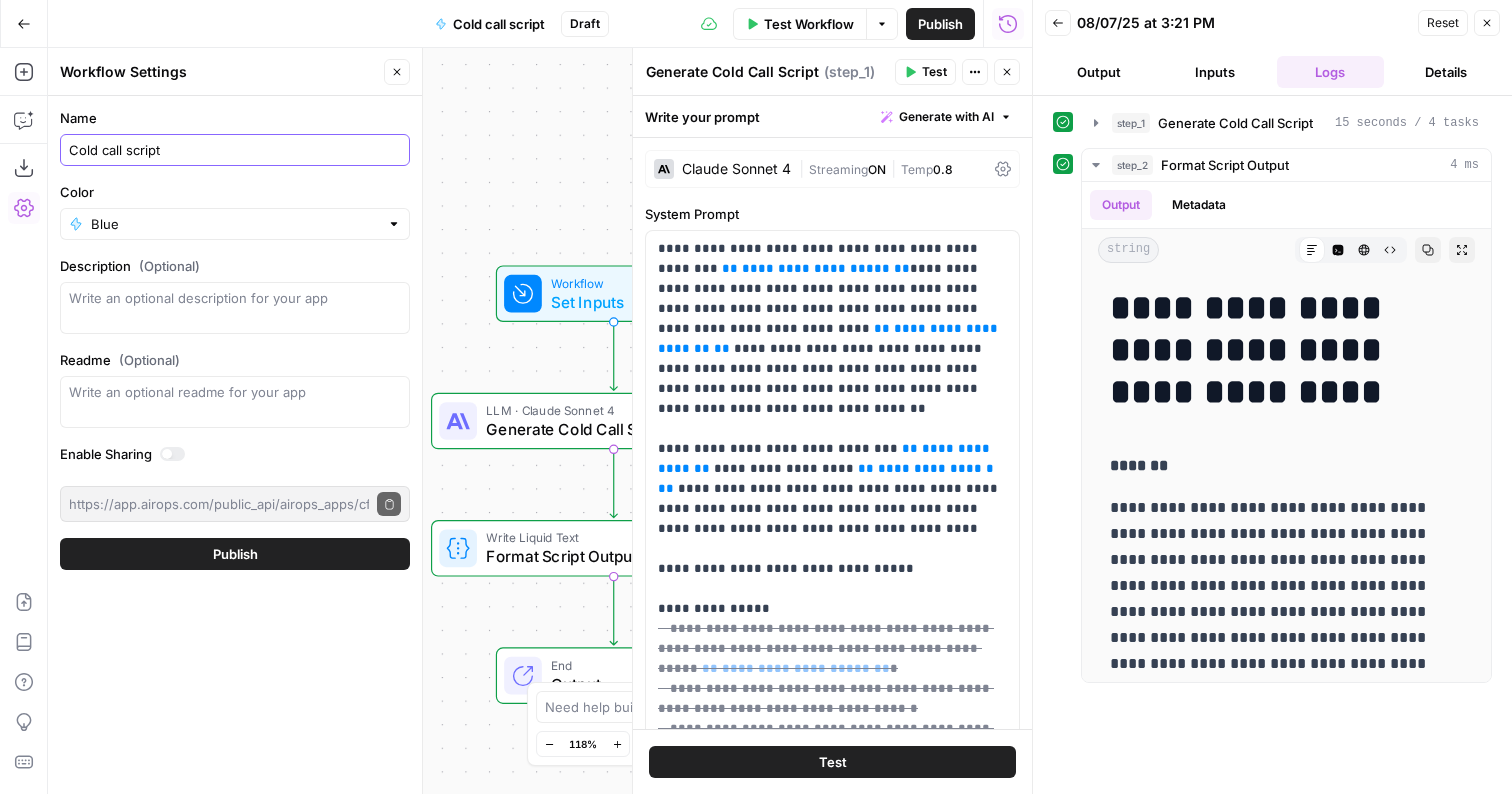 click on "Publish" at bounding box center (235, 554) 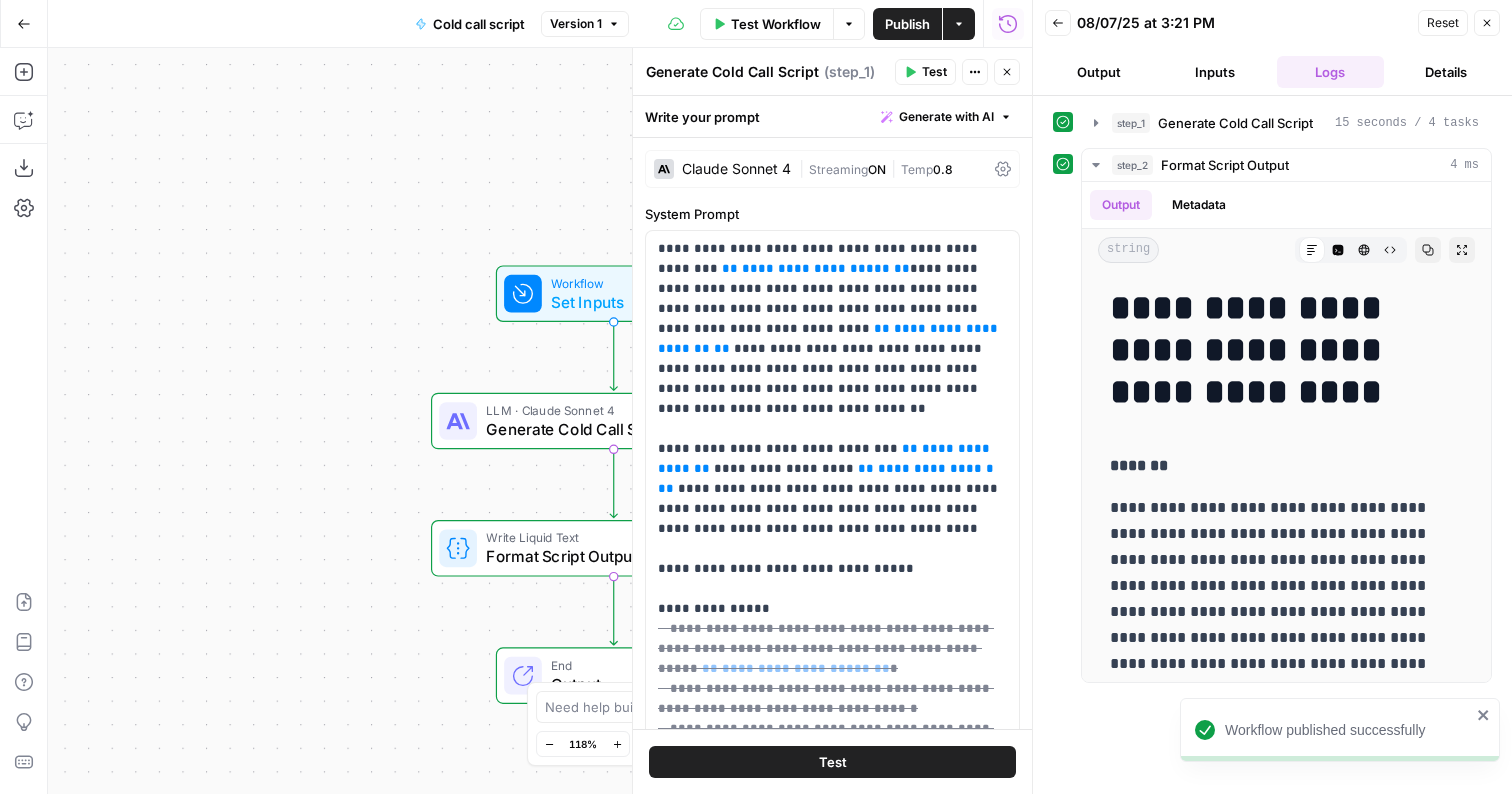 click on "Actions" at bounding box center (959, 24) 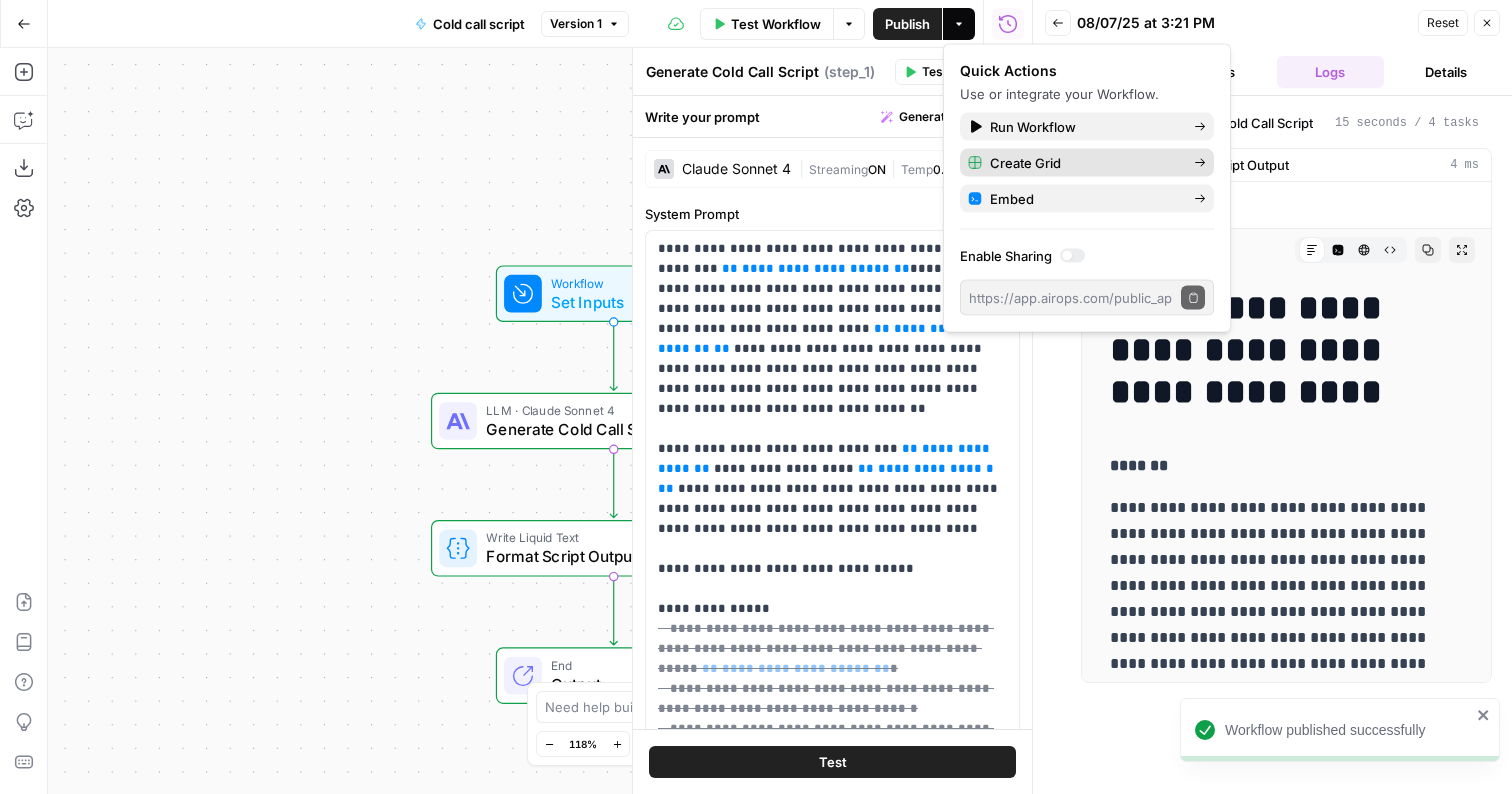 click on "Create Grid" at bounding box center [1084, 163] 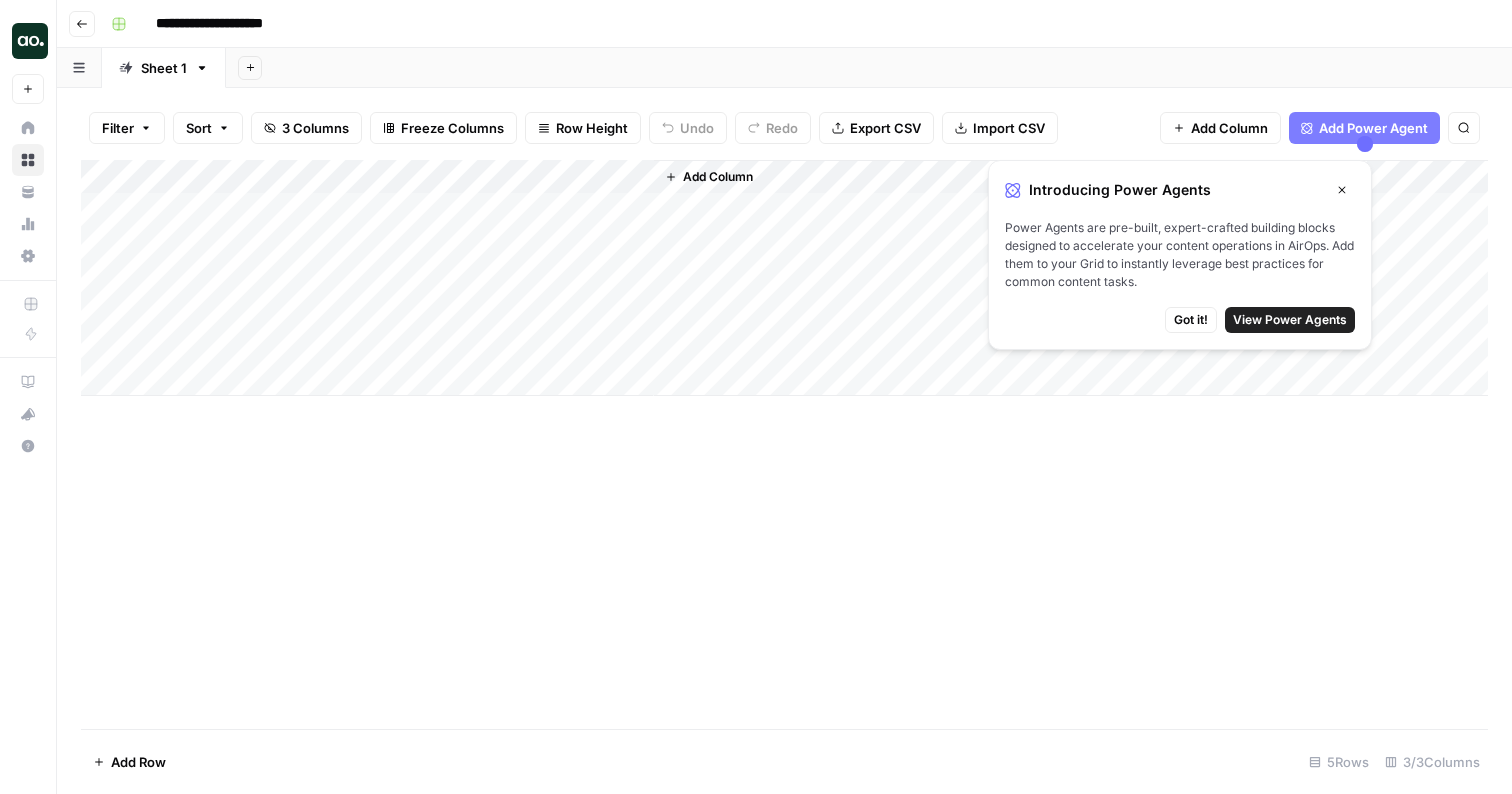 click on "Add Column" at bounding box center [784, 278] 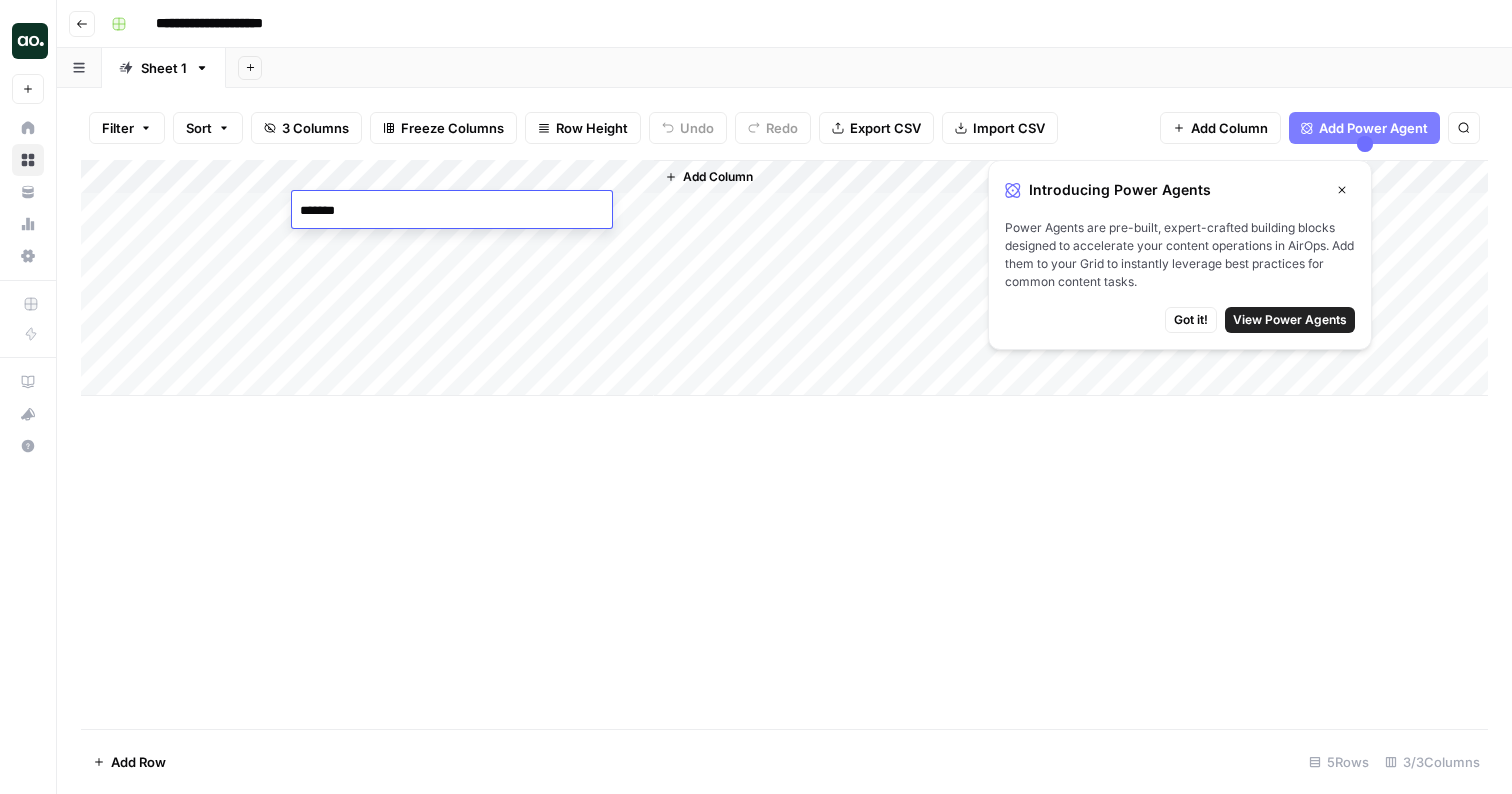type on "*******" 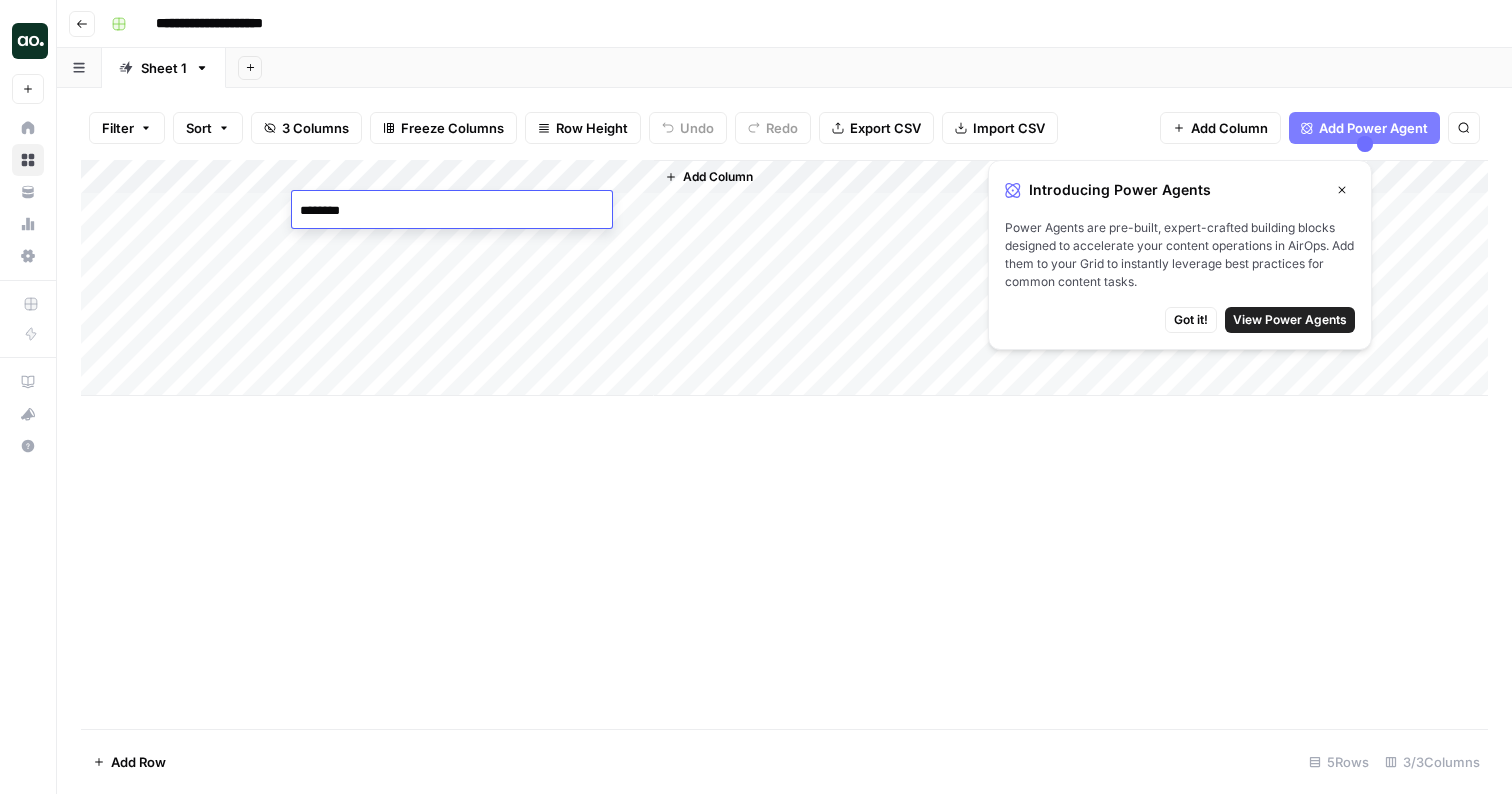click on "Add Column" at bounding box center [784, 278] 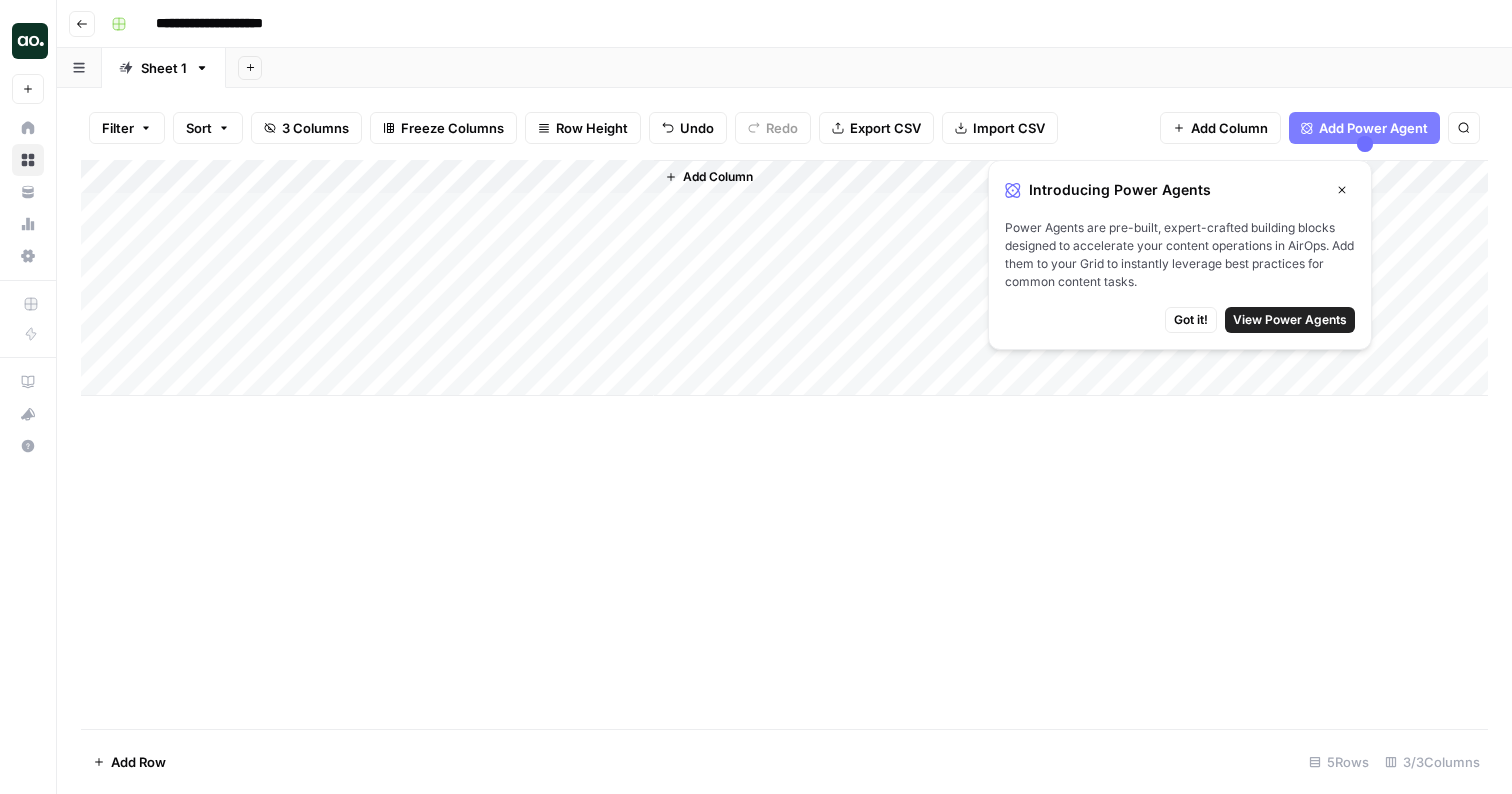 click on "Add Column" at bounding box center (784, 278) 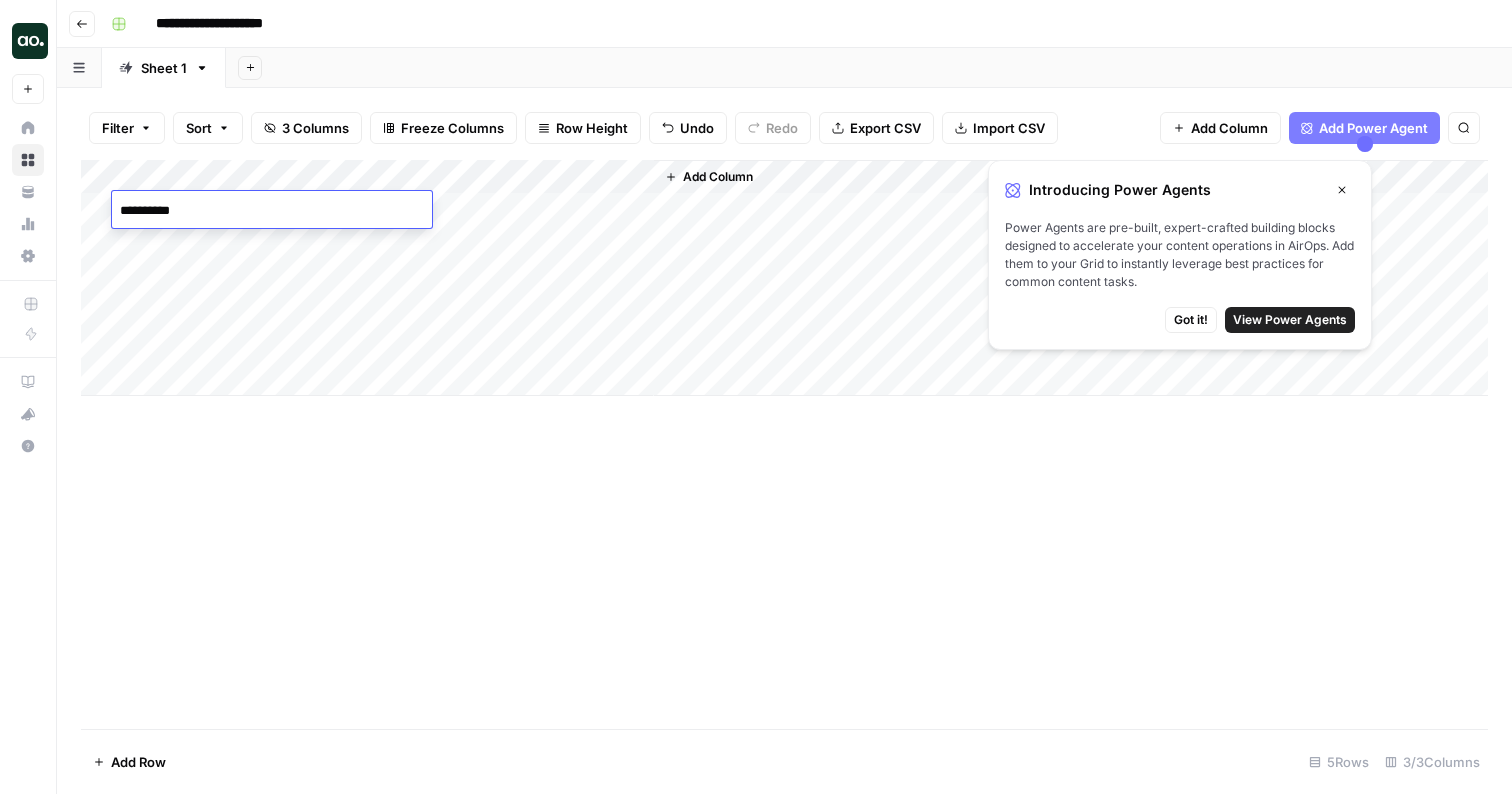 type on "**********" 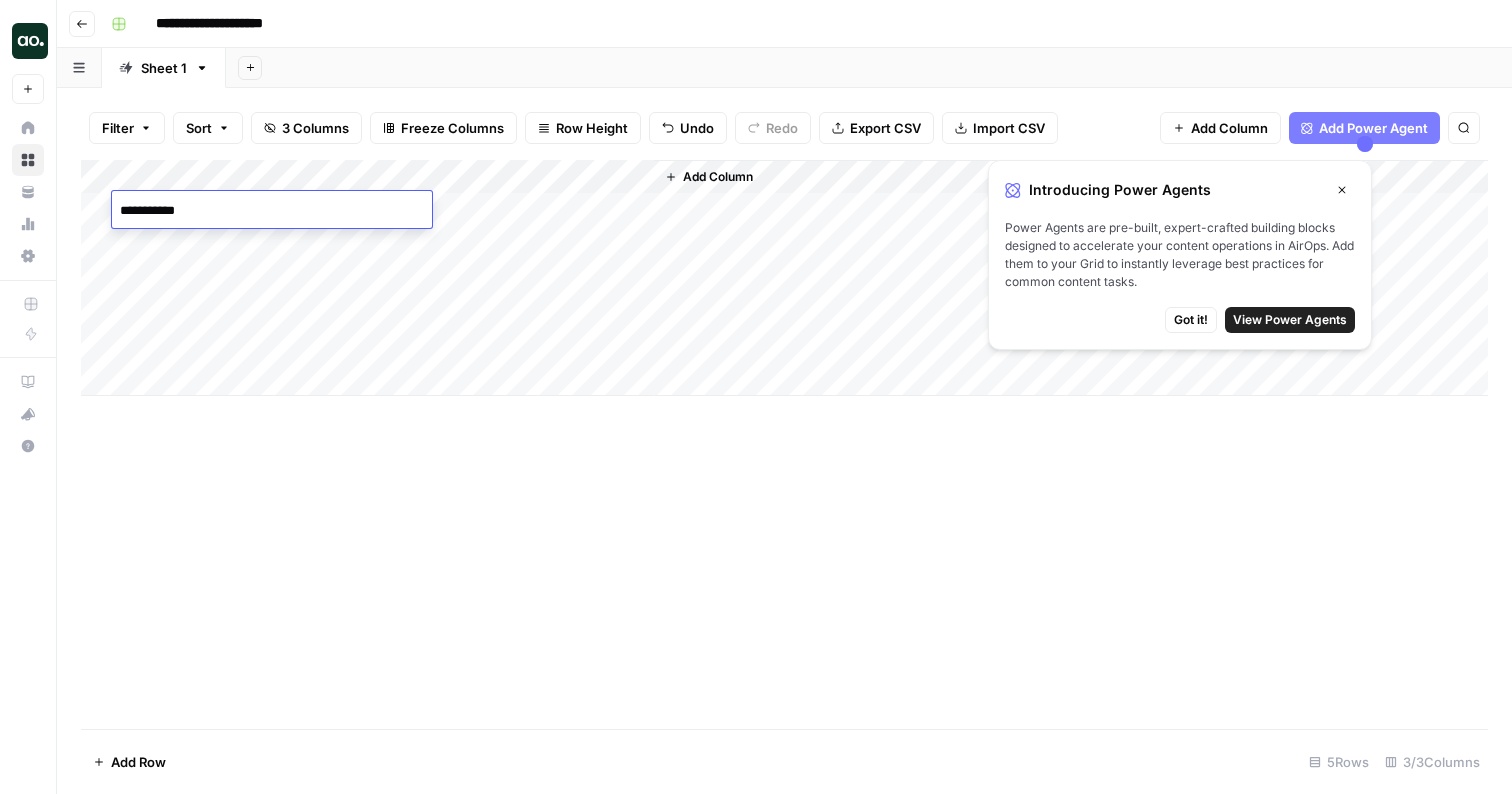 click on "**********" at bounding box center [784, 24] 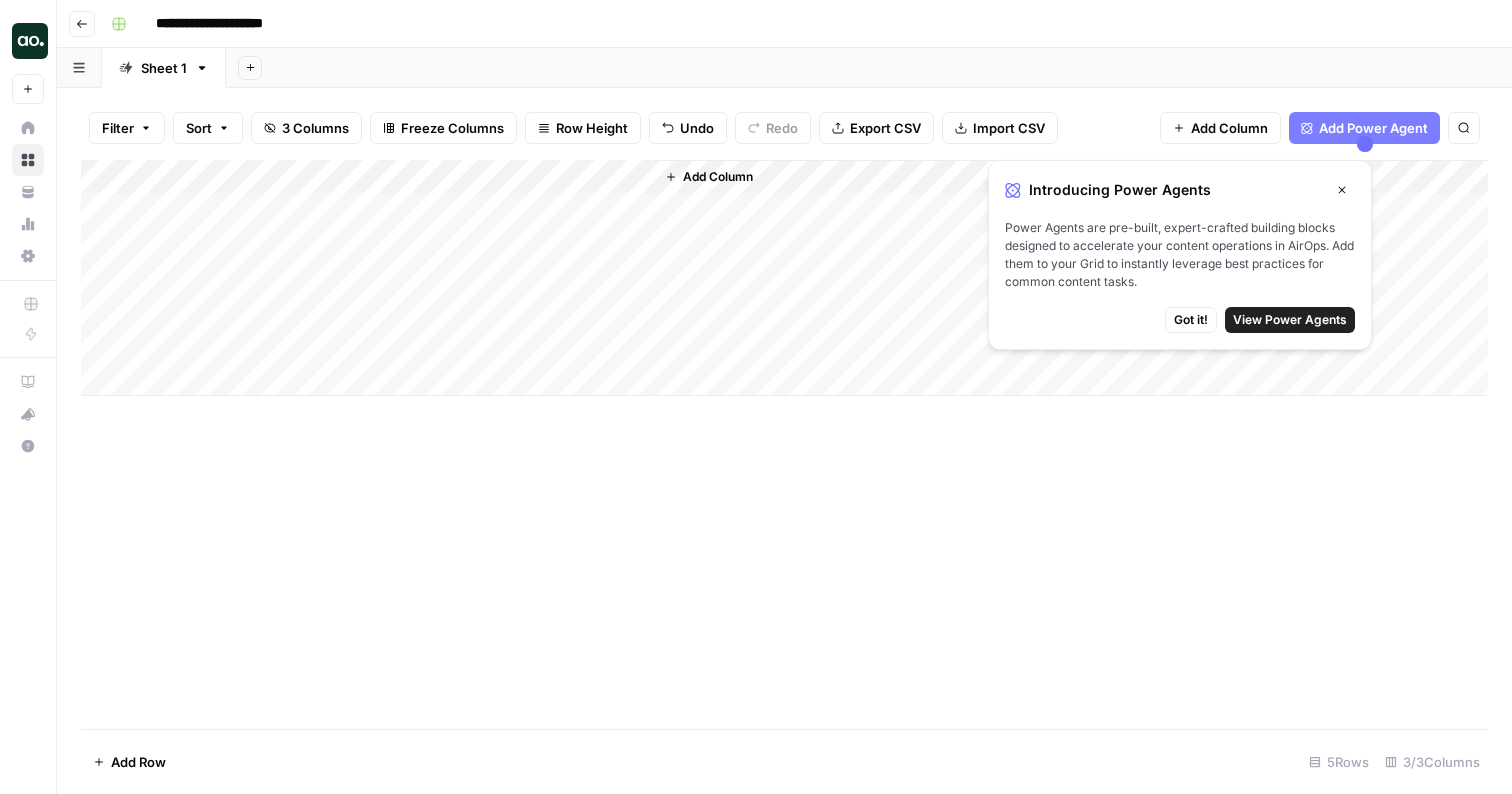 click on "Add Column" at bounding box center (784, 278) 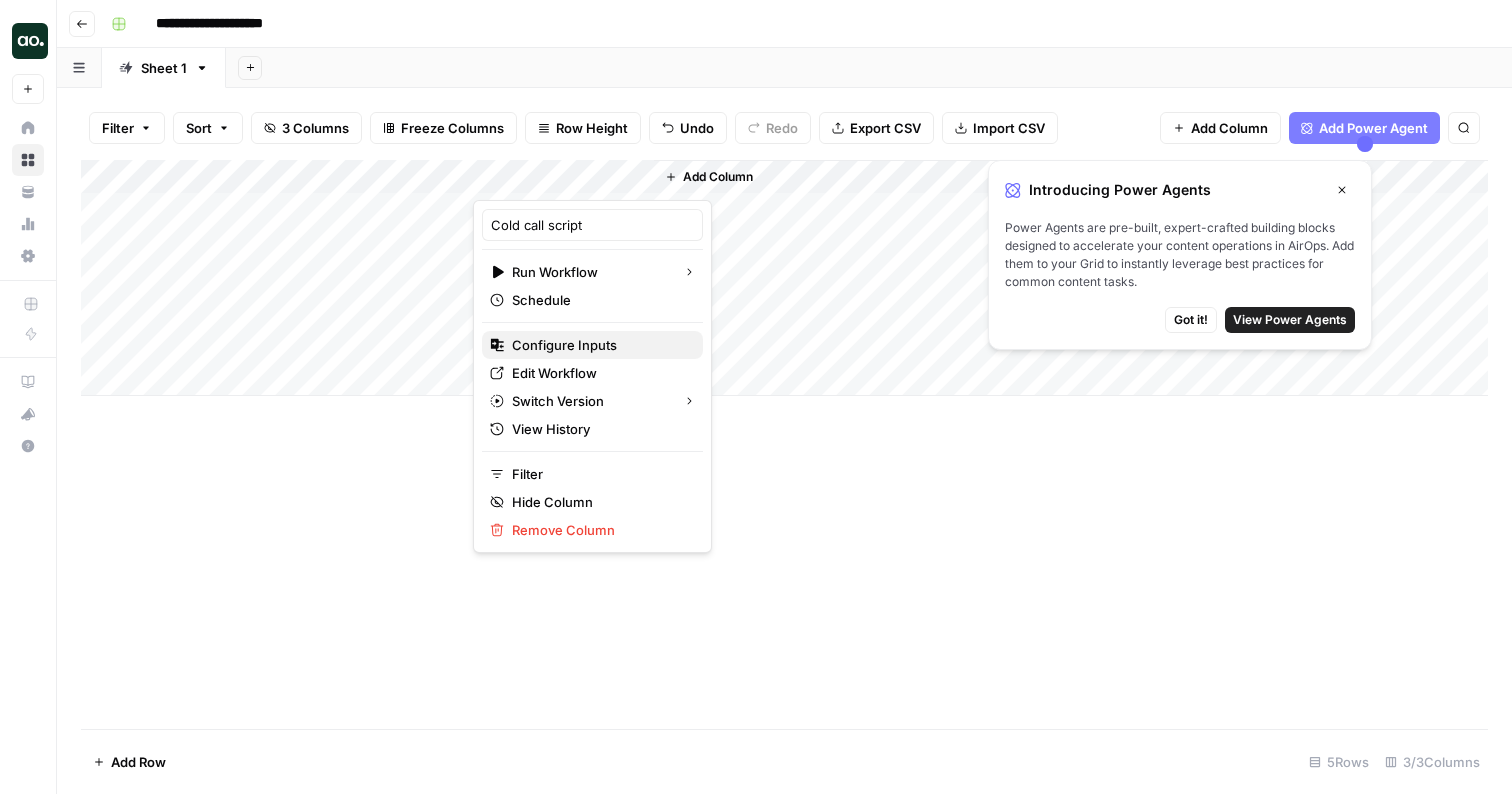 click on "Configure Inputs" at bounding box center [599, 345] 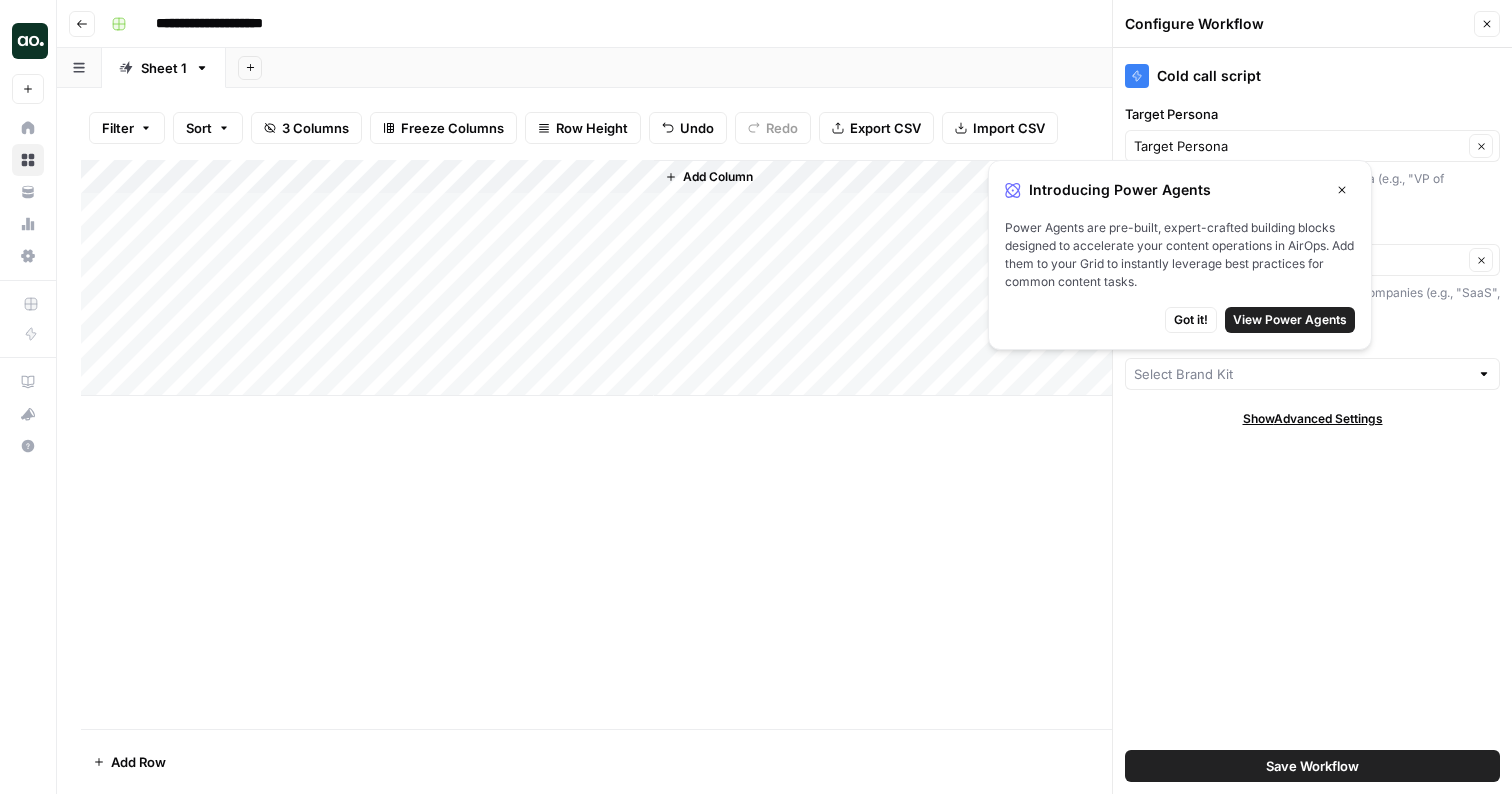 click on "Close" at bounding box center [1342, 190] 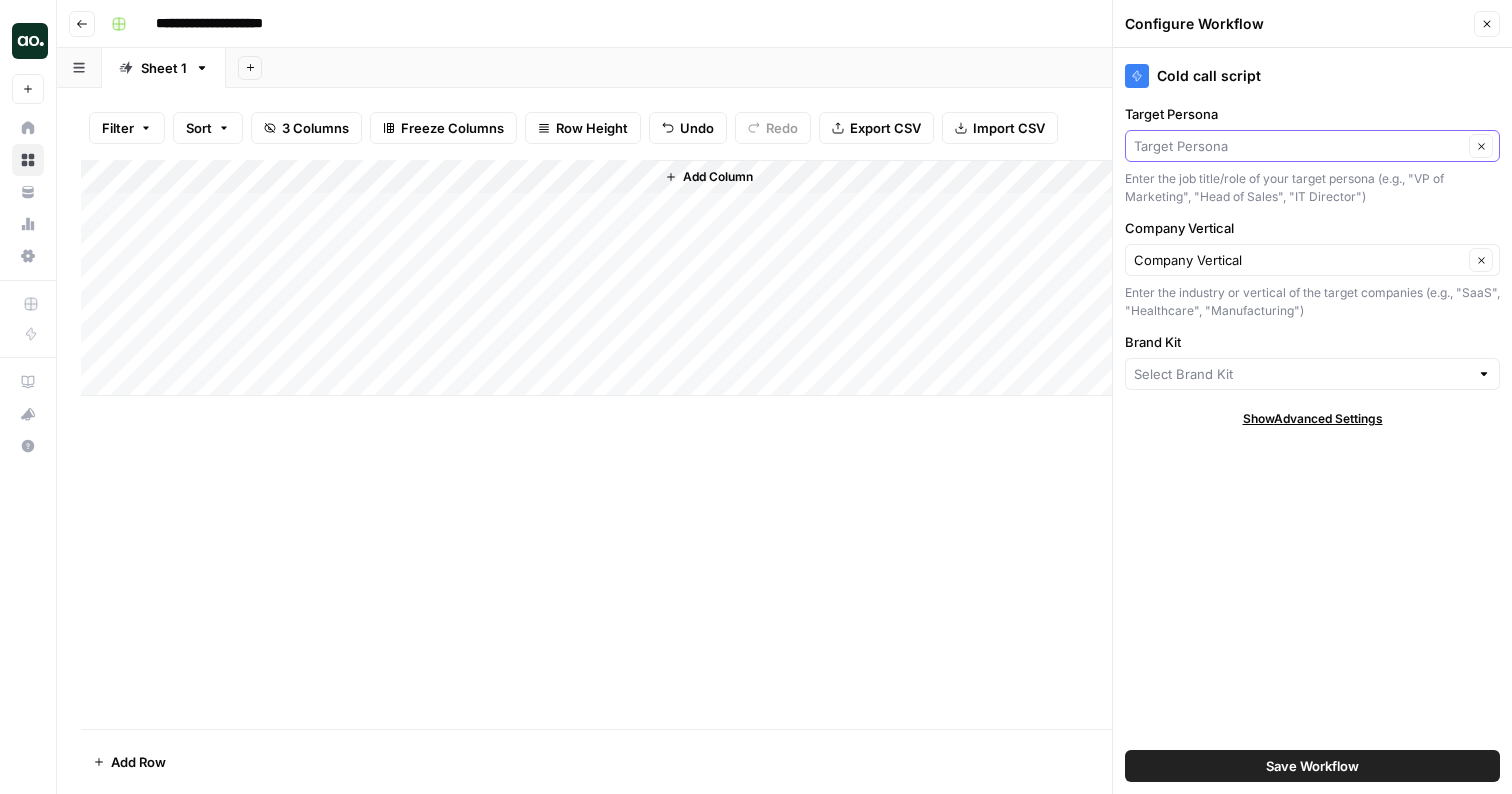 click on "Target Persona" at bounding box center [1298, 146] 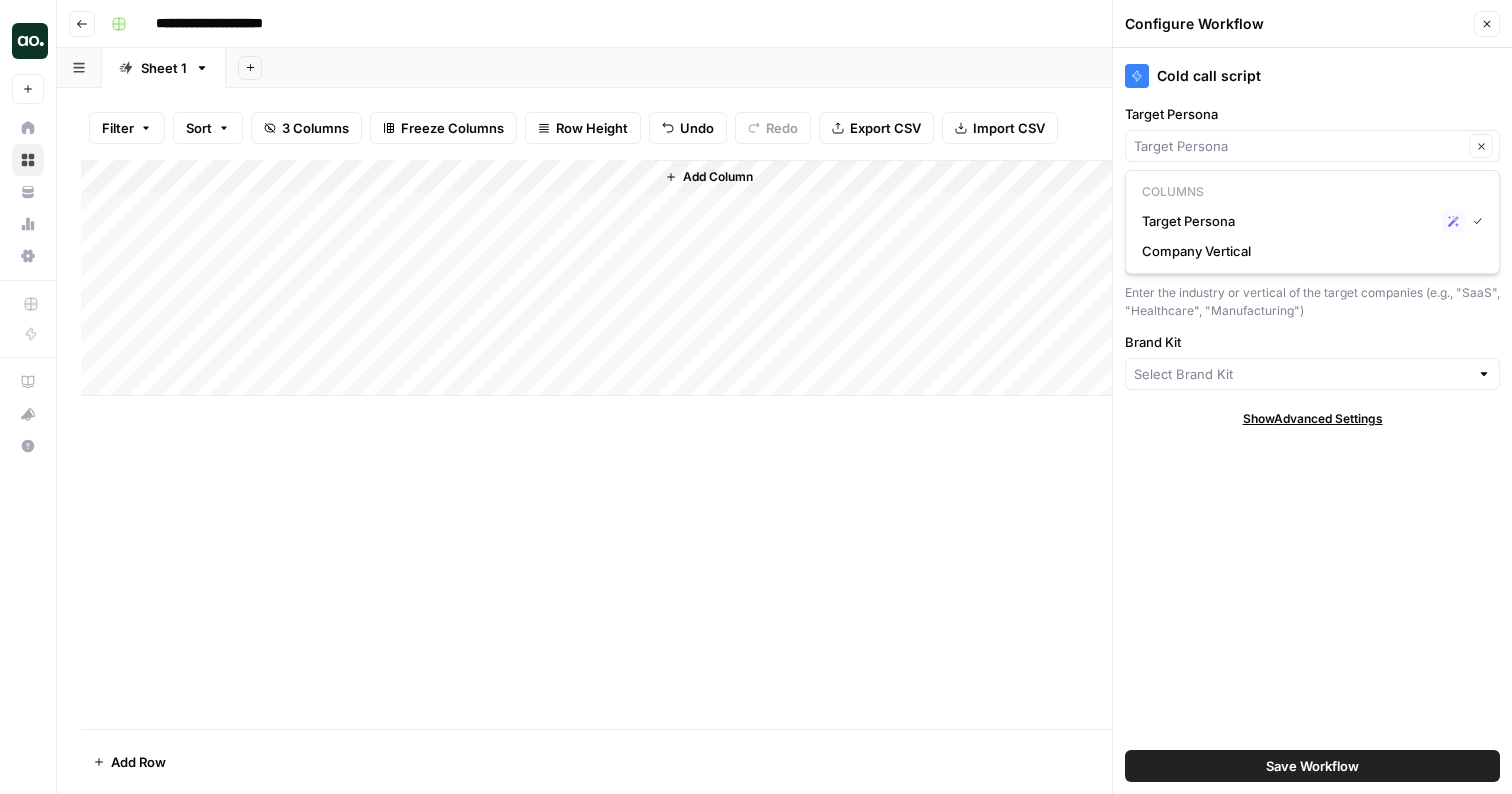 type on "Target Persona" 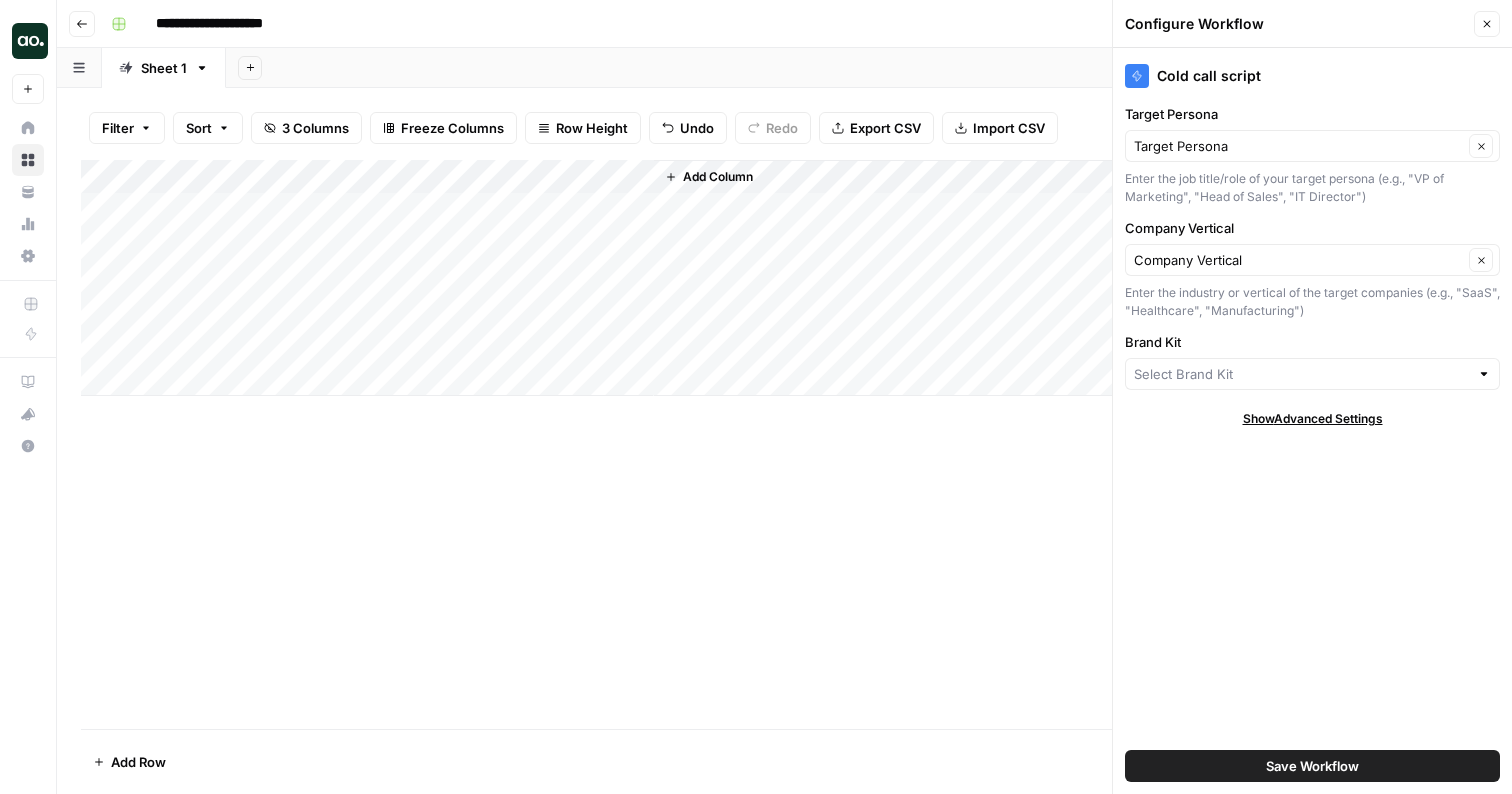 click on "Cold call script Target Persona Target Persona Clear Enter the job title/role of your target persona (e.g., "VP of Marketing", "Head of Sales", "IT Director") Company Vertical Company Vertical Clear Enter the industry or vertical of the target companies (e.g., "SaaS", "Healthcare", "Manufacturing") Brand Kit Show  Advanced Settings Save Workflow" at bounding box center (1312, 421) 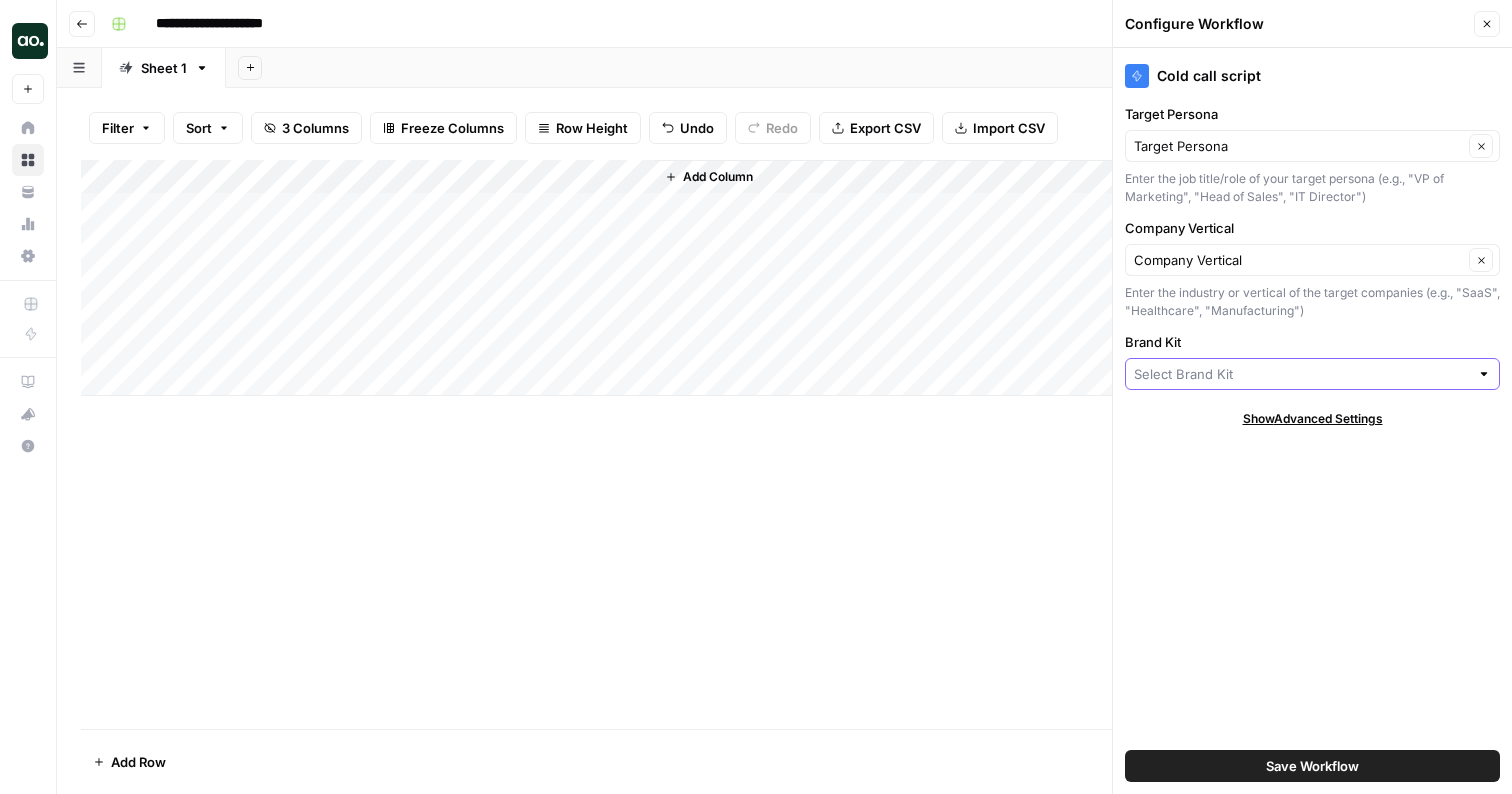 click on "Brand Kit" at bounding box center (1301, 374) 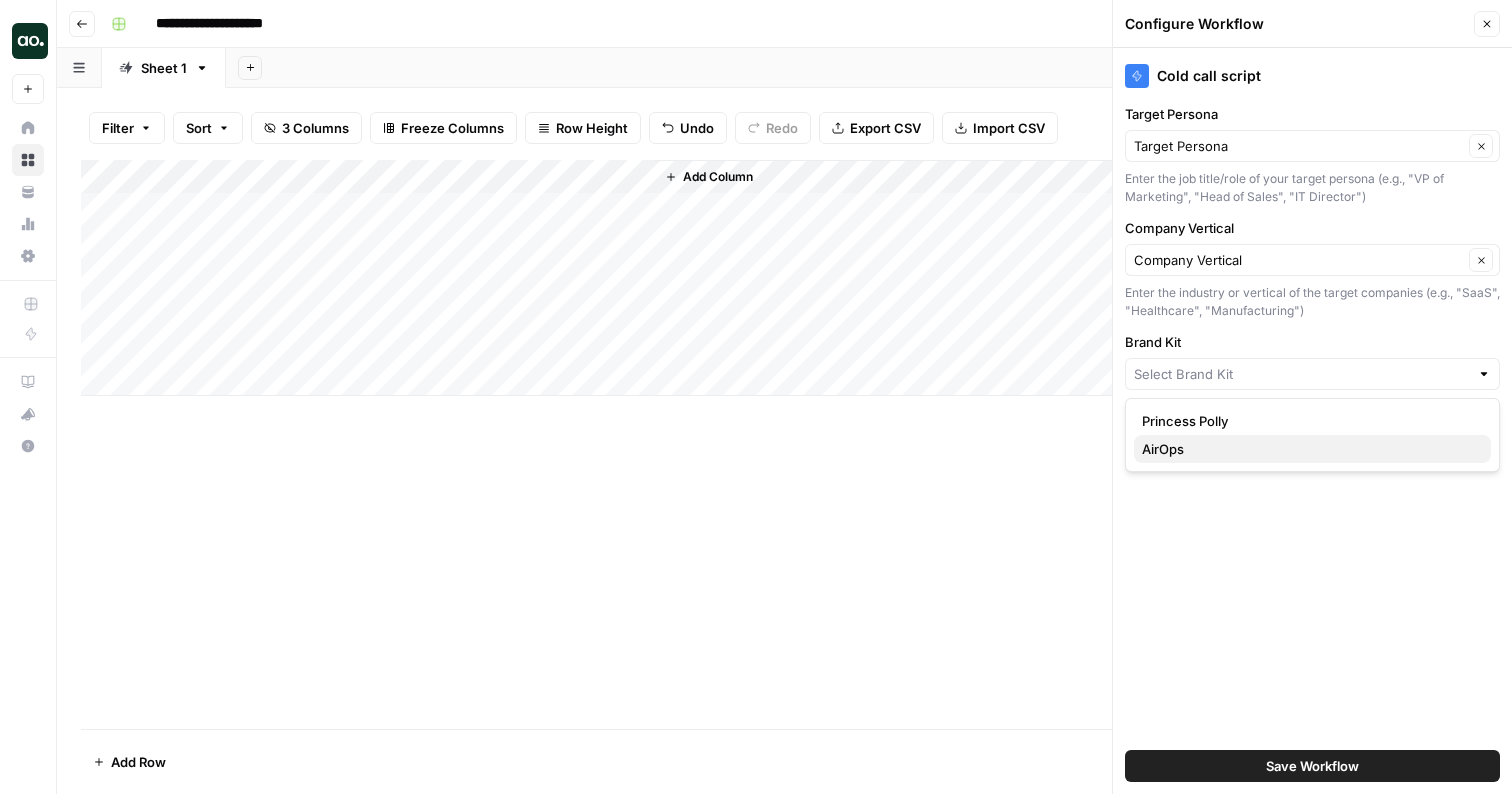 click on "AirOps" at bounding box center (1308, 449) 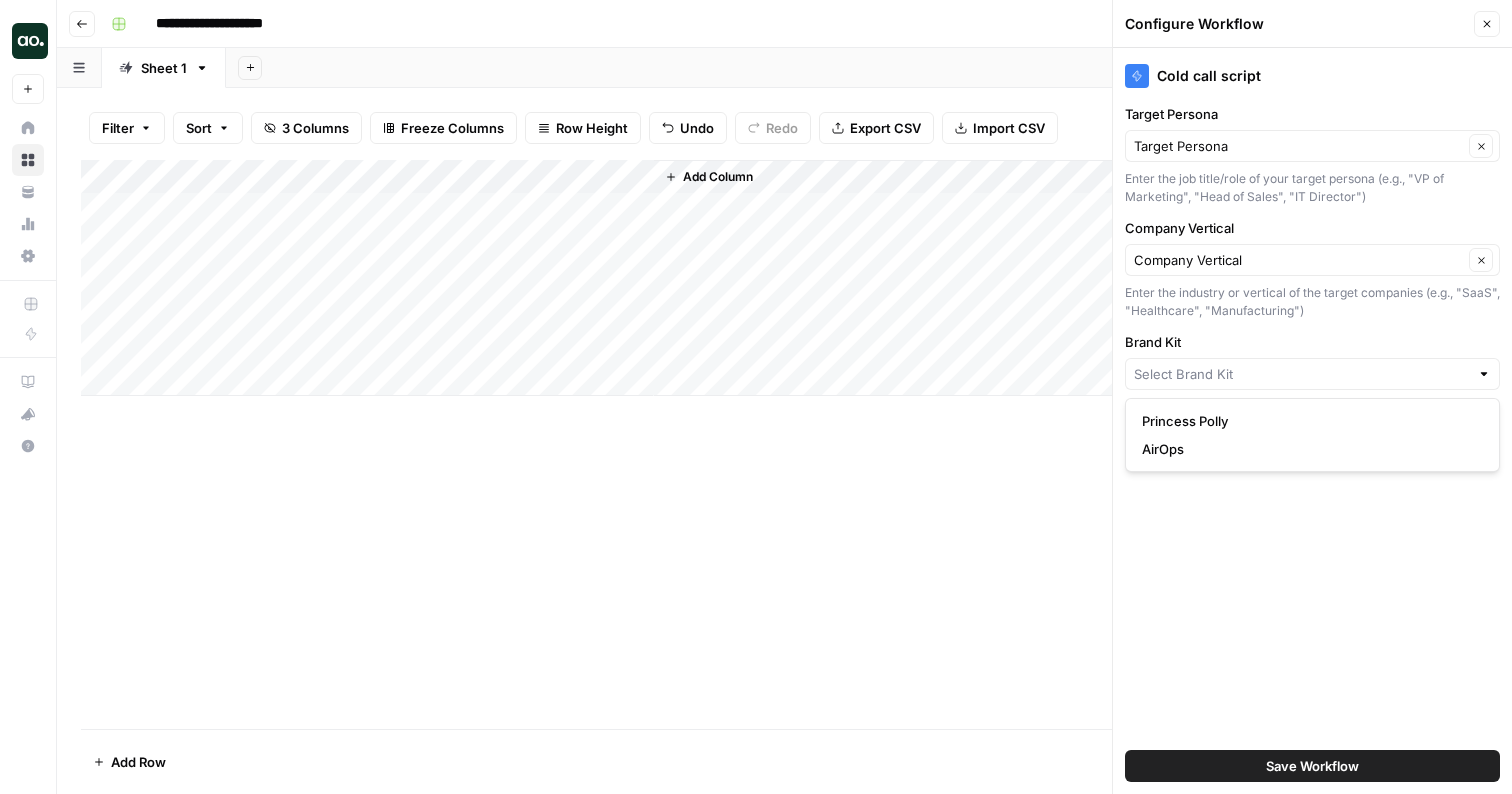 type on "AirOps" 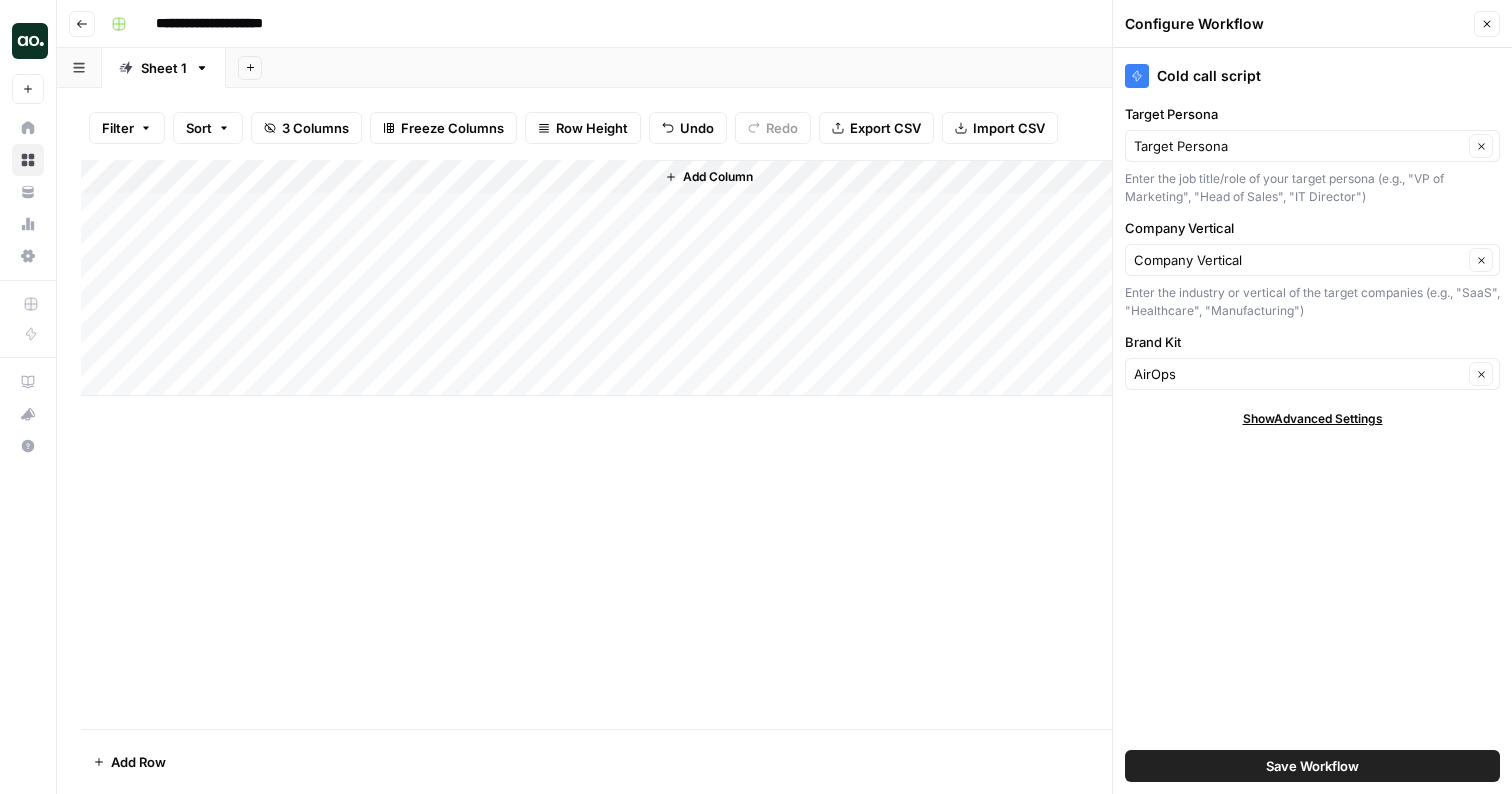 click on "Add Column" at bounding box center (784, 444) 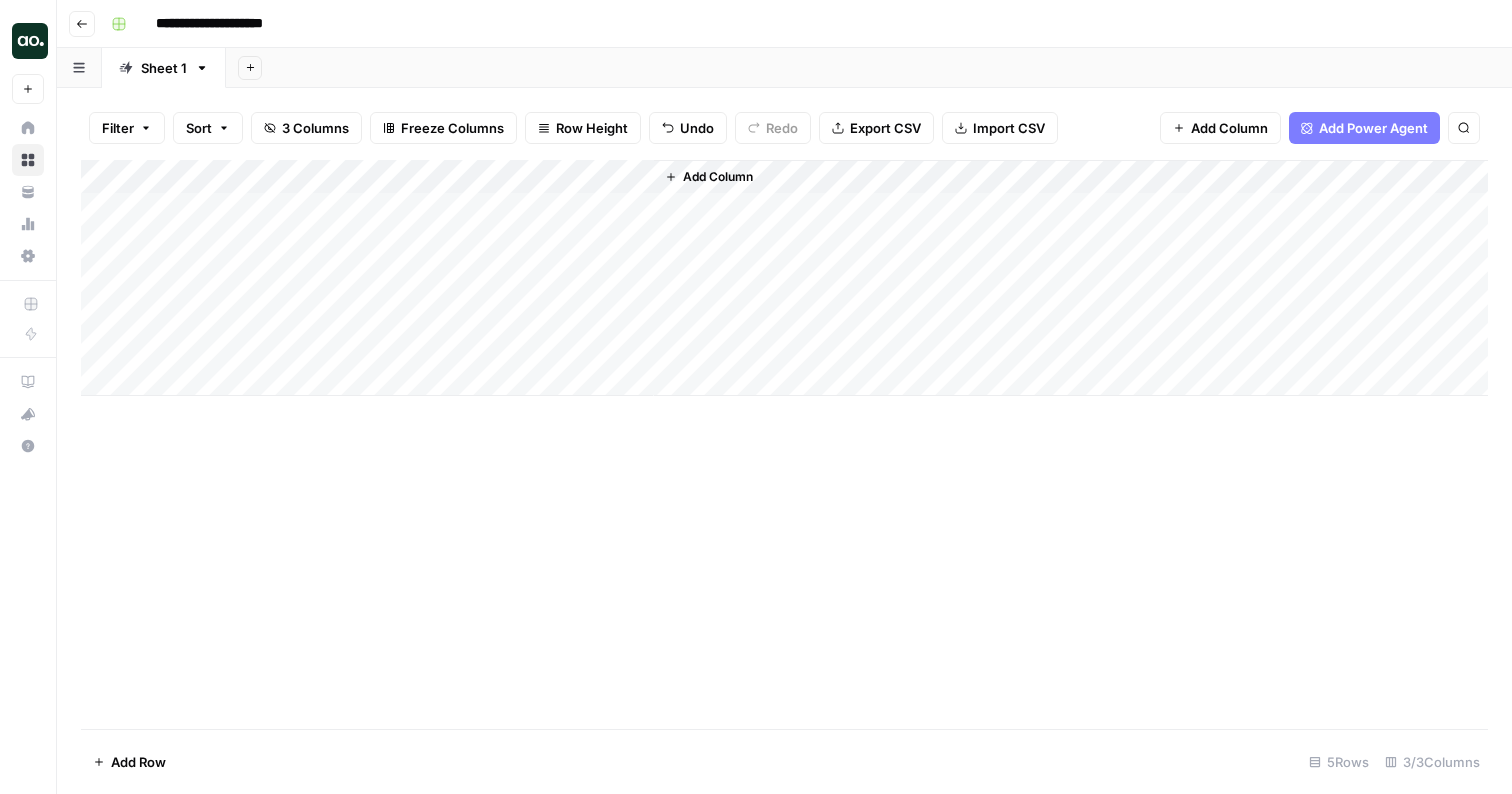 click on "Add Column" at bounding box center (784, 278) 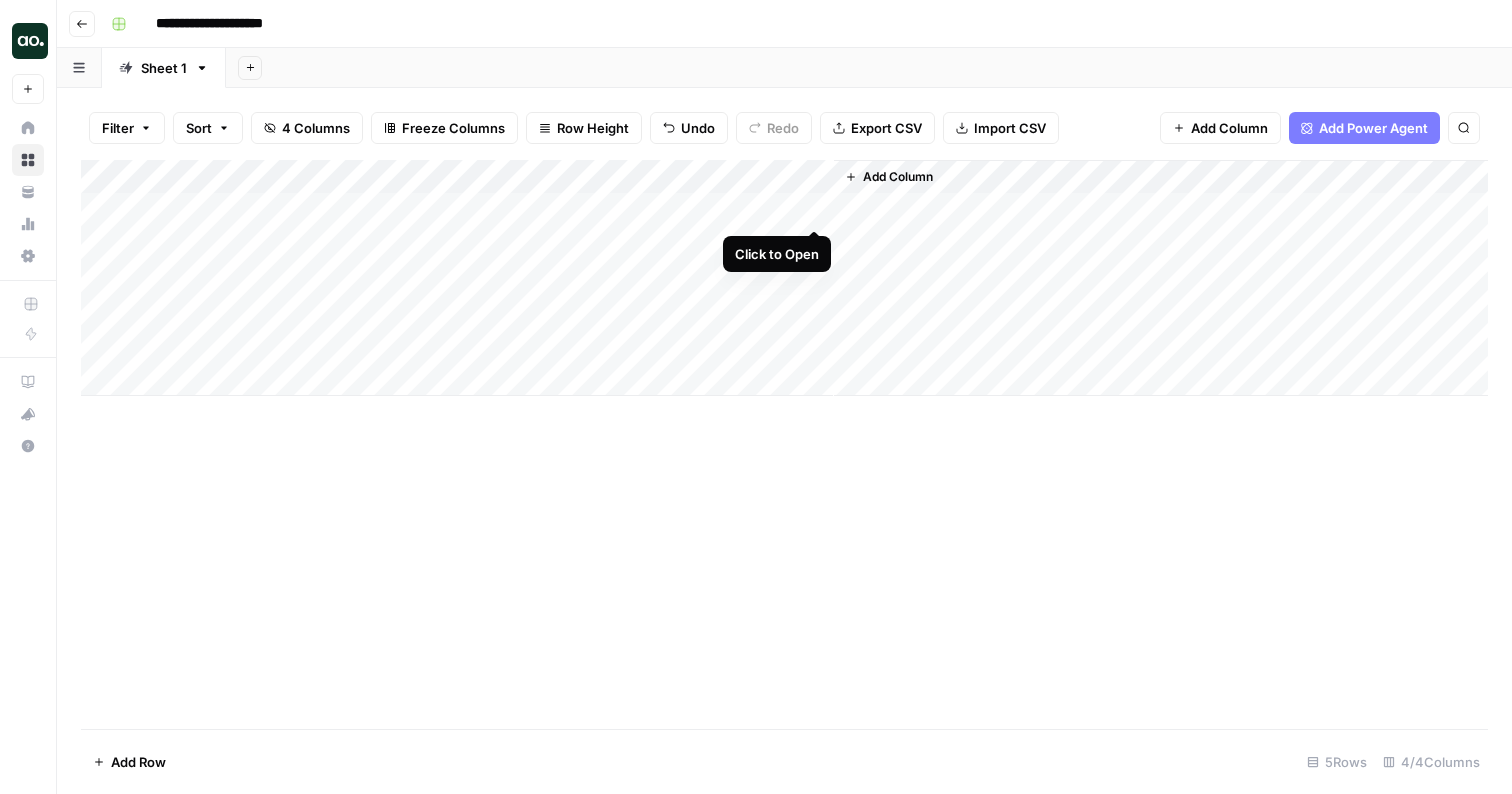 click on "Add Column" at bounding box center [784, 278] 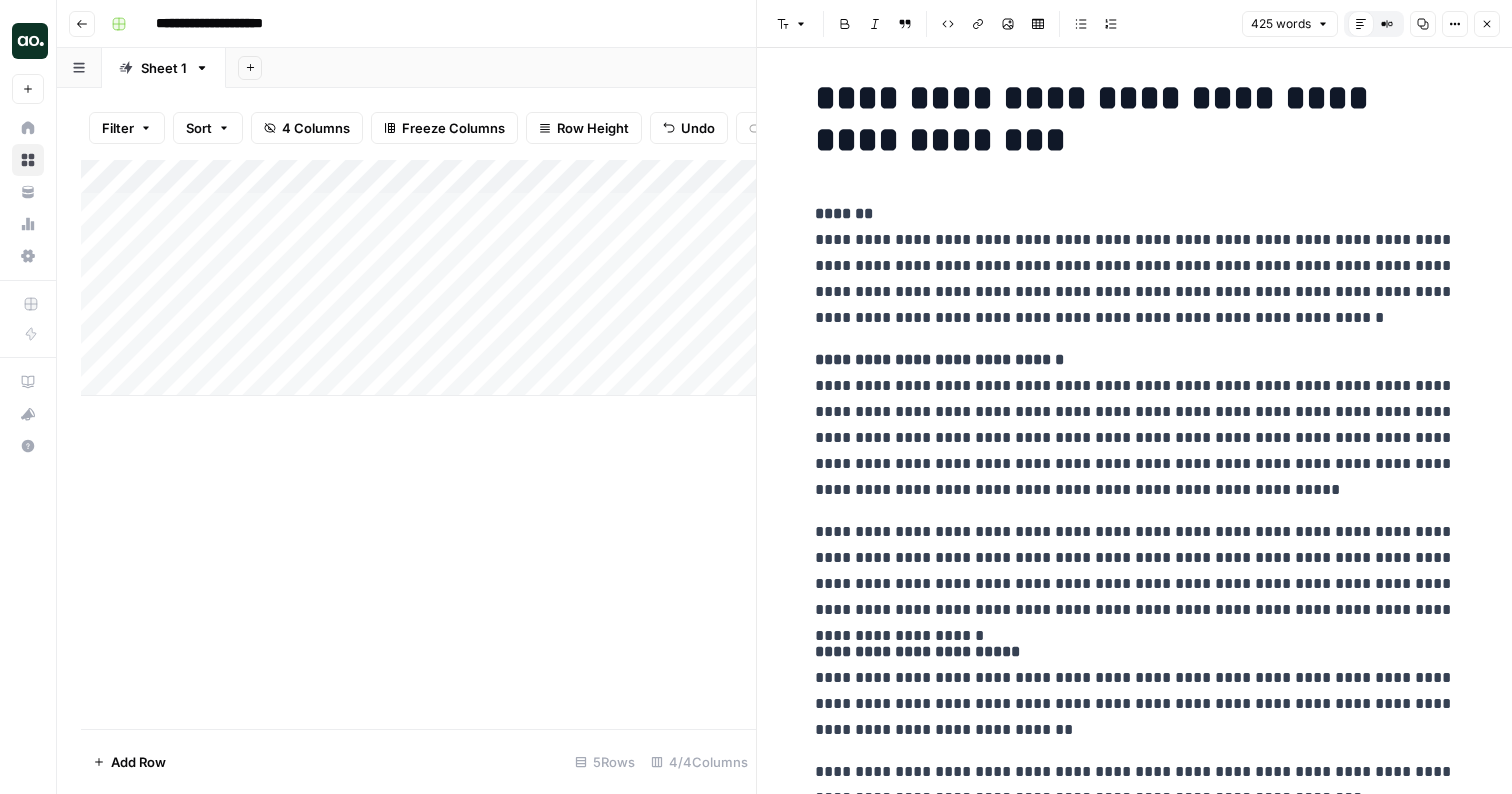 scroll, scrollTop: 9, scrollLeft: 0, axis: vertical 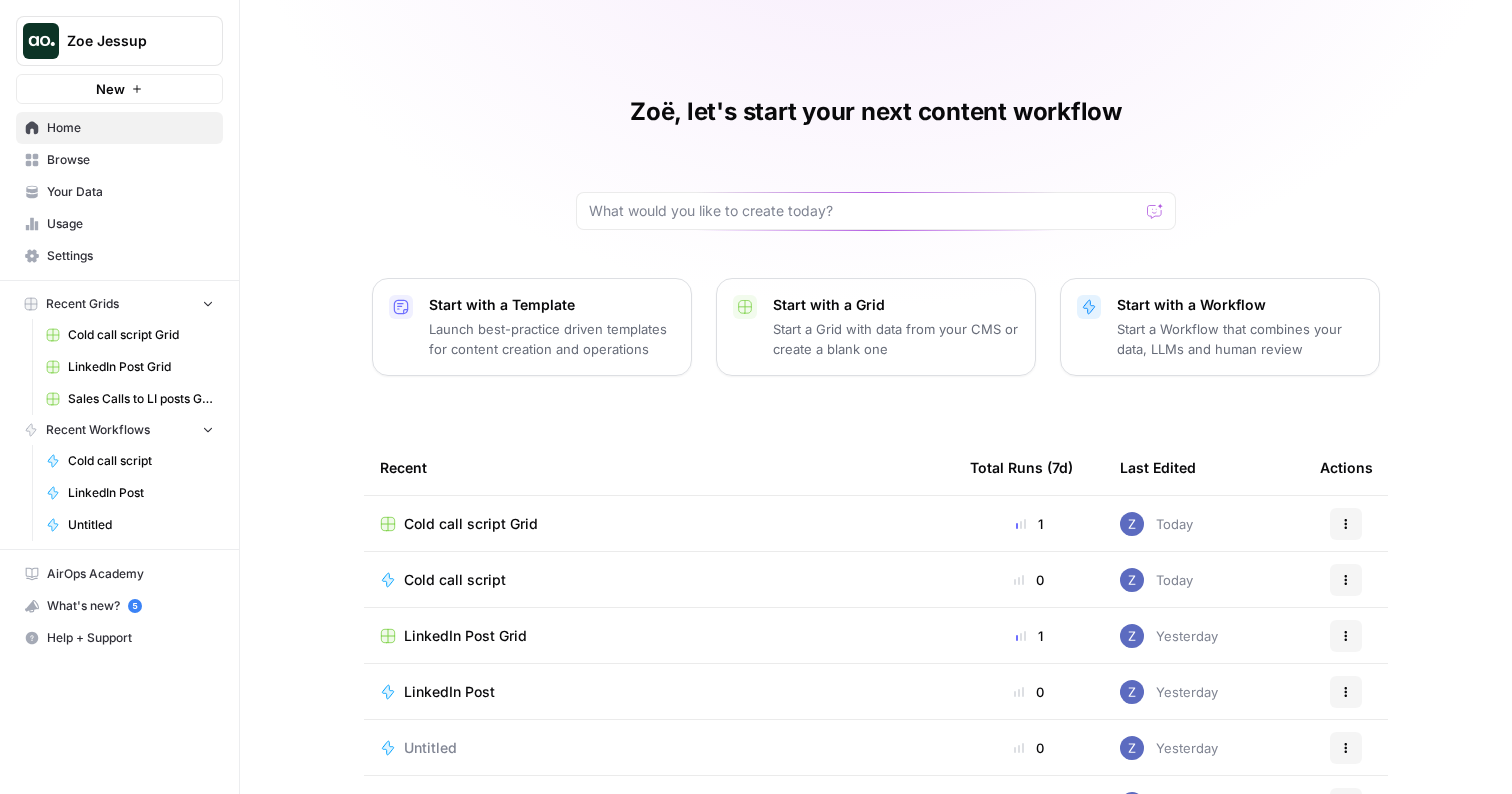 click at bounding box center [876, 211] 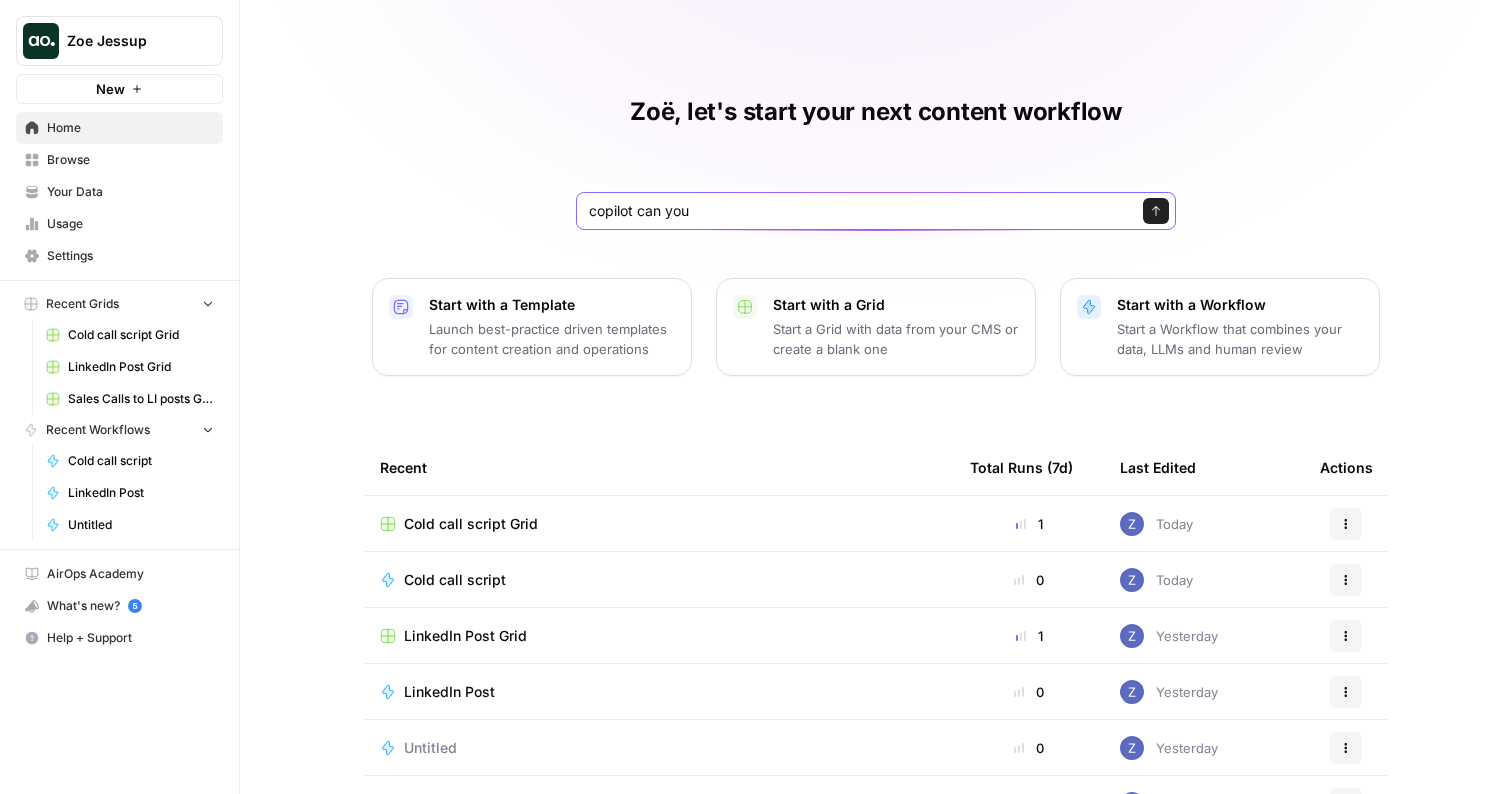 type on "copilot can you" 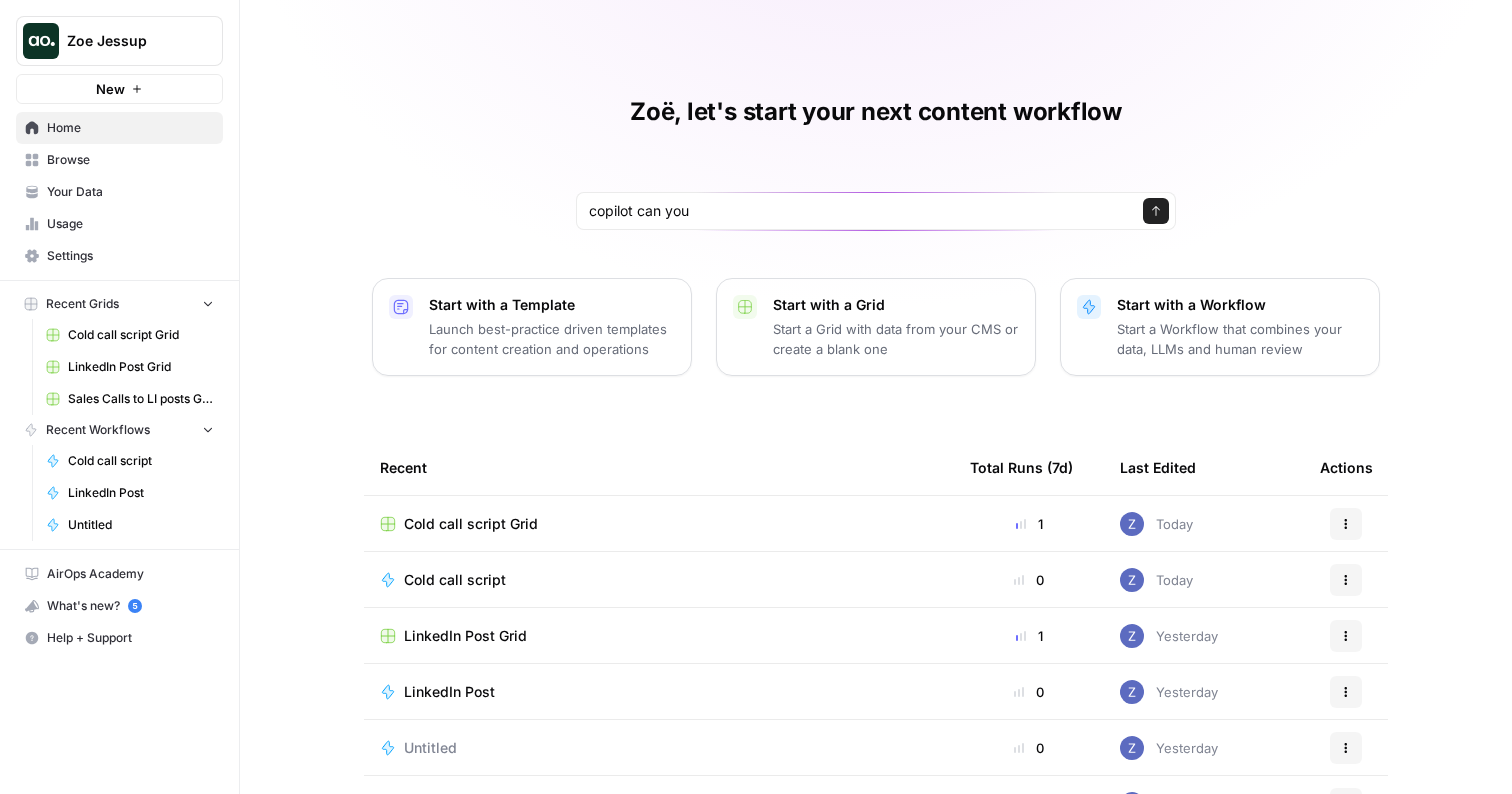 click on "LinkedIn Post Grid" at bounding box center [465, 636] 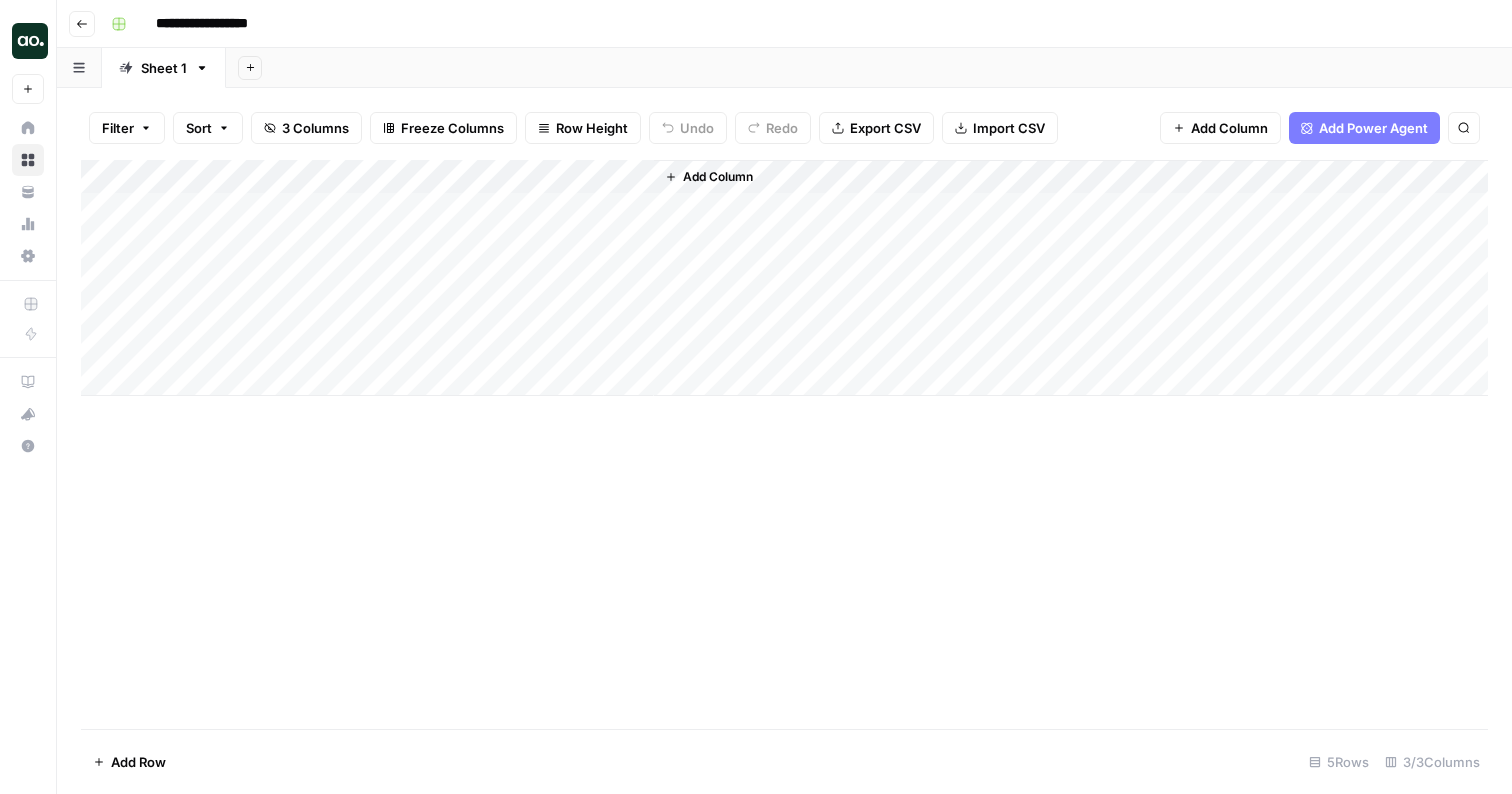 click on "Add Column" at bounding box center (784, 278) 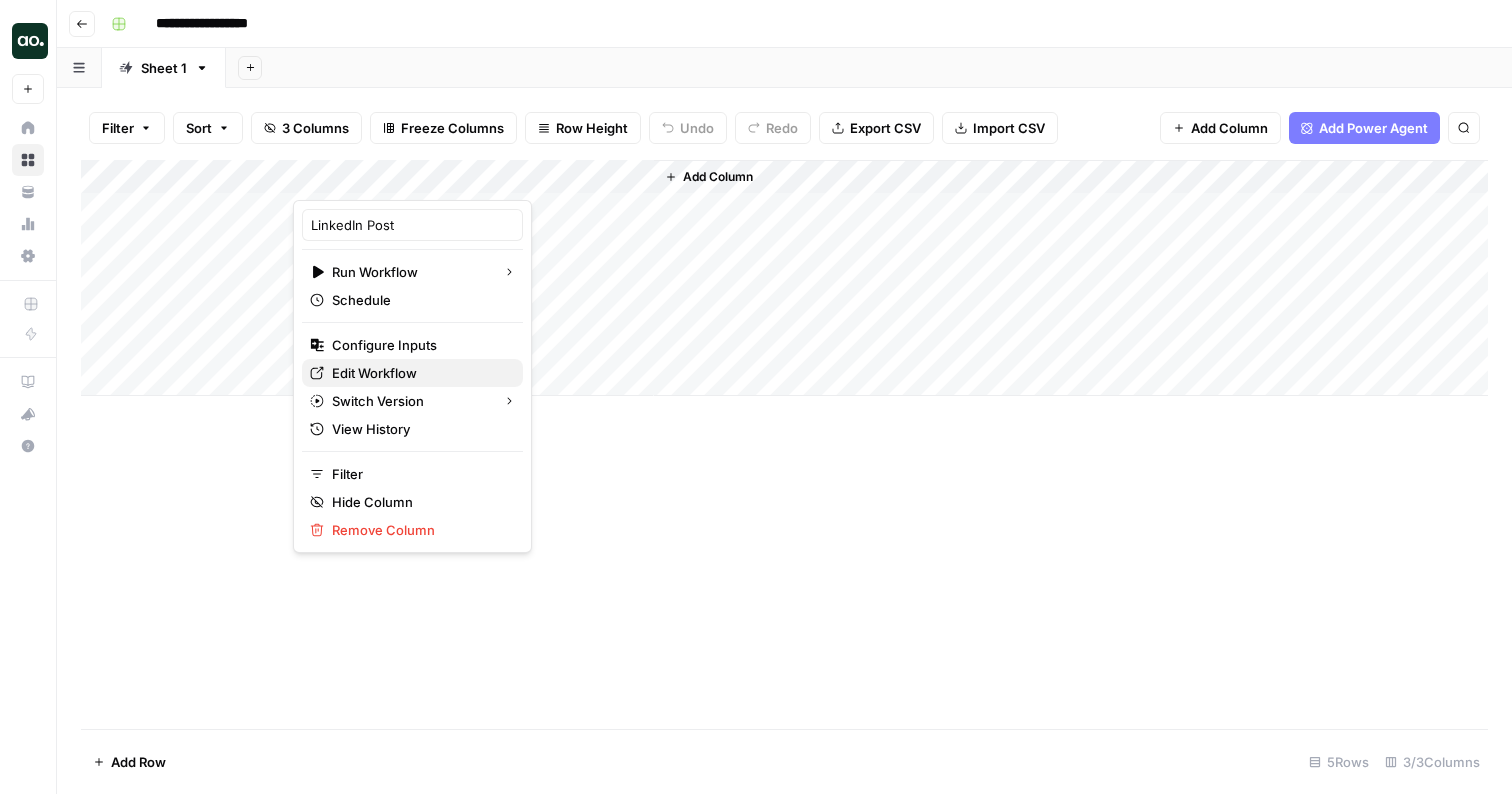 click on "Edit Workflow" at bounding box center [419, 373] 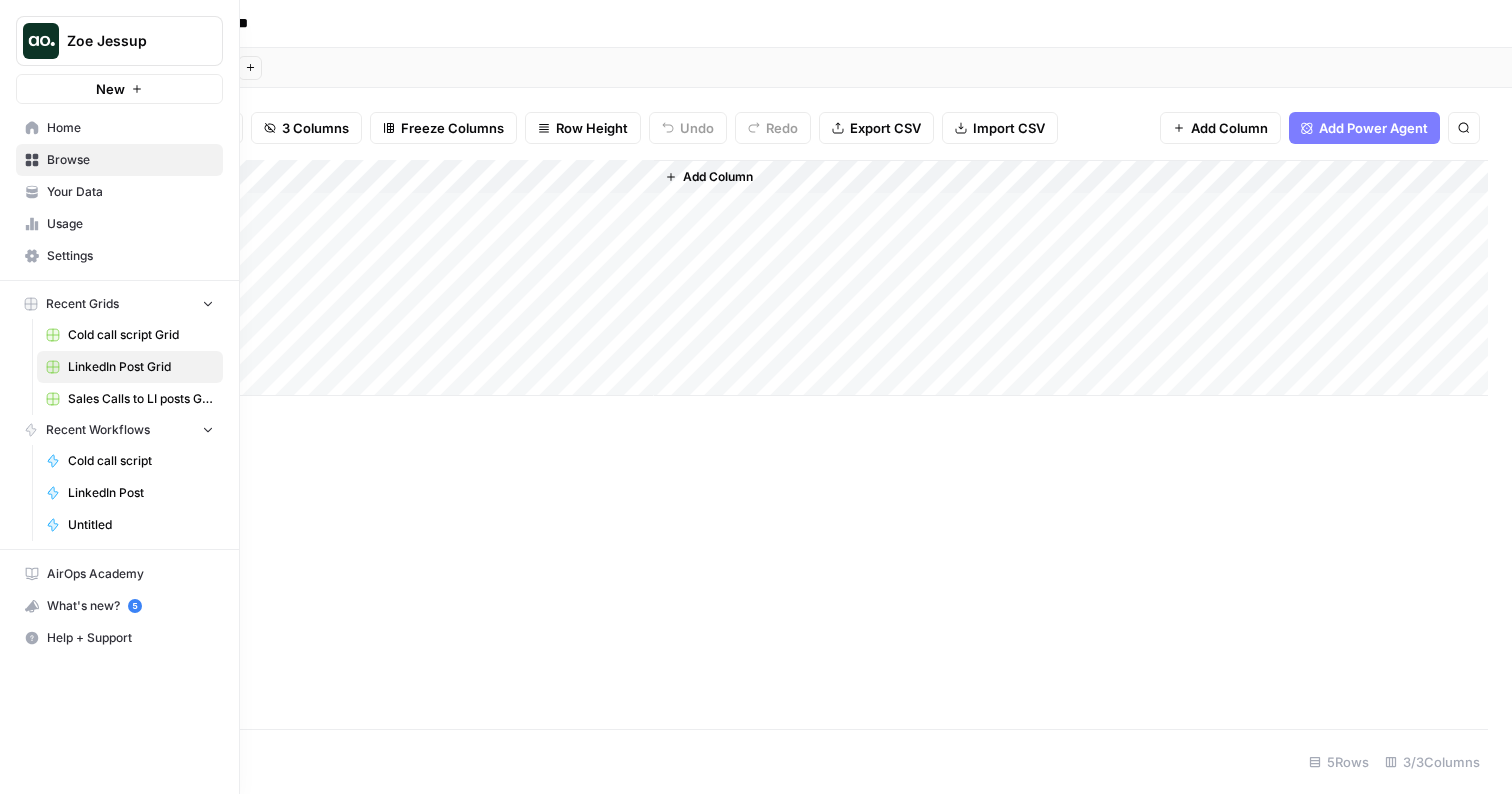click on "Home" at bounding box center (130, 128) 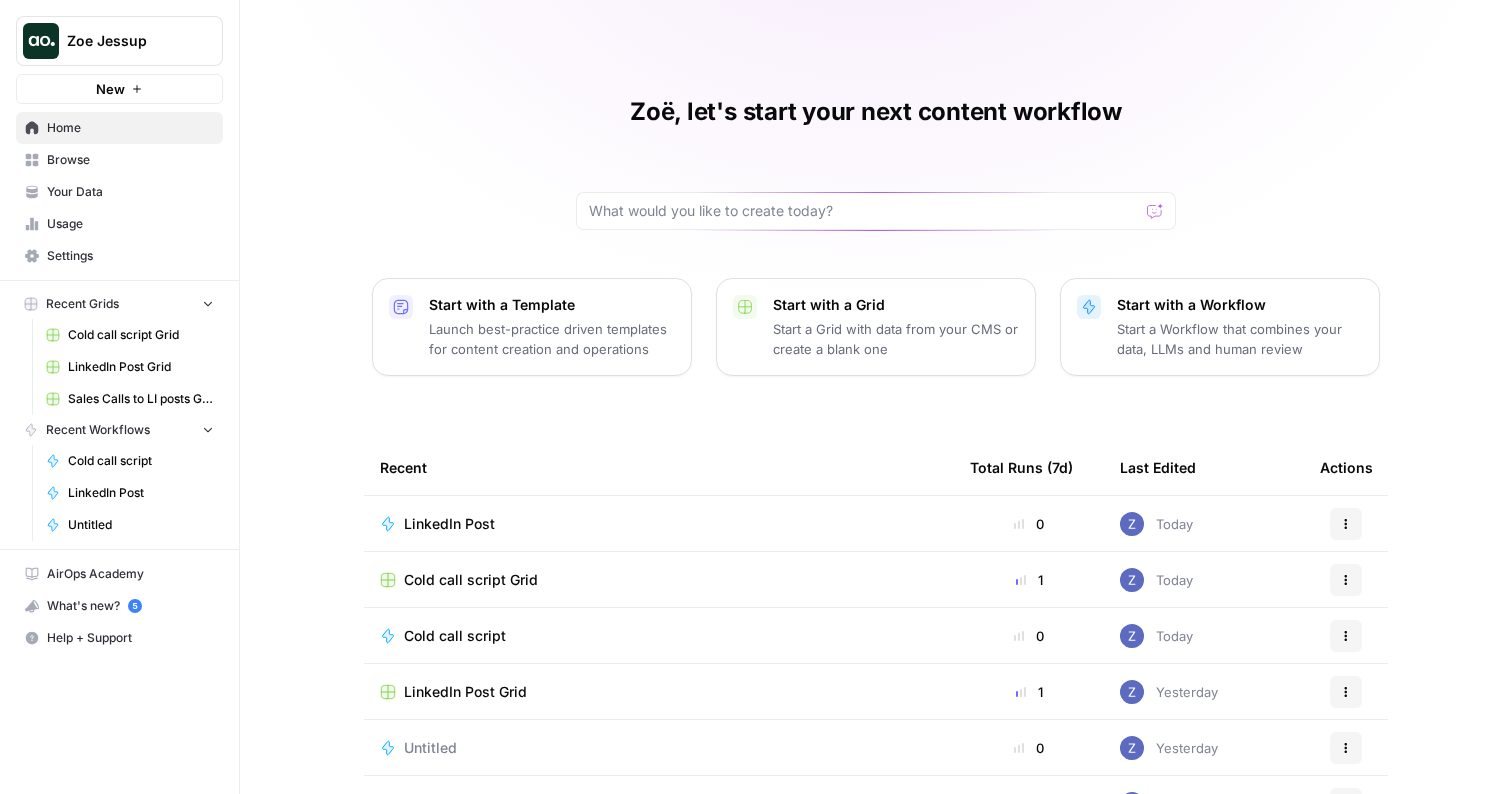 click at bounding box center (876, 211) 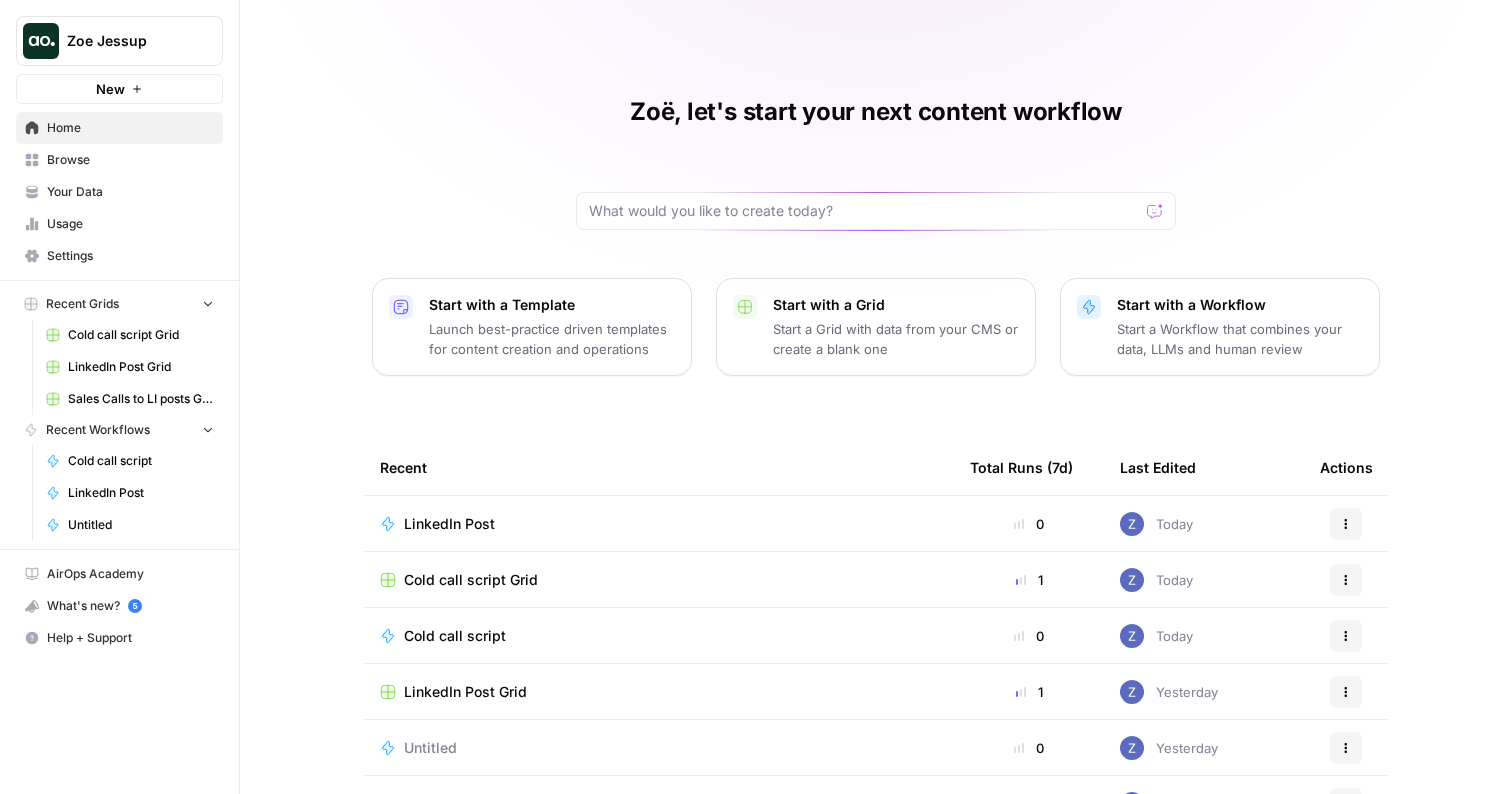 click at bounding box center (876, 211) 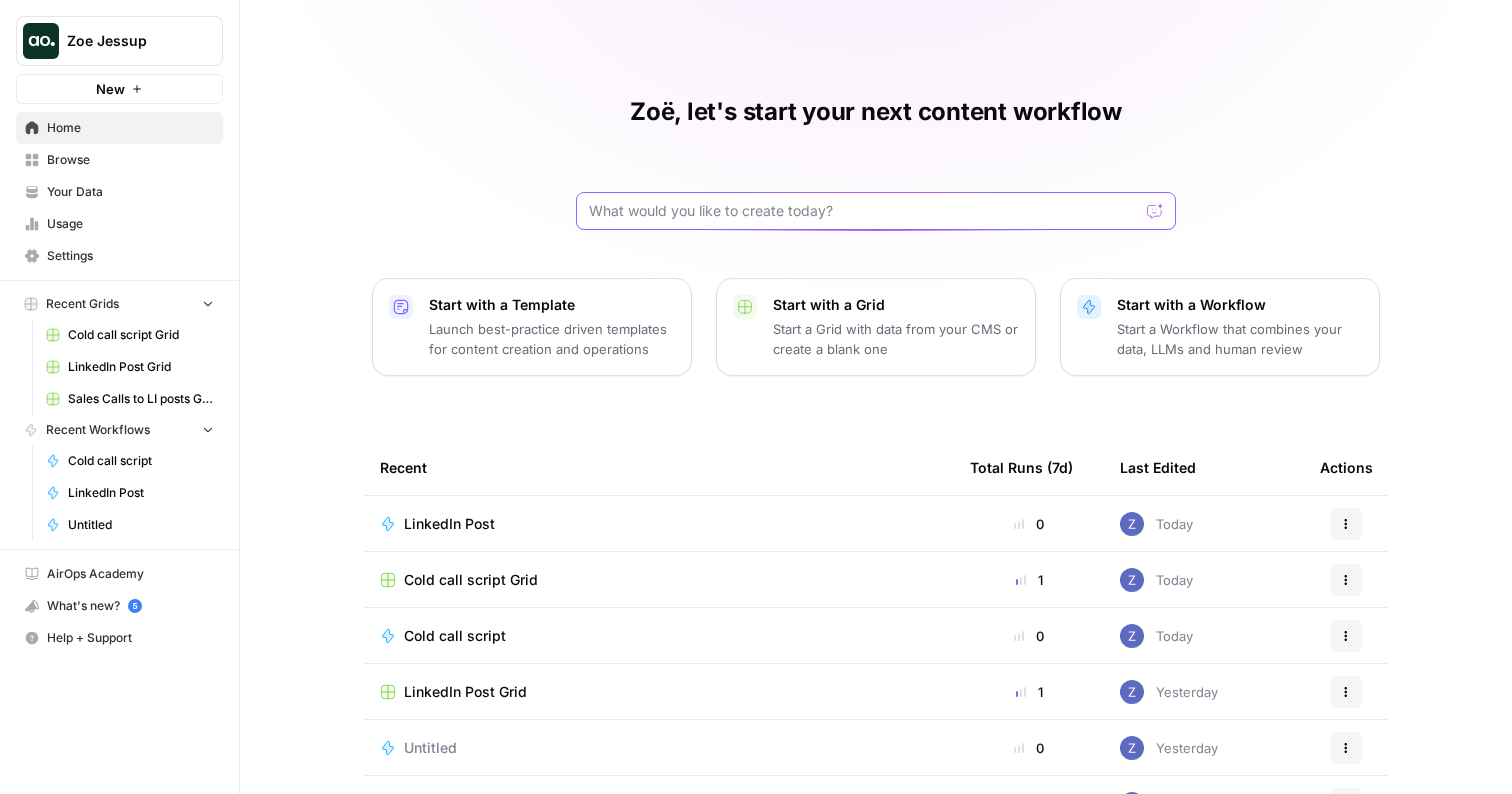 click at bounding box center (864, 211) 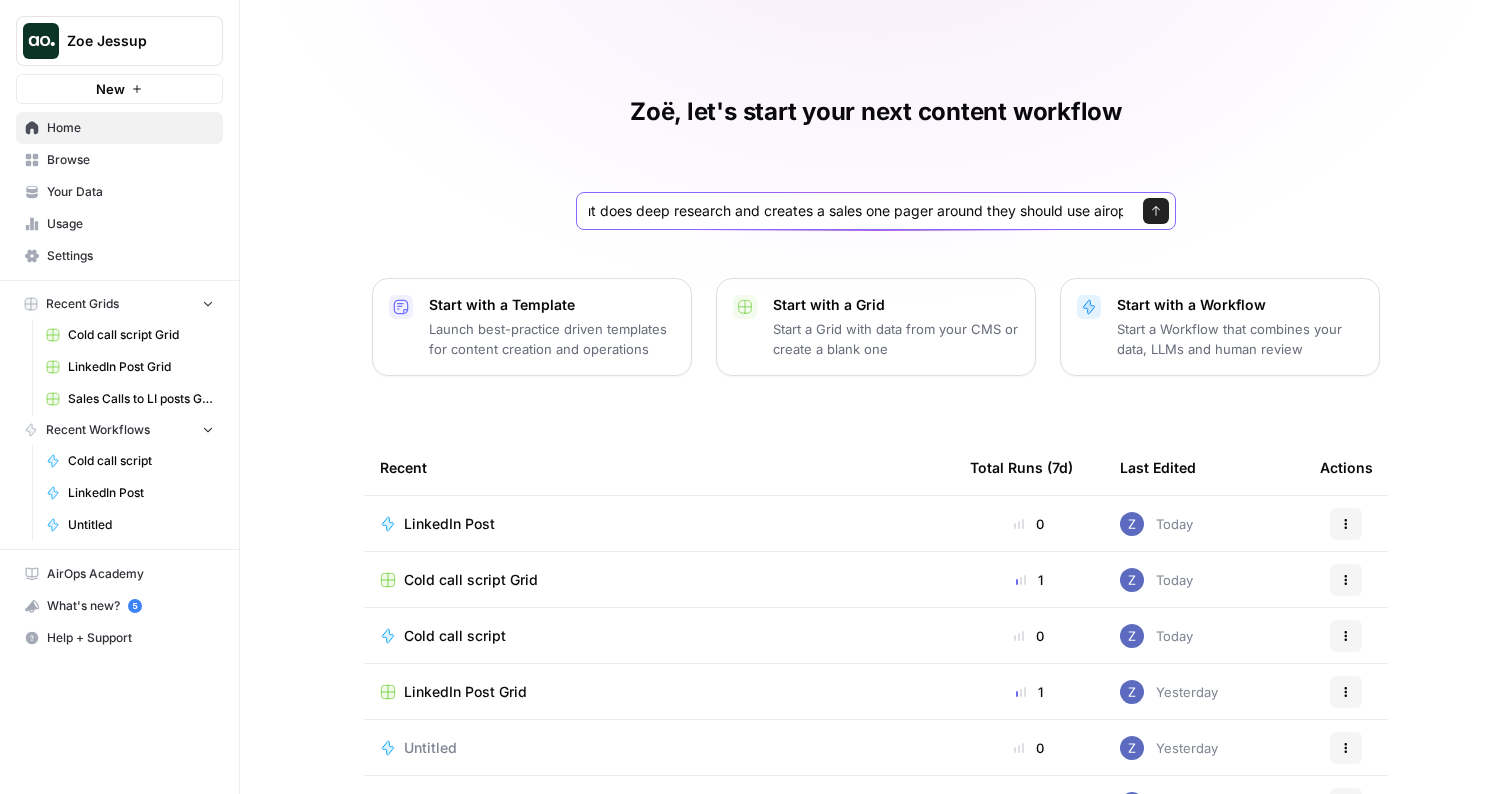 scroll, scrollTop: 0, scrollLeft: 422, axis: horizontal 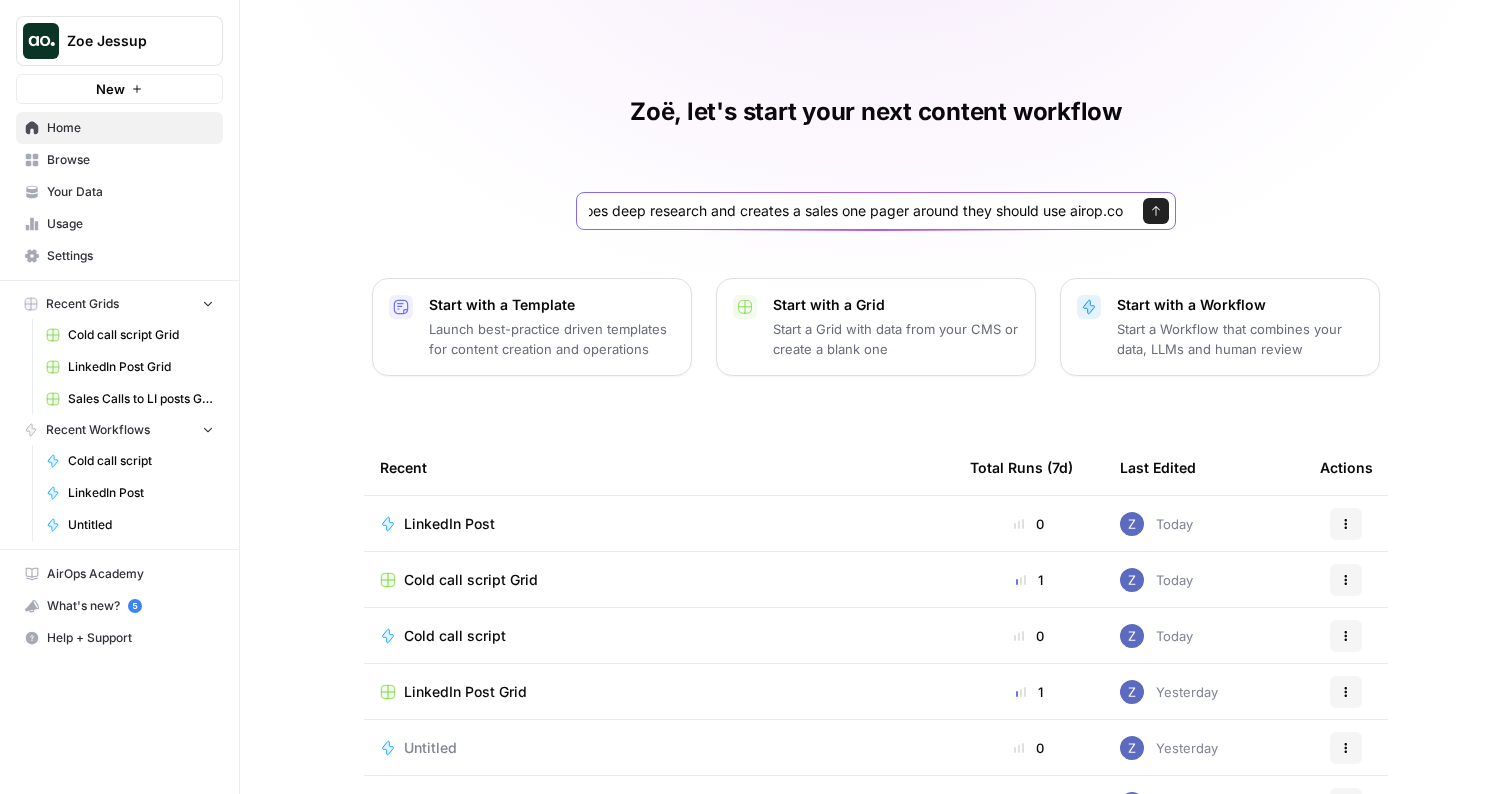 type on "can you create me a workflow that takes a company as an input does deep research and creates a sales one pager around they should use airop.com" 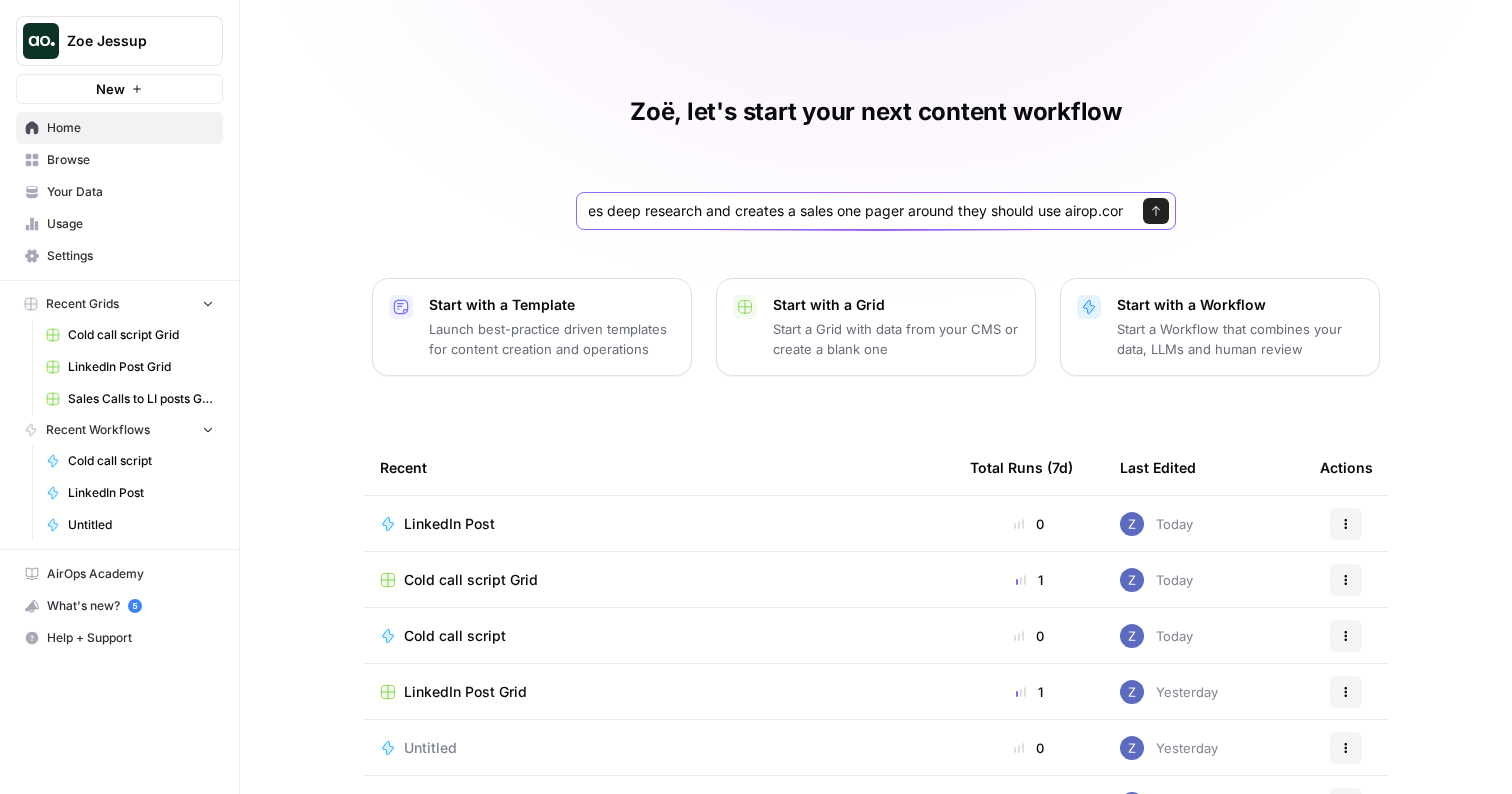 scroll, scrollTop: 0, scrollLeft: 454, axis: horizontal 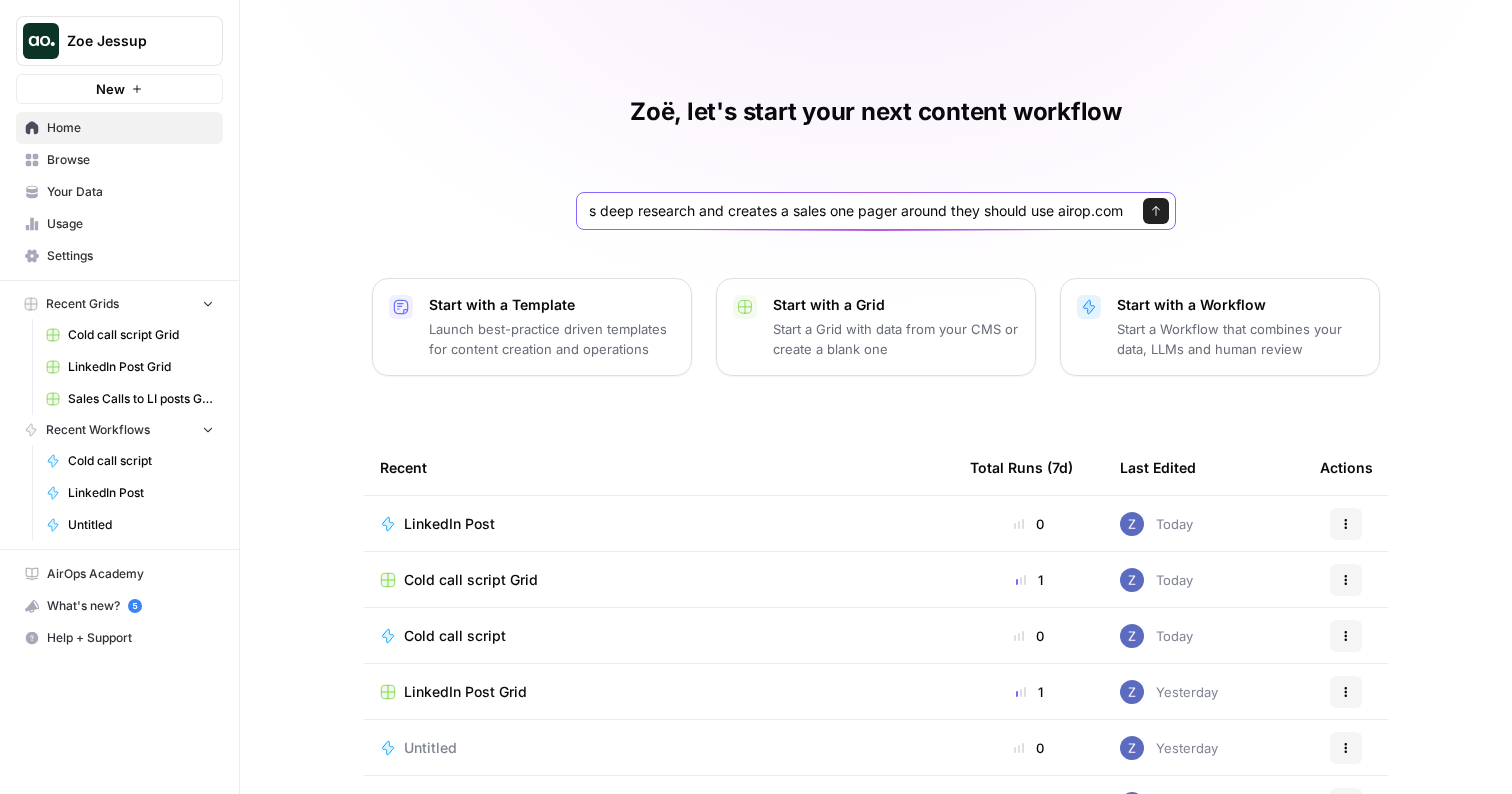 click on "Send" at bounding box center (1156, 211) 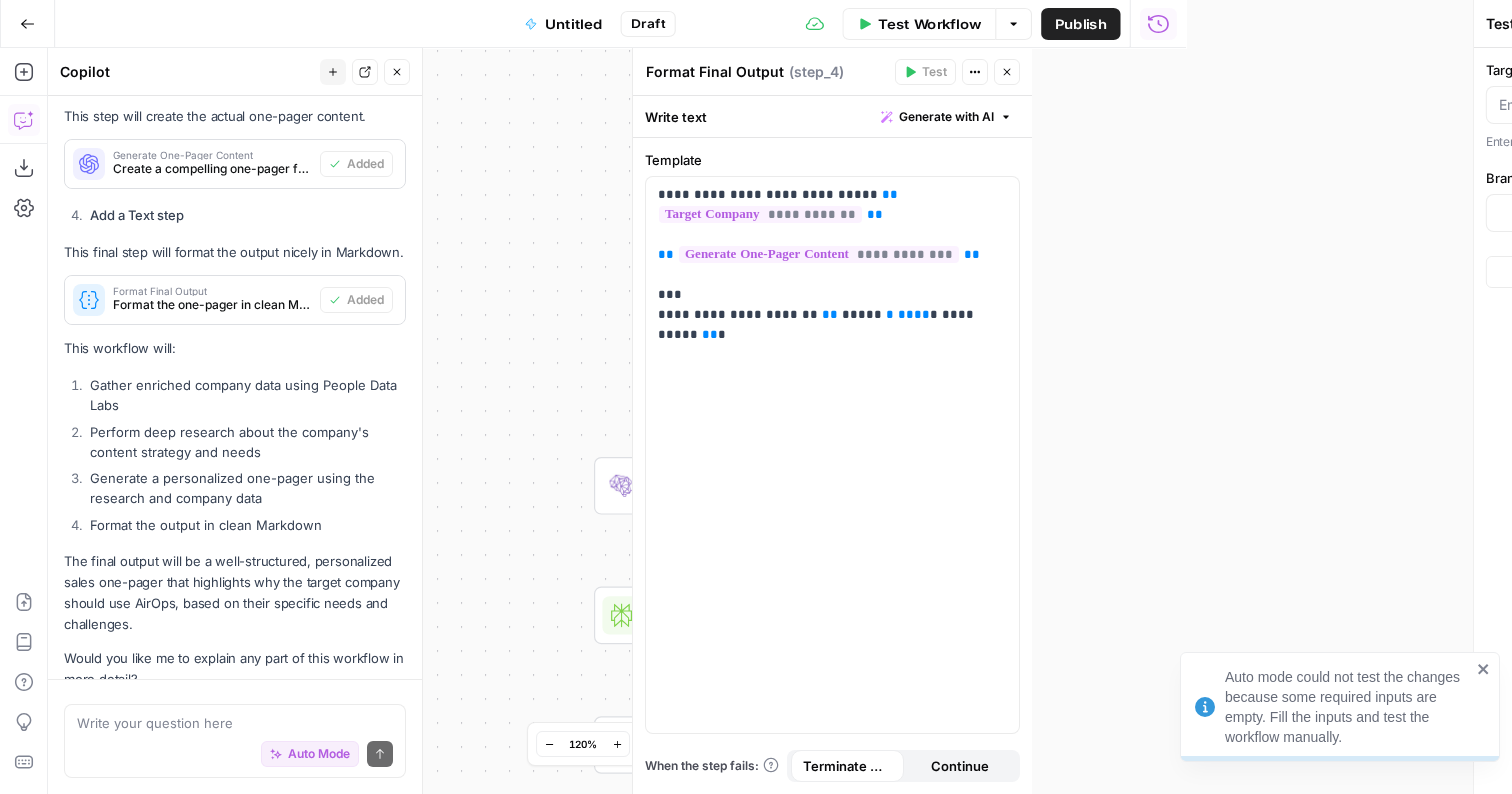 scroll, scrollTop: 1183, scrollLeft: 0, axis: vertical 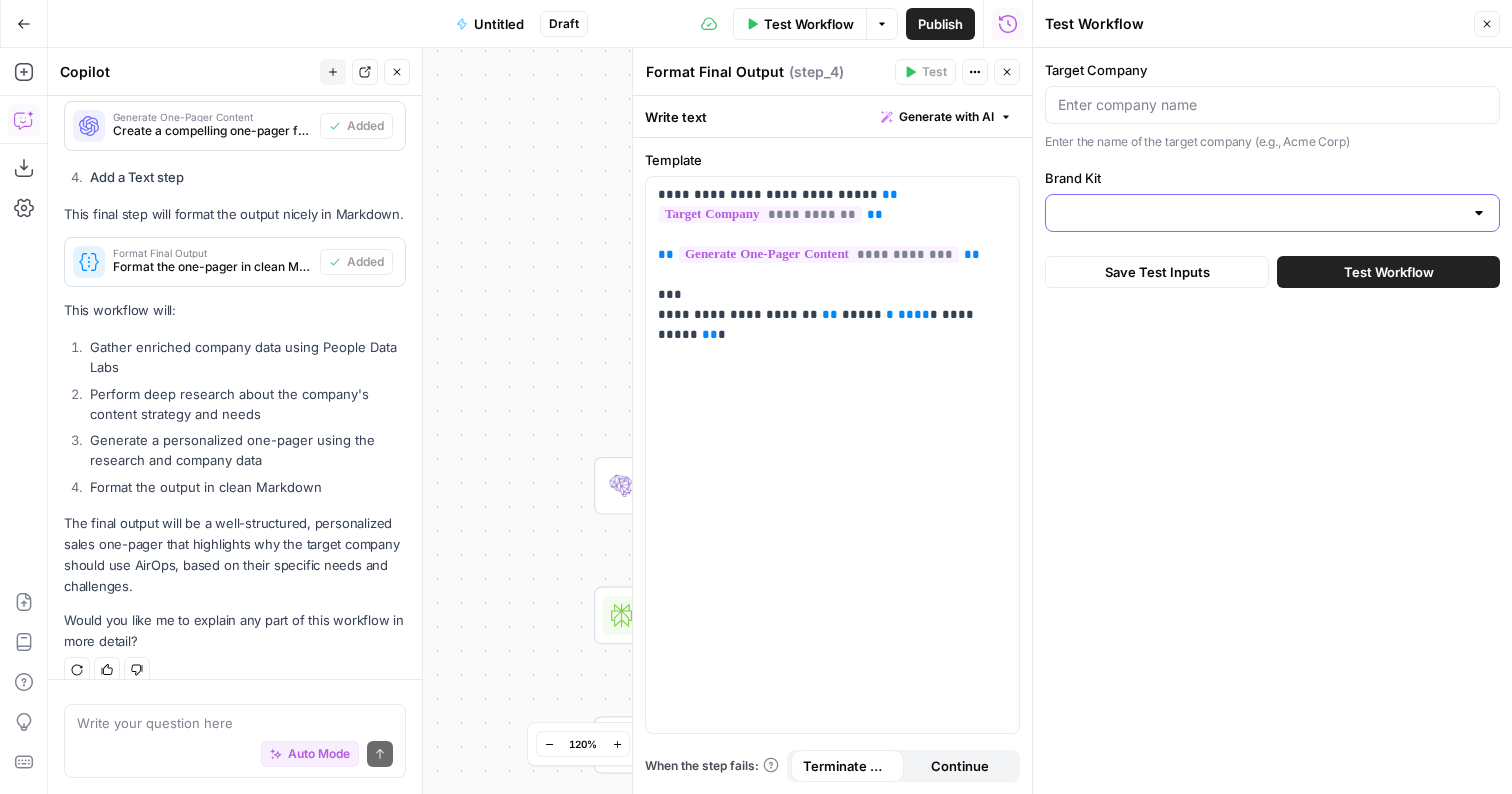 click on "Brand Kit" at bounding box center (1260, 213) 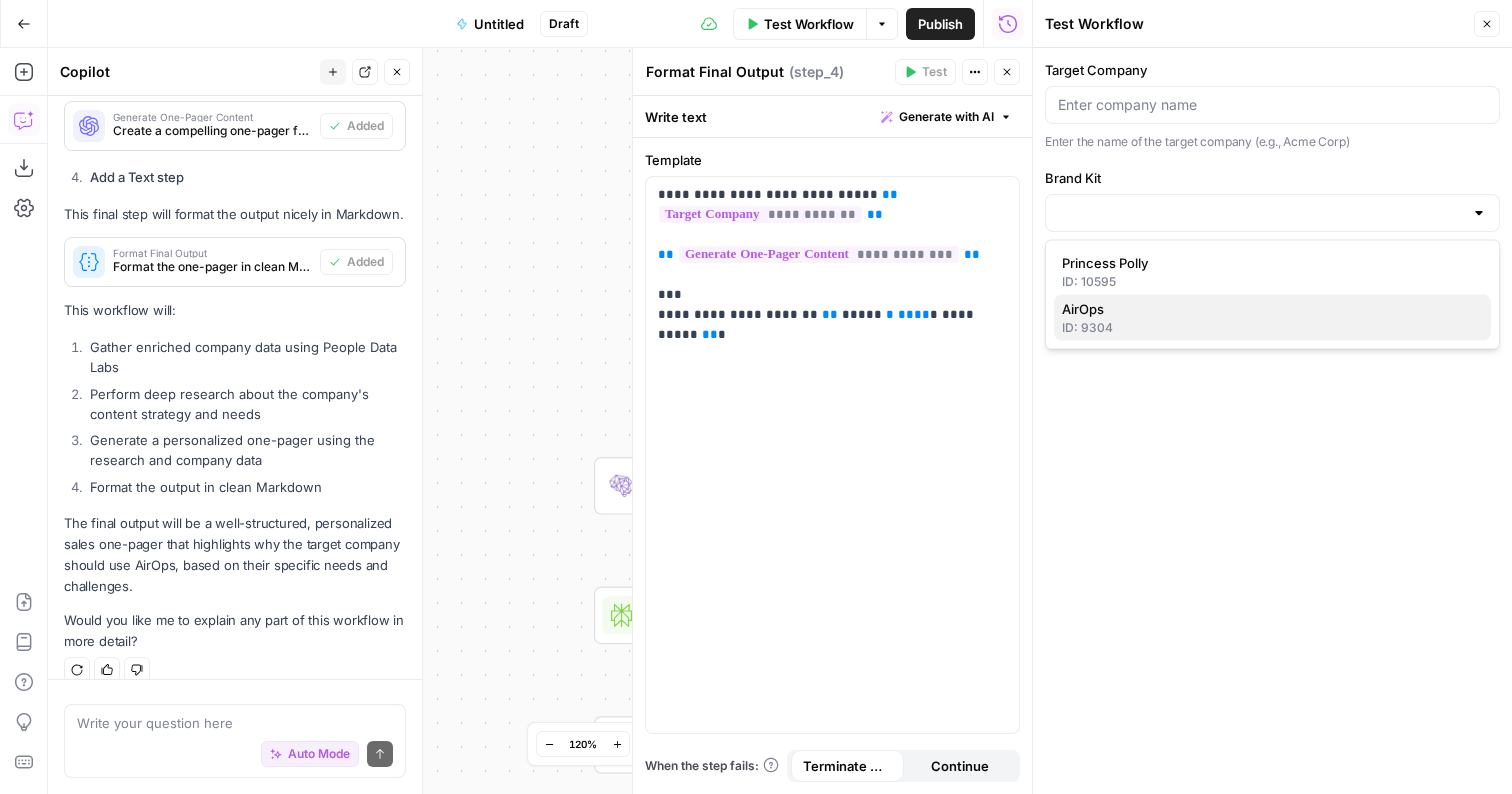 click on "AirOps" at bounding box center (1268, 309) 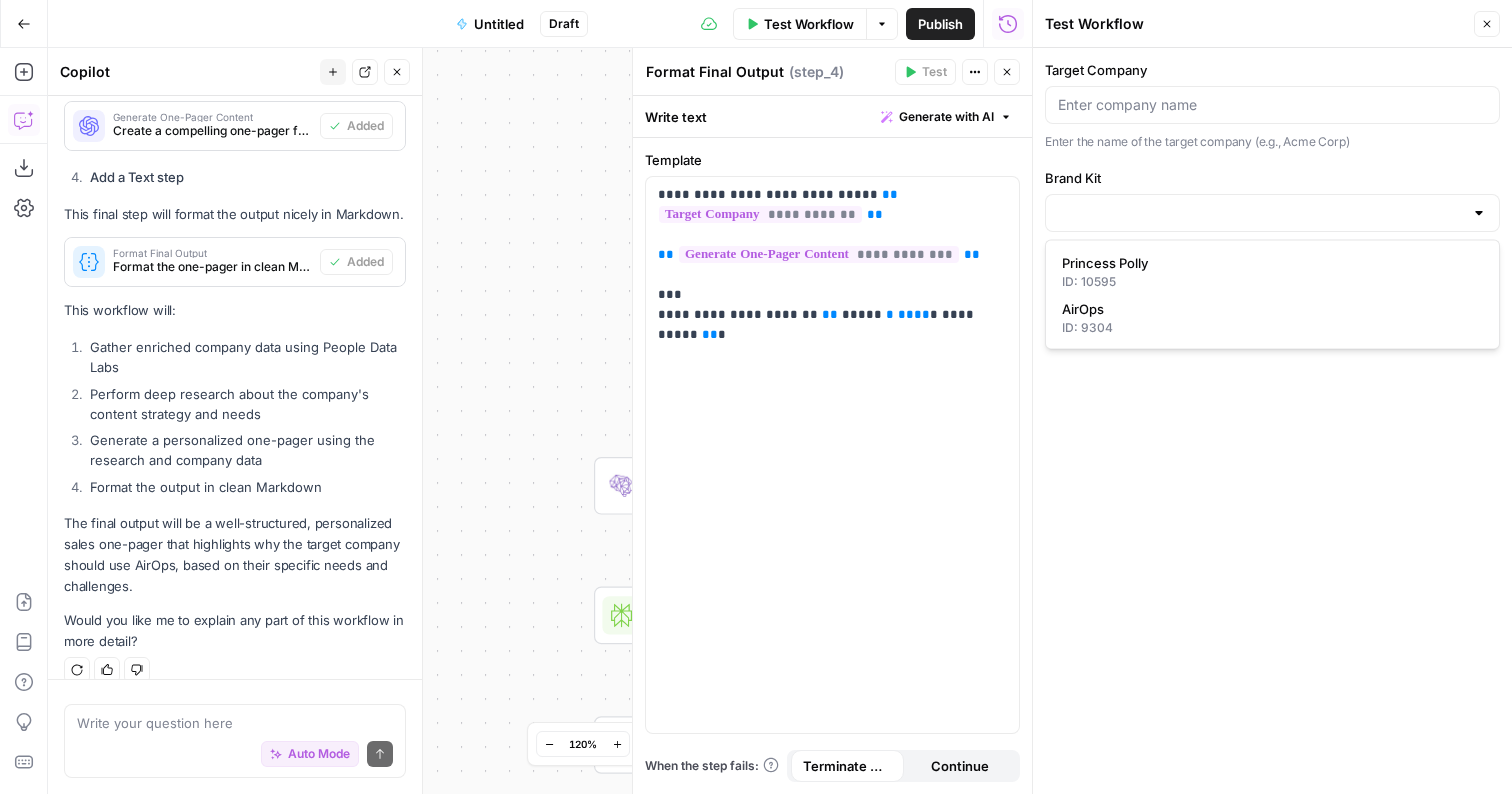 type on "AirOps" 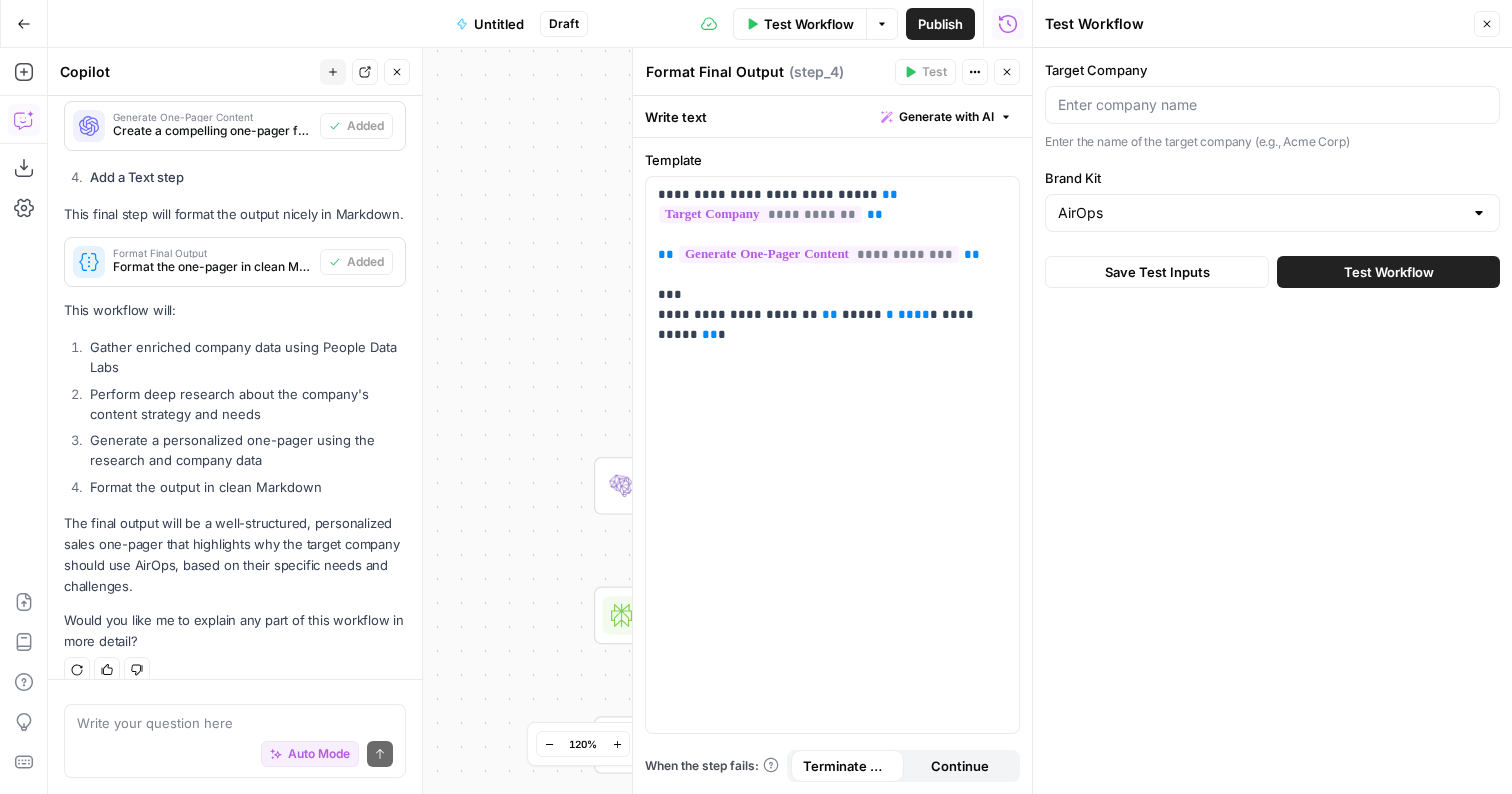 click at bounding box center (1272, 105) 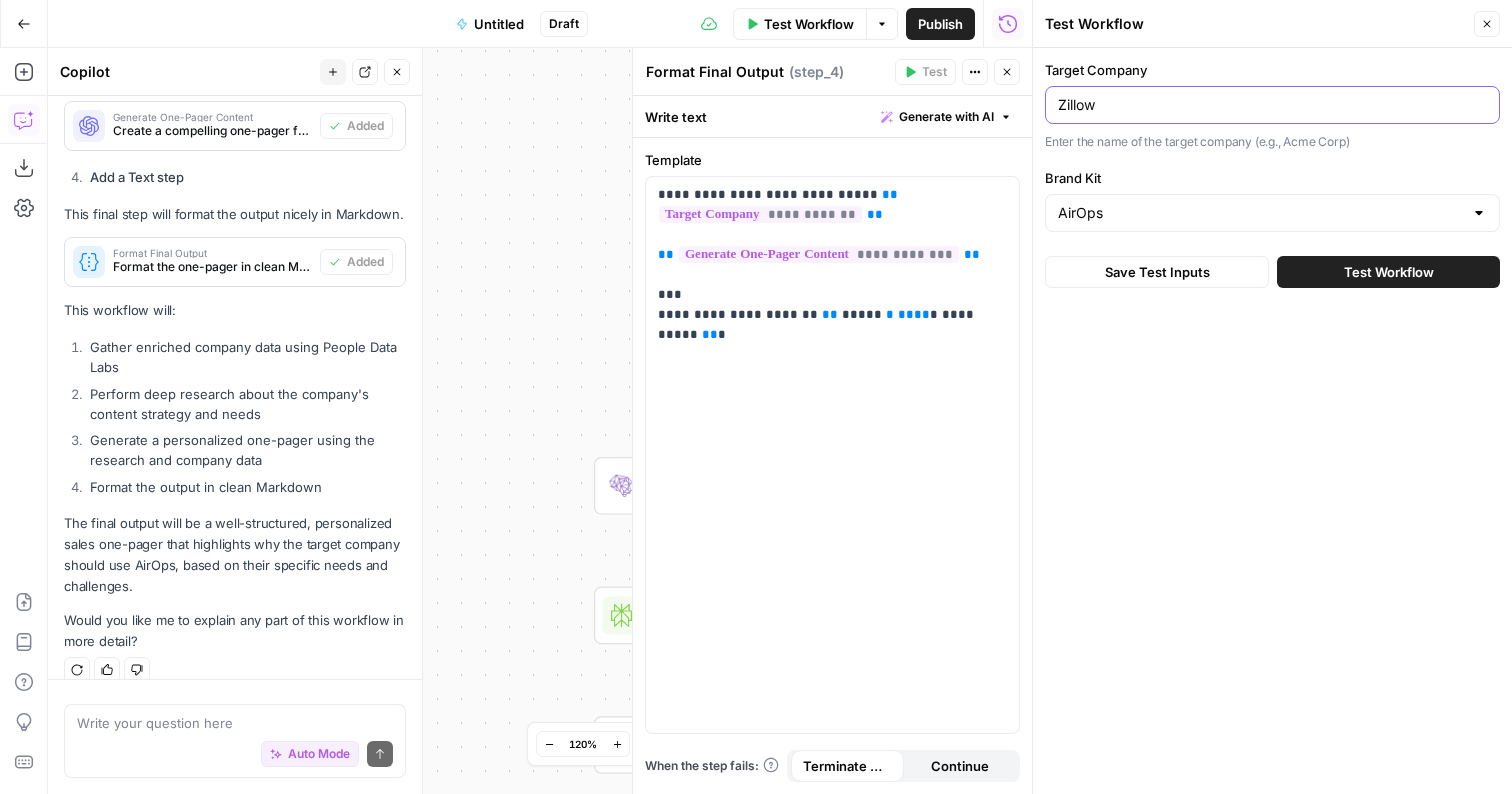type on "Zillow" 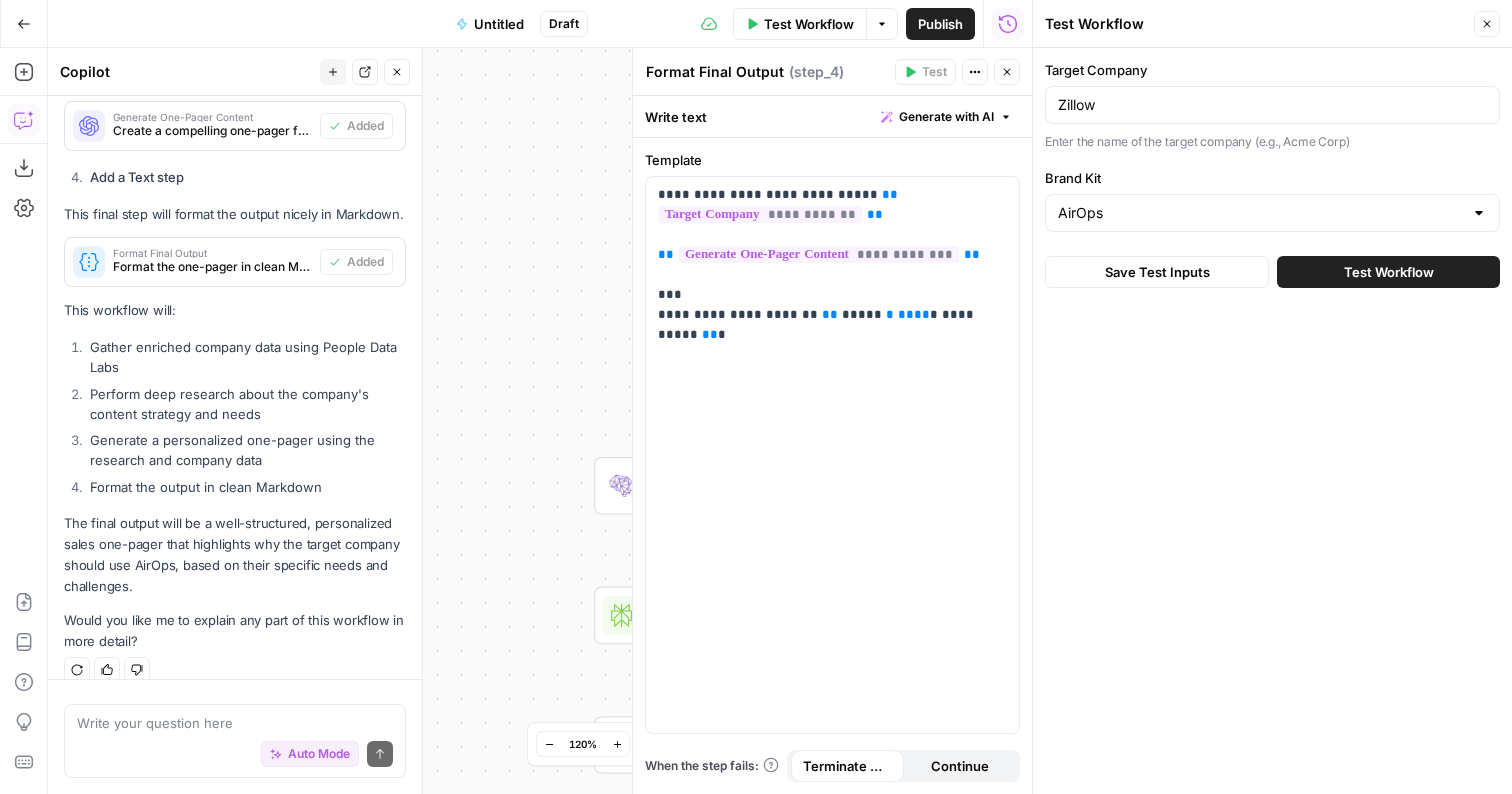 click on "Target Company ([COMPANY]) Enter the name of the target company (e.g., Acme Corp) Brand Kit AirOps" at bounding box center [1272, 146] 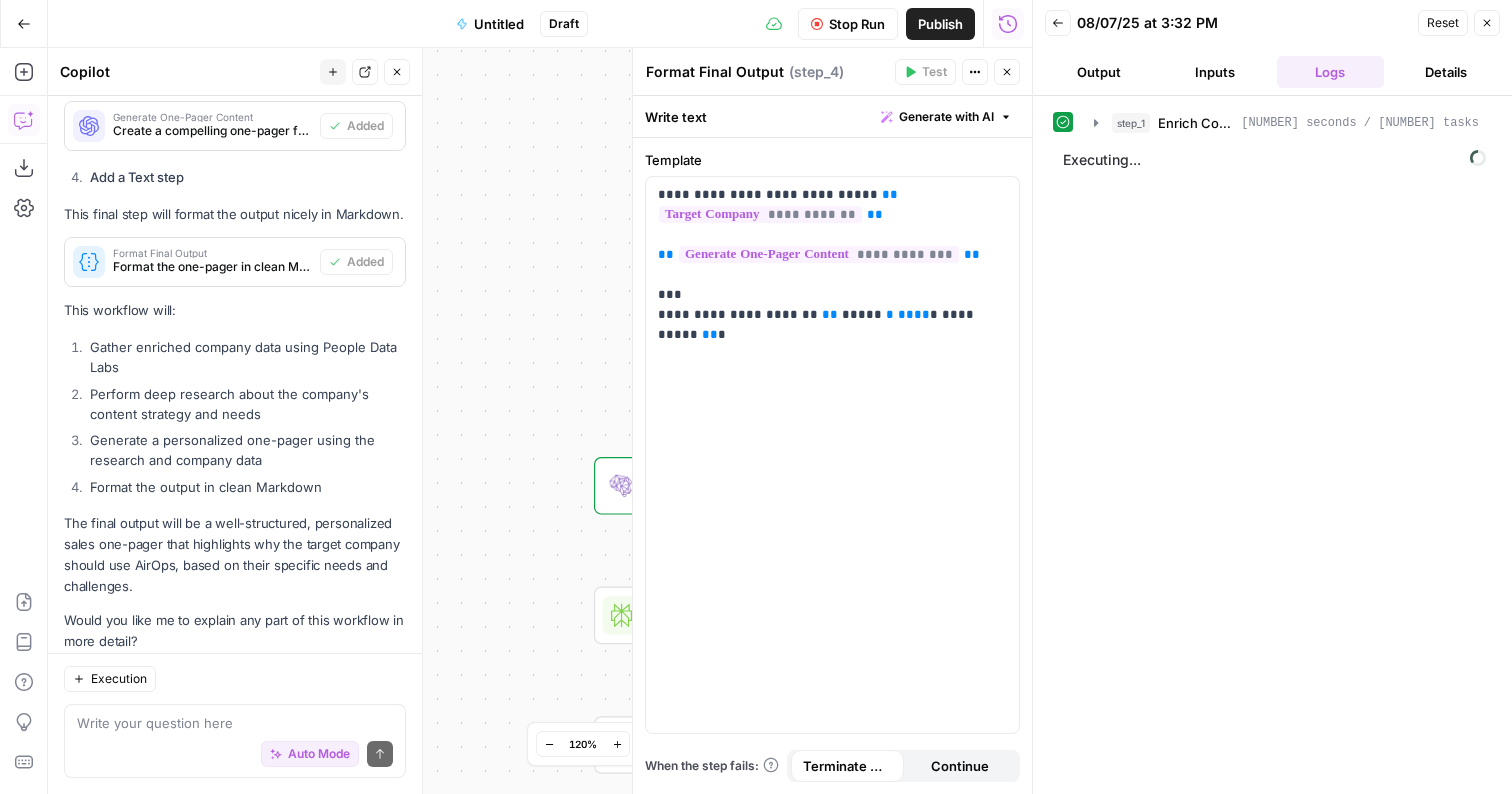 scroll, scrollTop: 1209, scrollLeft: 0, axis: vertical 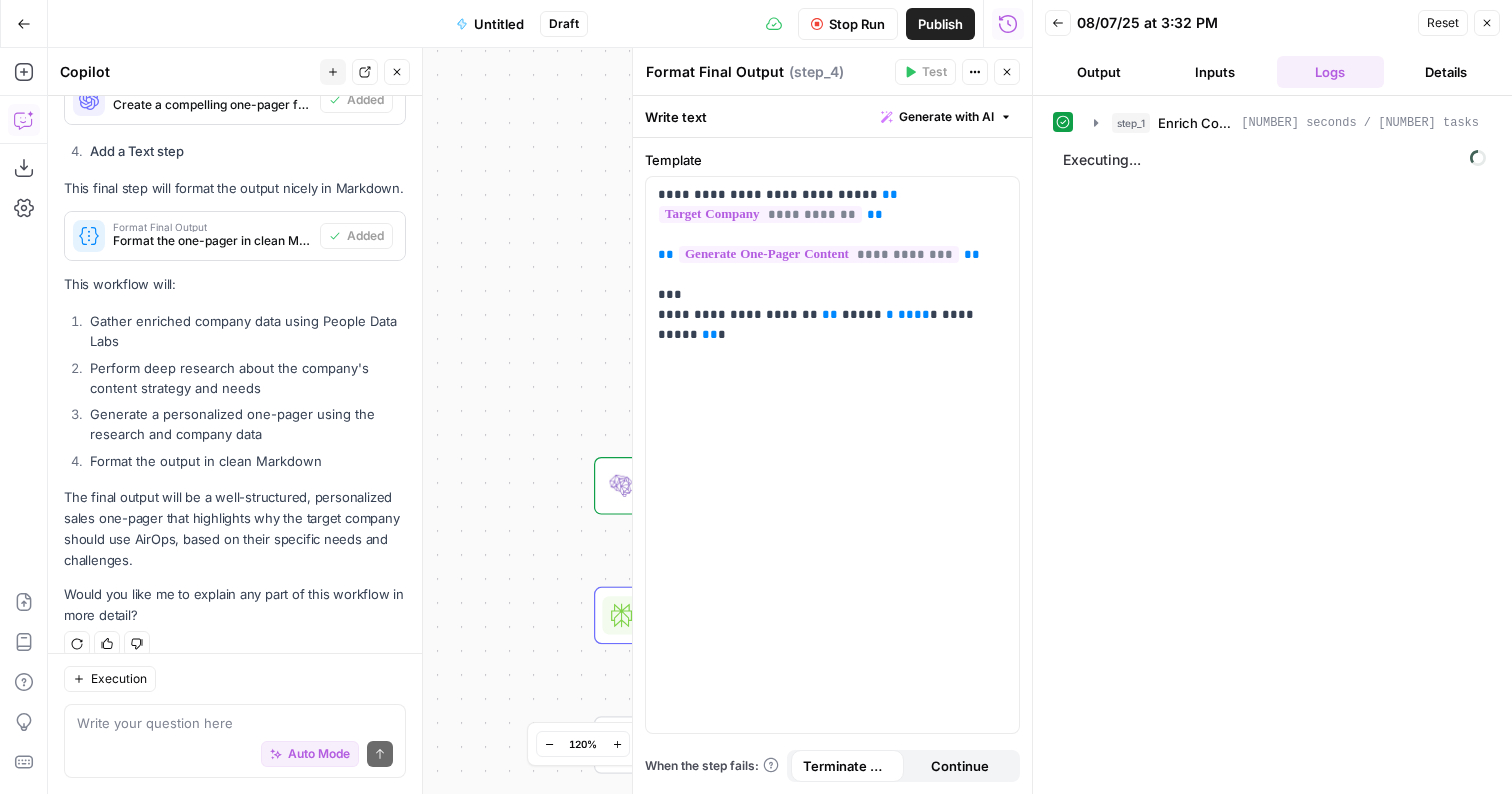 click on "Close" at bounding box center (1487, 23) 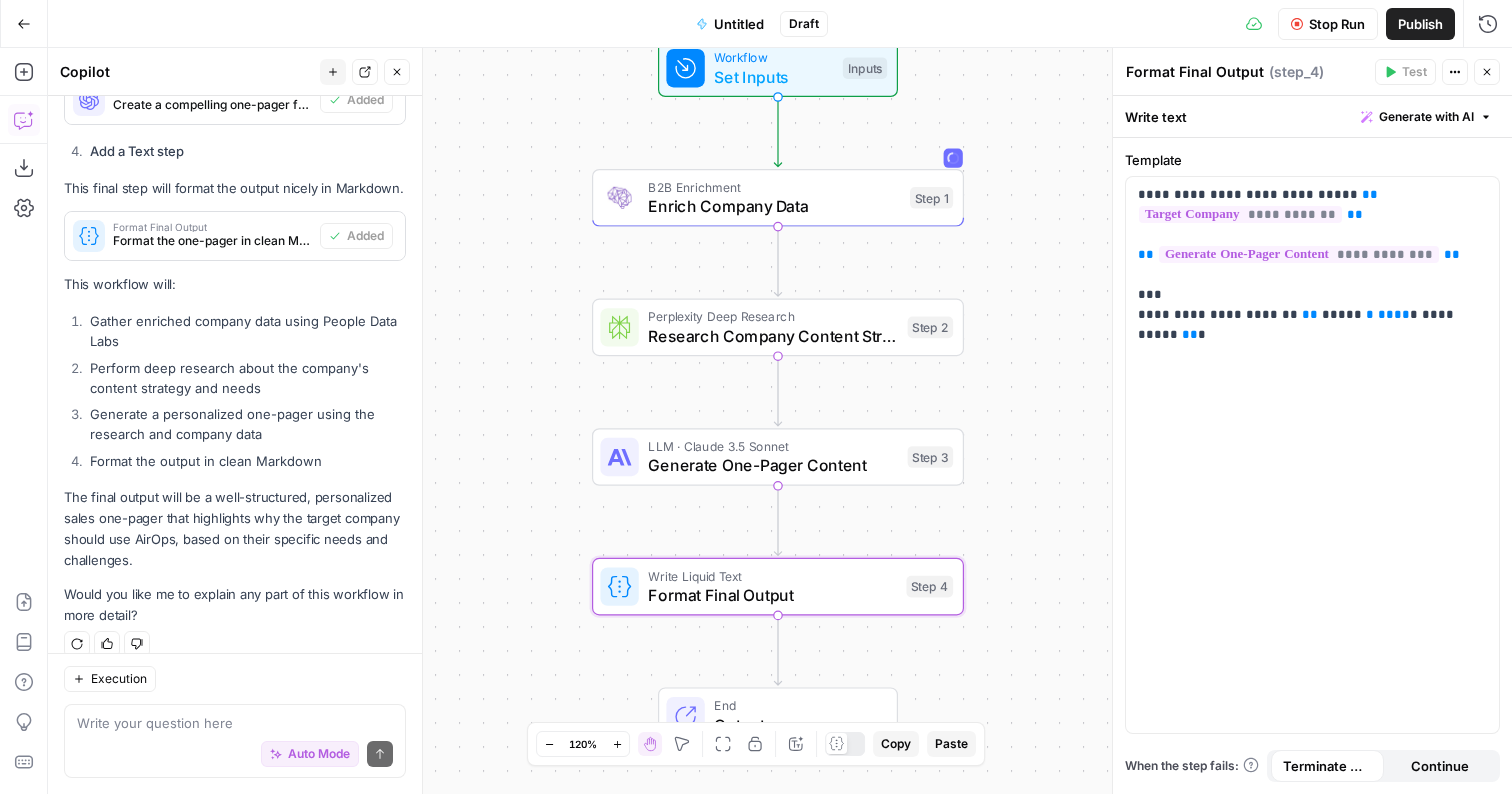 drag, startPoint x: 1042, startPoint y: 362, endPoint x: 1039, endPoint y: 74, distance: 288.01562 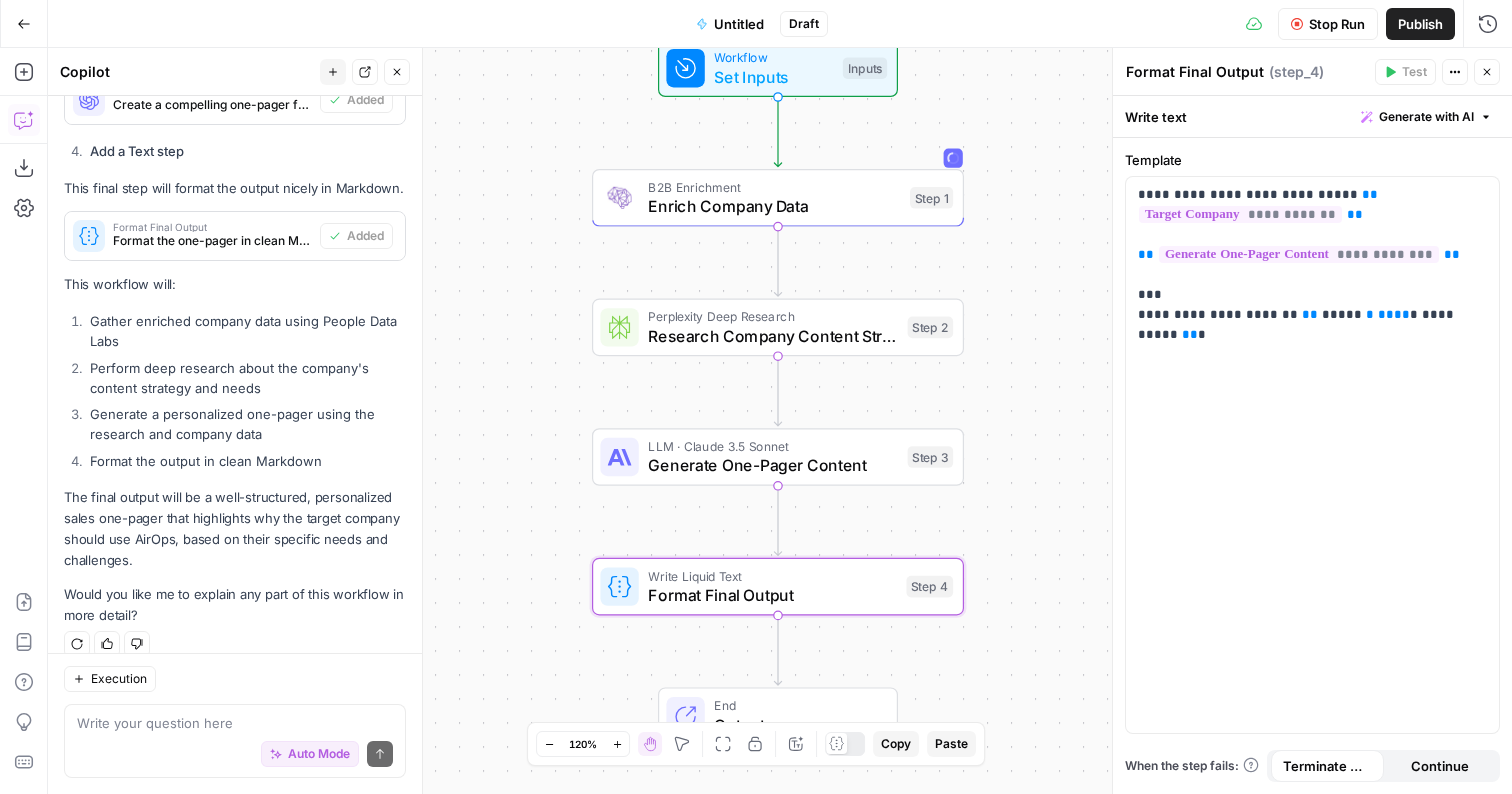 click on "Workflow Set Inputs Inputs B2B Enrichment Enrich Company Data Step 1 Perplexity Deep Research Research Company Content Strategy Step 2 LLM · Claude 3.5 Sonnet Generate One-Pager Content Step 3 Write Liquid Text Format Final Output Step 4 End Output" at bounding box center [780, 421] 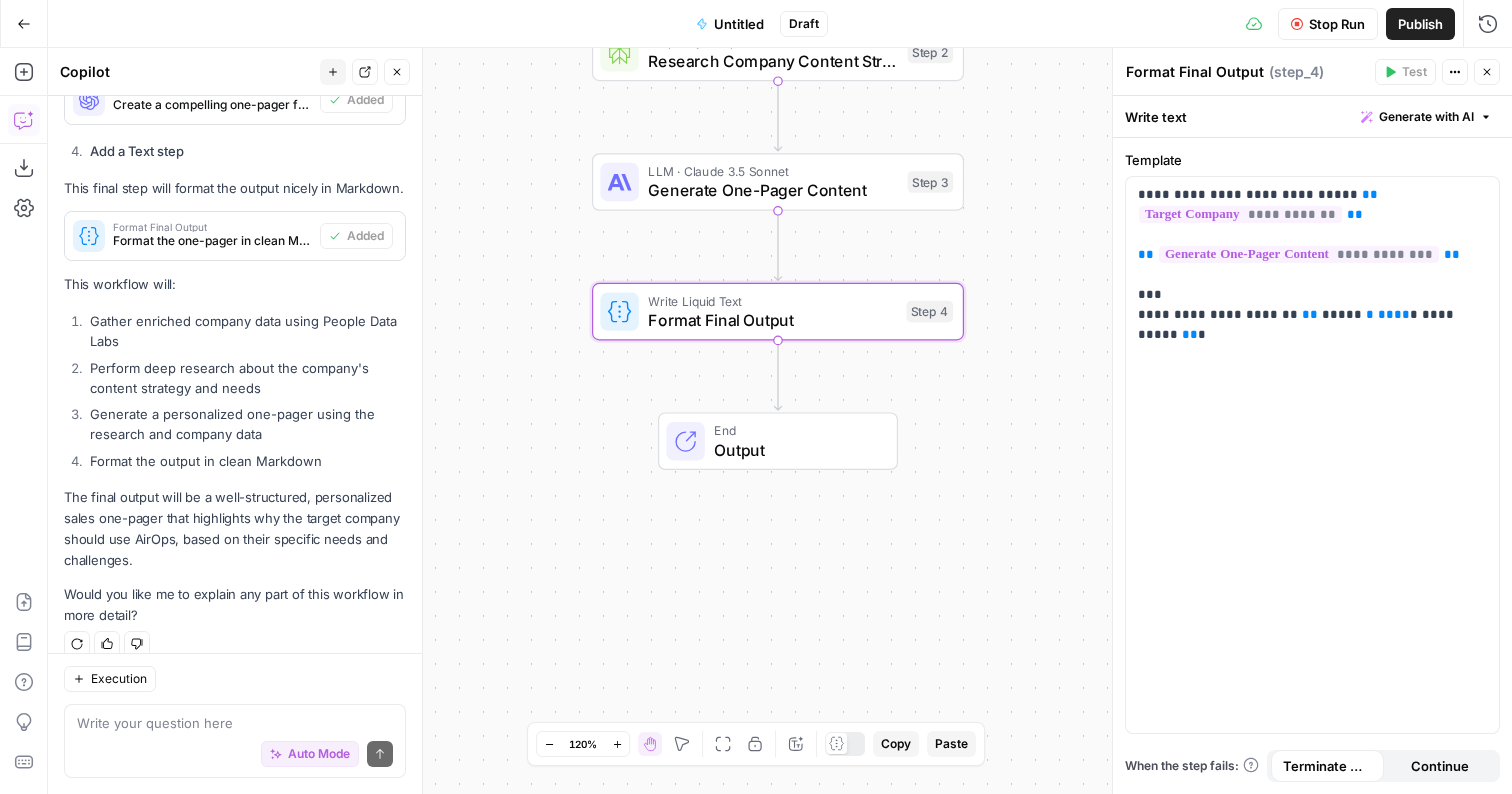 drag, startPoint x: 1013, startPoint y: 418, endPoint x: 1011, endPoint y: 141, distance: 277.00723 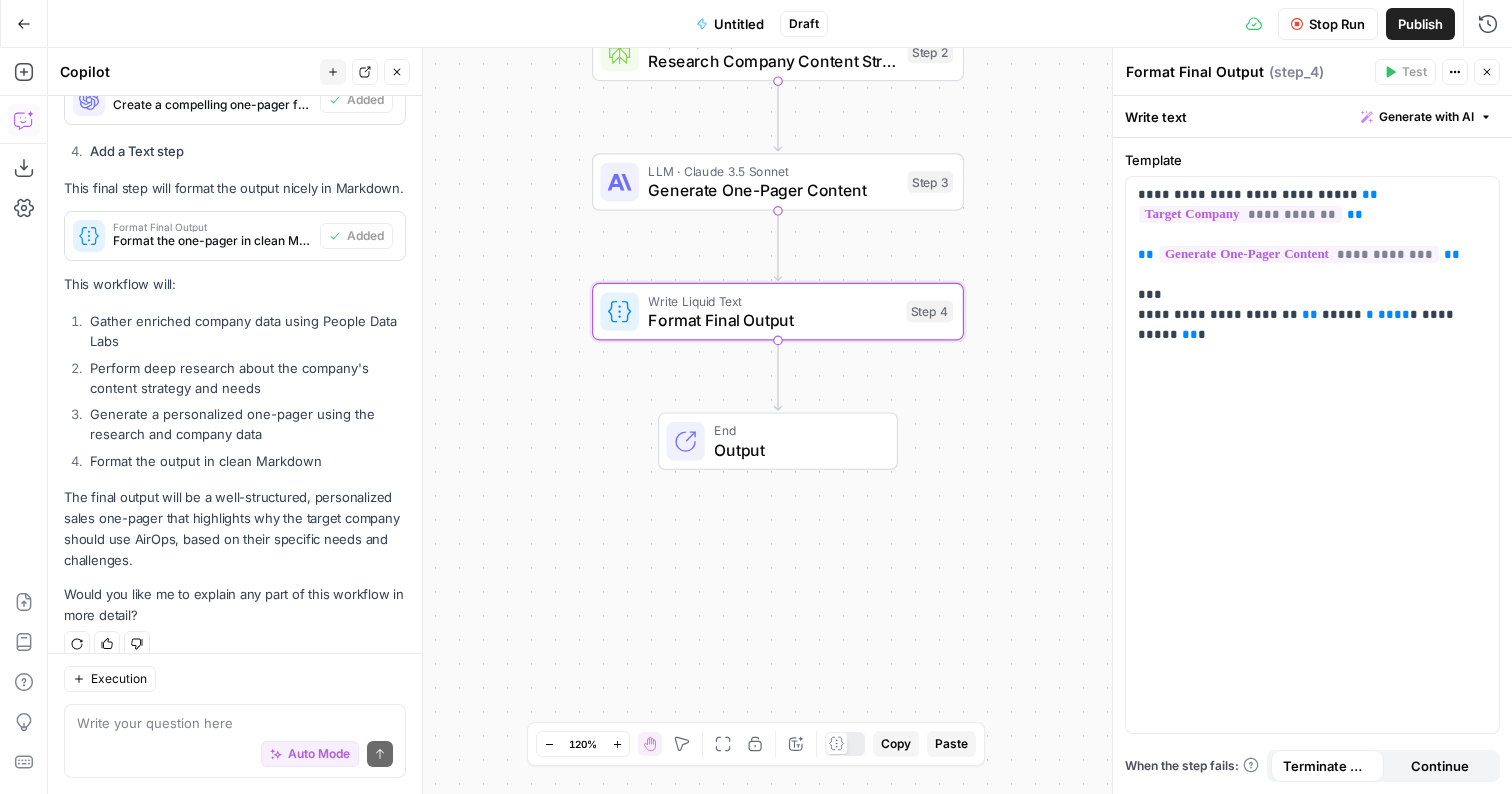 click on "Workflow Set Inputs Inputs B2B Enrichment Enrich Company Data Step 1 Perplexity Deep Research Research Company Content Strategy Step 2 LLM · Claude 3.5 Sonnet Generate One-Pager Content Step 3 Write Liquid Text Format Final Output Step 4 End Output" at bounding box center [780, 421] 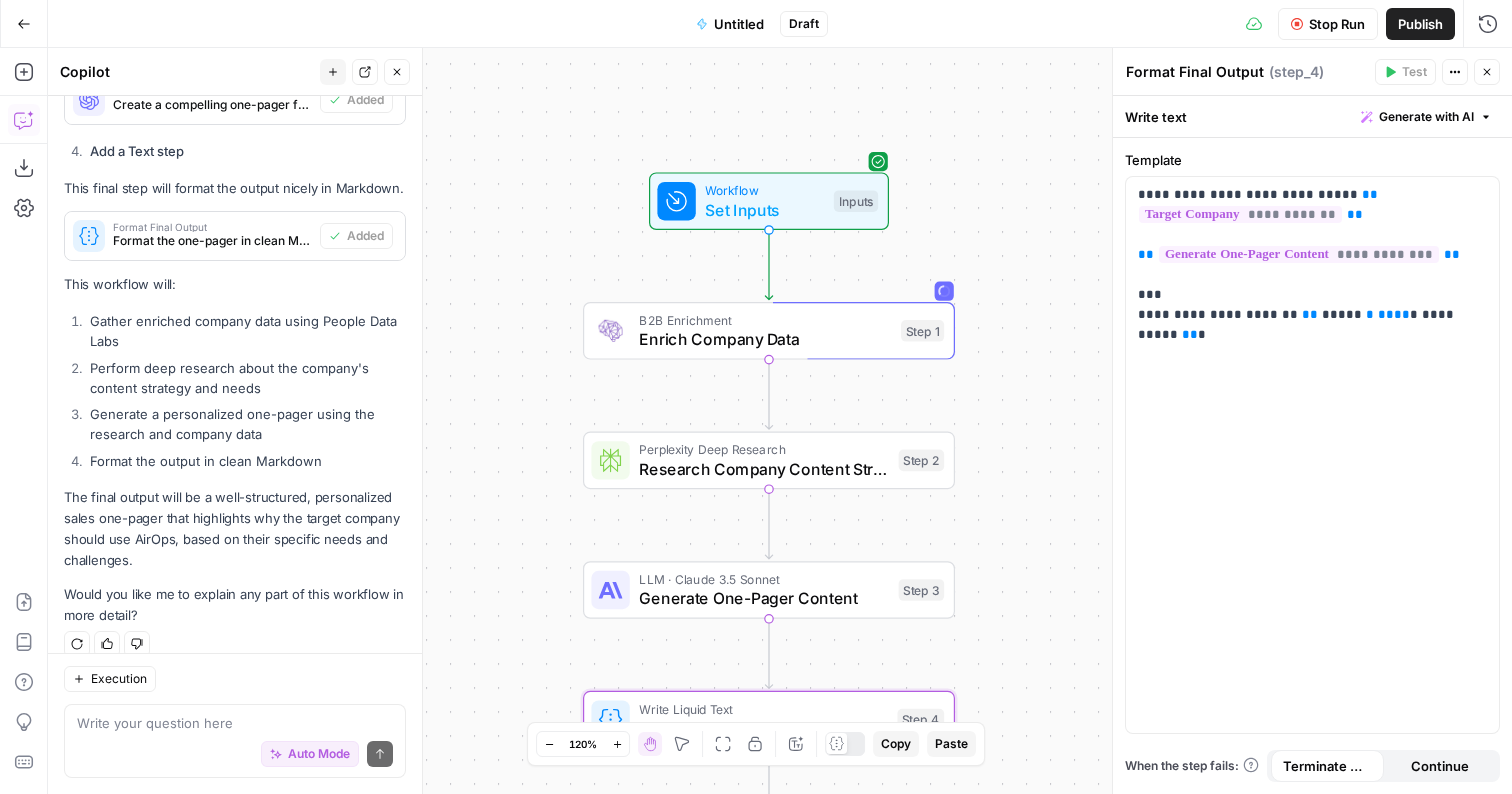 drag, startPoint x: 1011, startPoint y: 141, endPoint x: 995, endPoint y: 603, distance: 462.27698 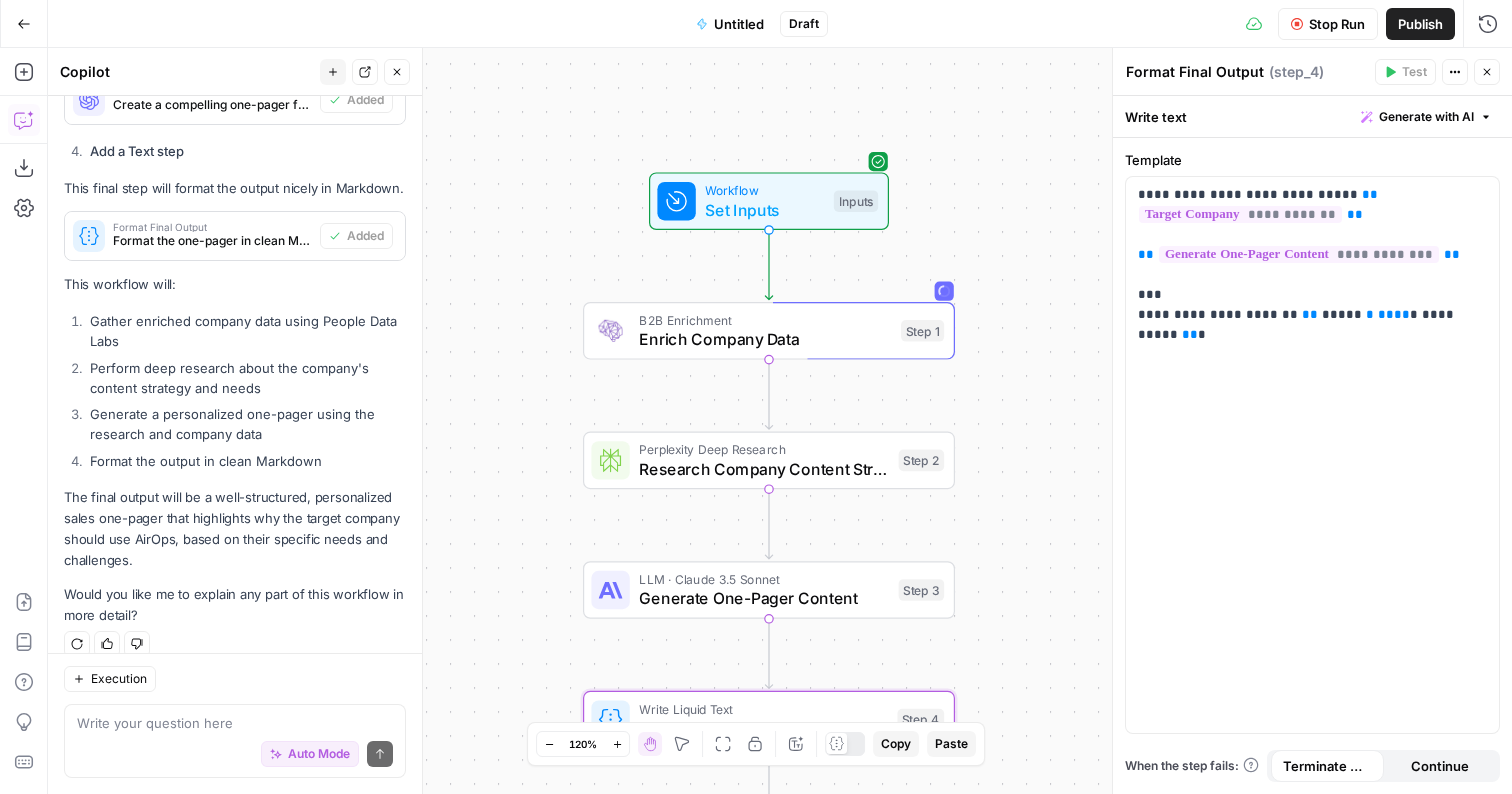 click on "Workflow Set Inputs Inputs B2B Enrichment Enrich Company Data Step 1 Perplexity Deep Research Research Company Content Strategy Step 2 LLM · Claude 3.5 Sonnet Generate One-Pager Content Step 3 Write Liquid Text Format Final Output Step 4 End Output" at bounding box center (780, 421) 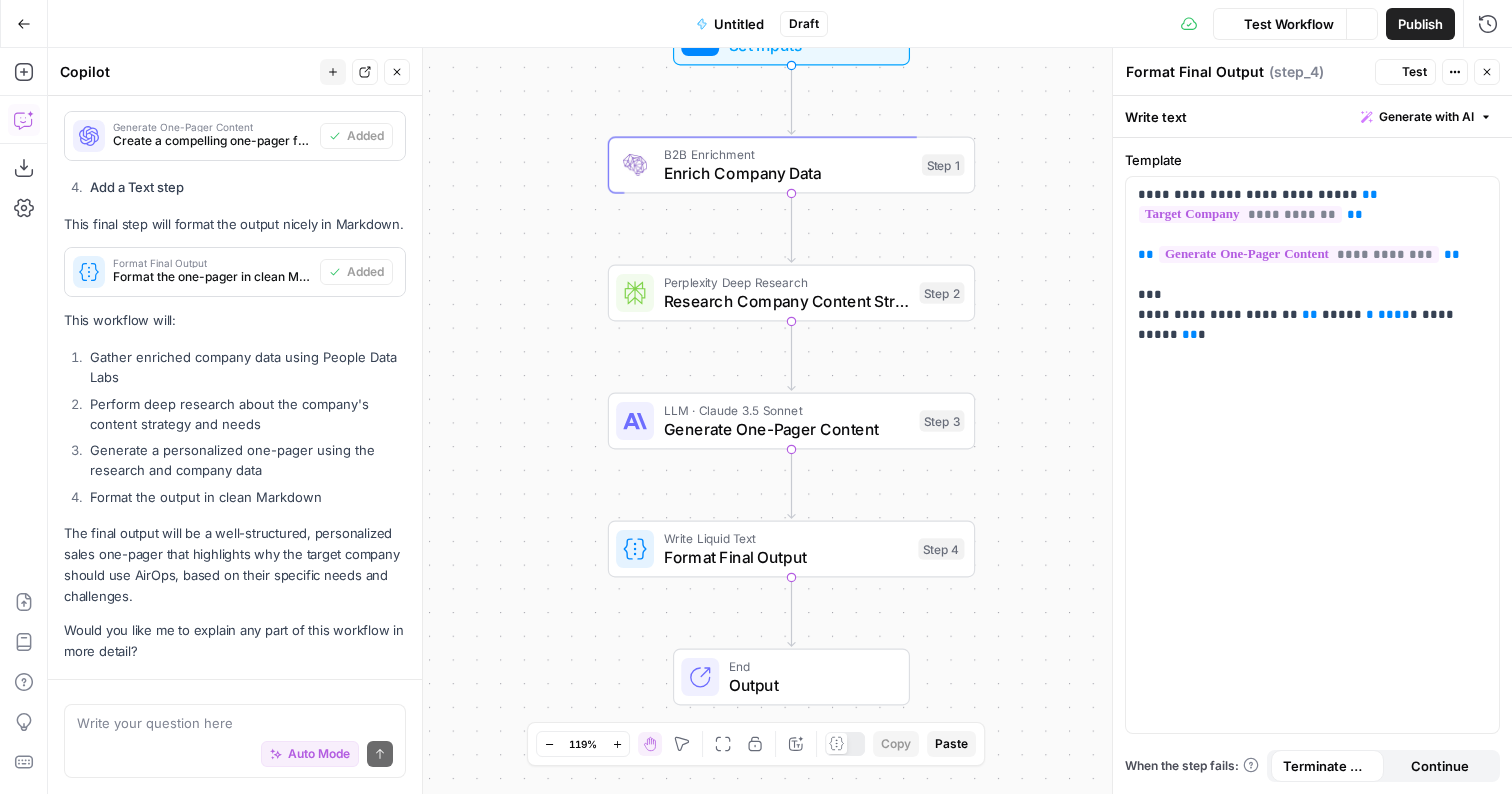 scroll, scrollTop: 1209, scrollLeft: 0, axis: vertical 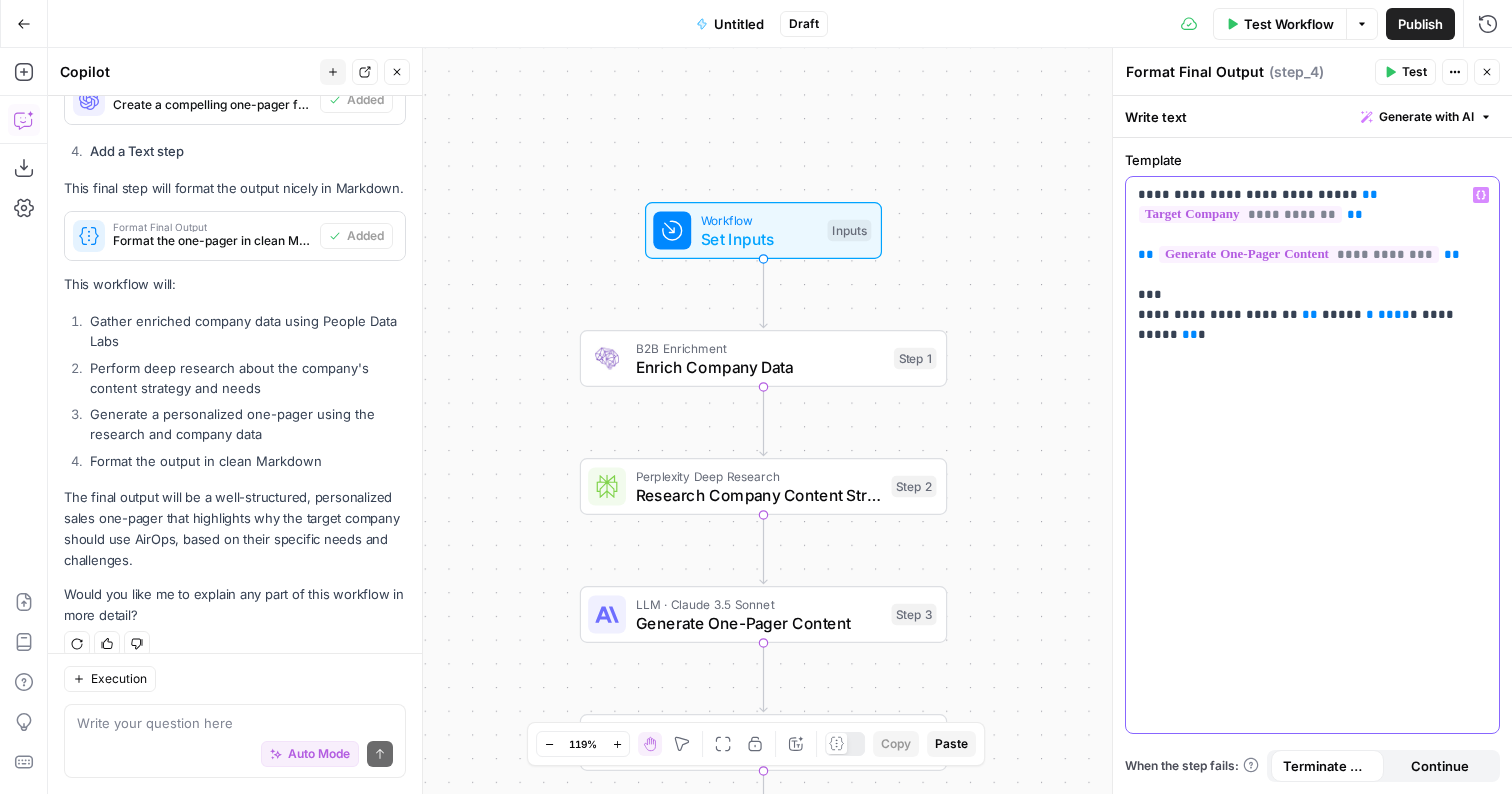 click on "**********" at bounding box center [1312, 455] 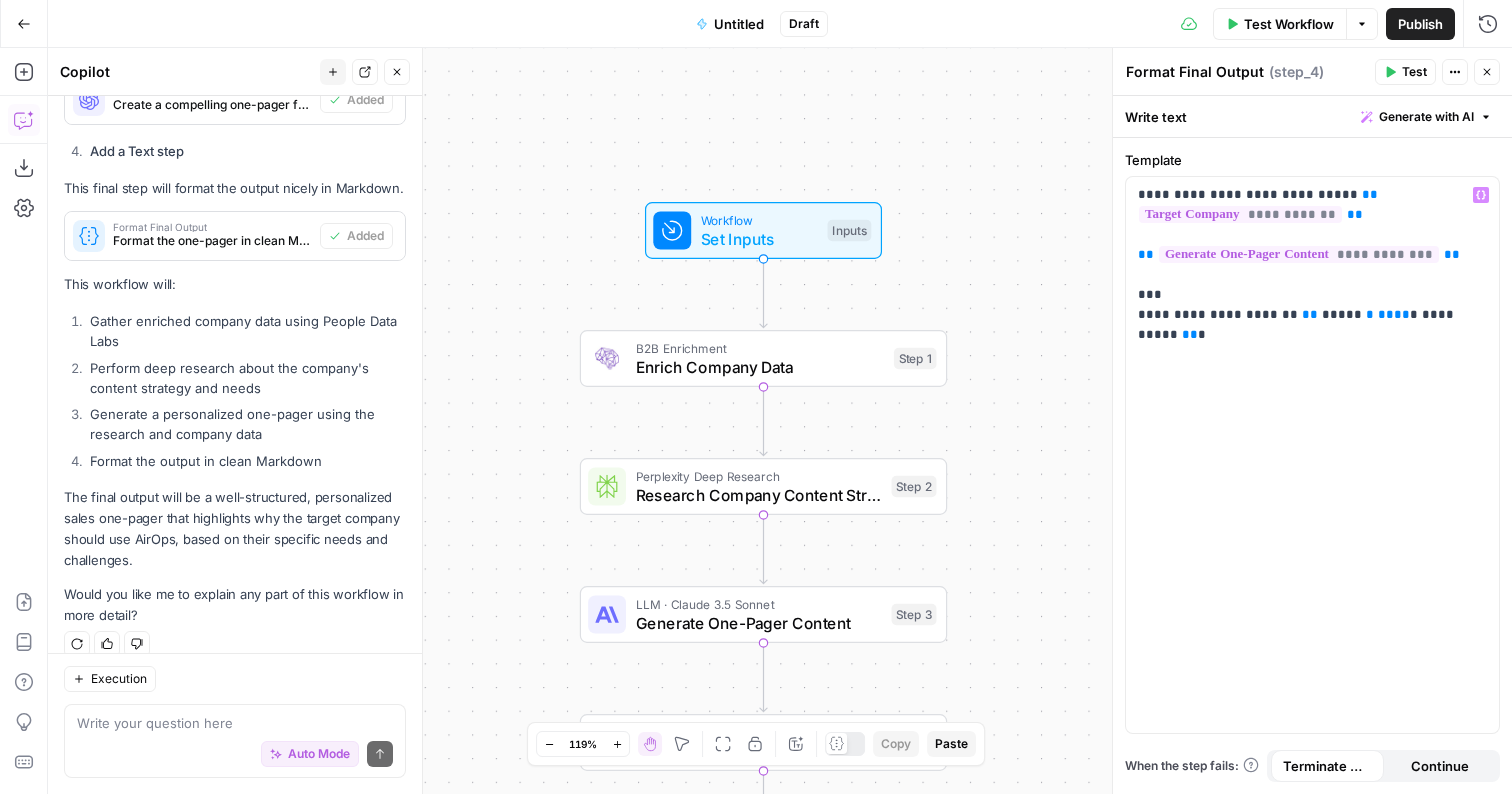 click on "Continue" at bounding box center (1440, 766) 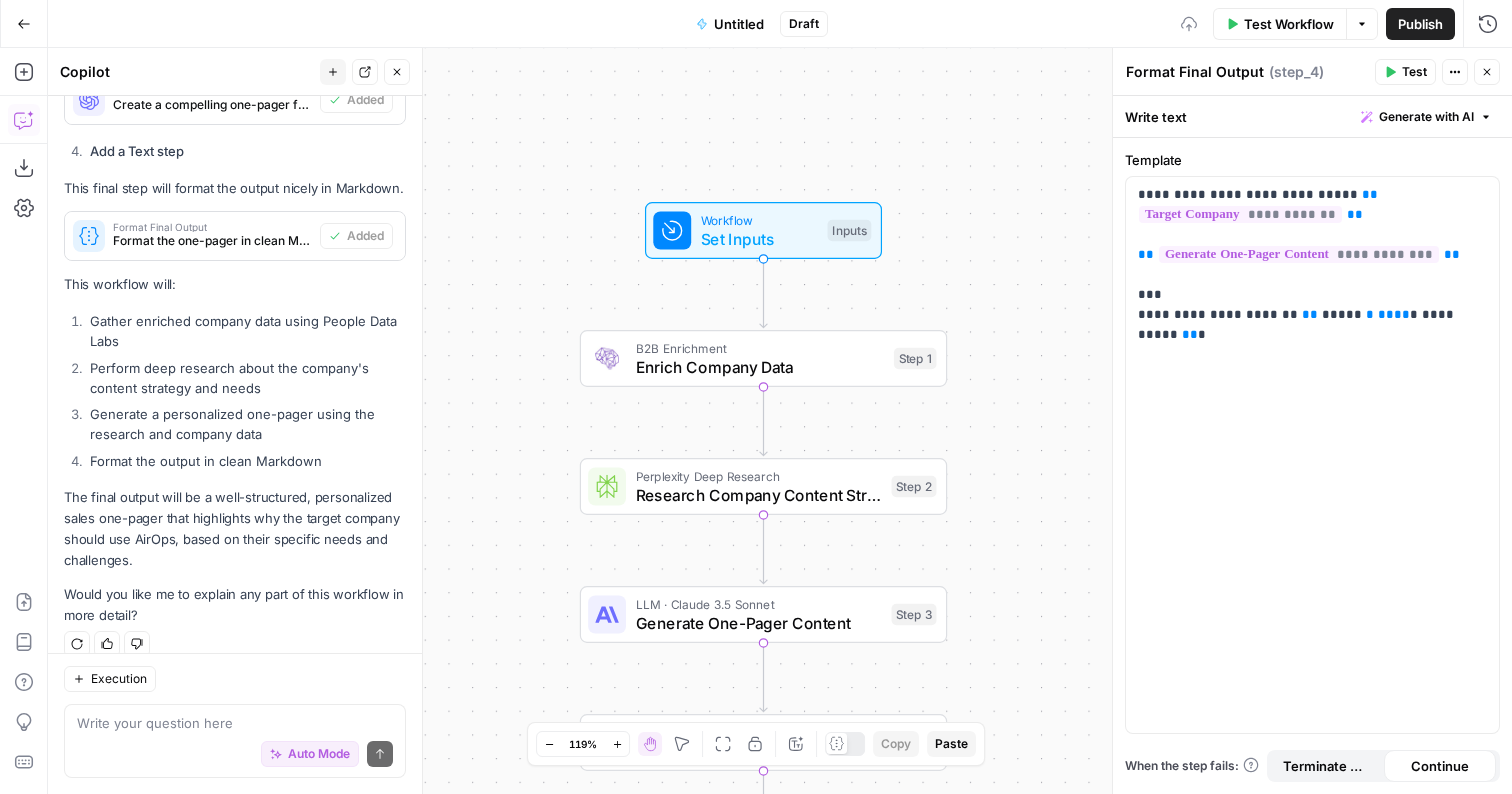 click on "Continue" at bounding box center [1440, 766] 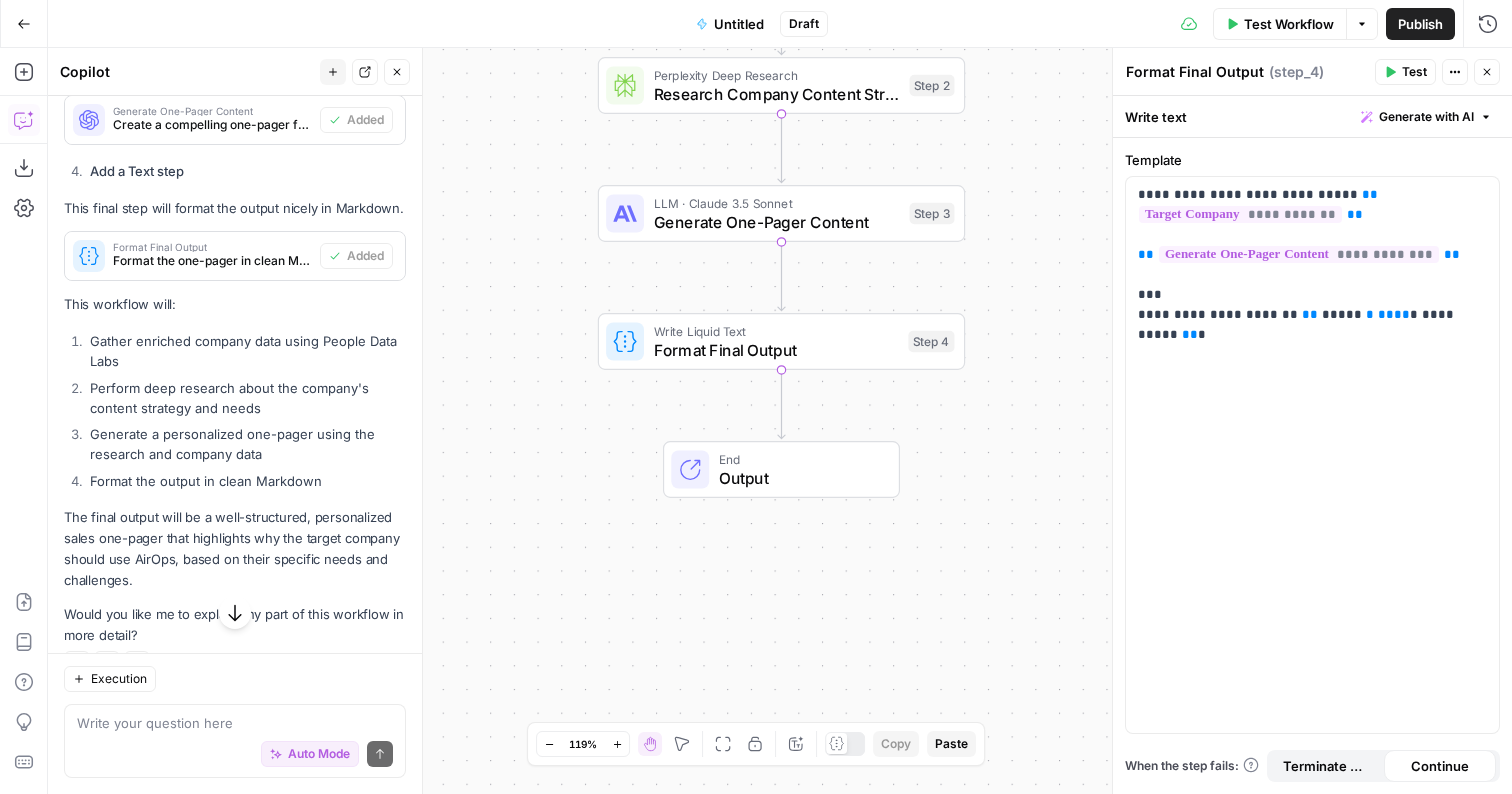 scroll, scrollTop: 1209, scrollLeft: 0, axis: vertical 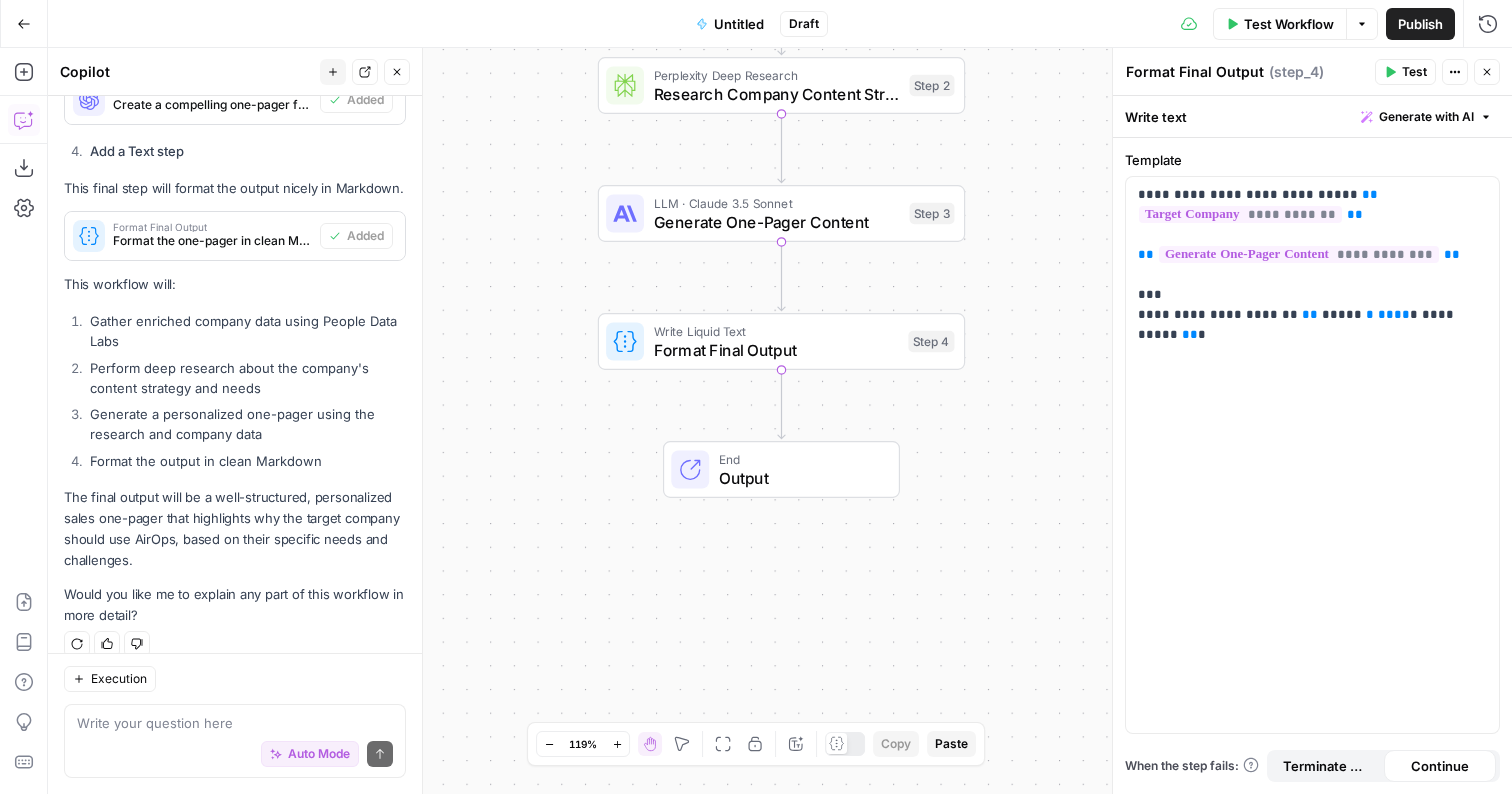 click on "Execution" at bounding box center (235, 679) 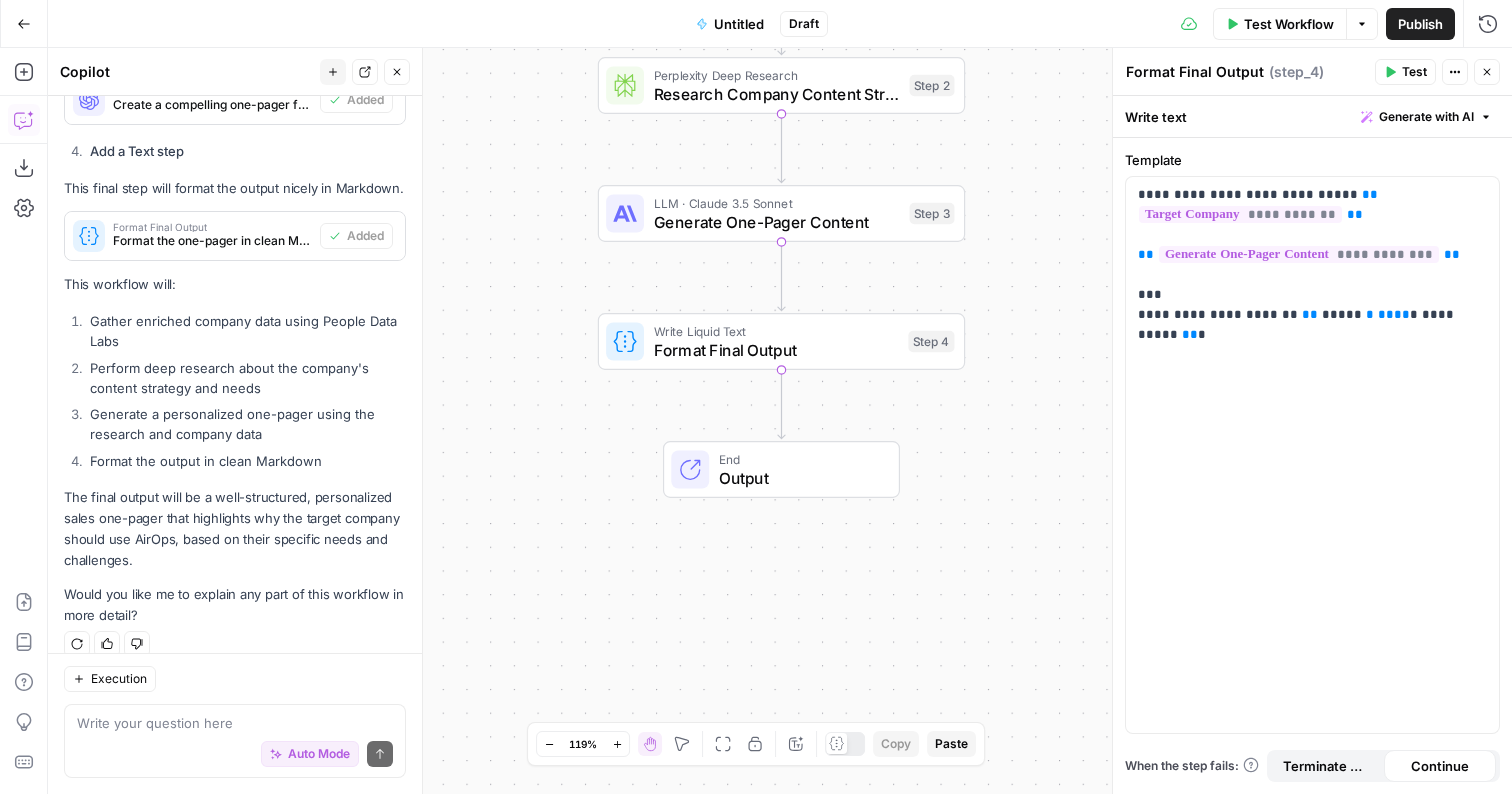 click on "Auto Mode Send" at bounding box center (235, 755) 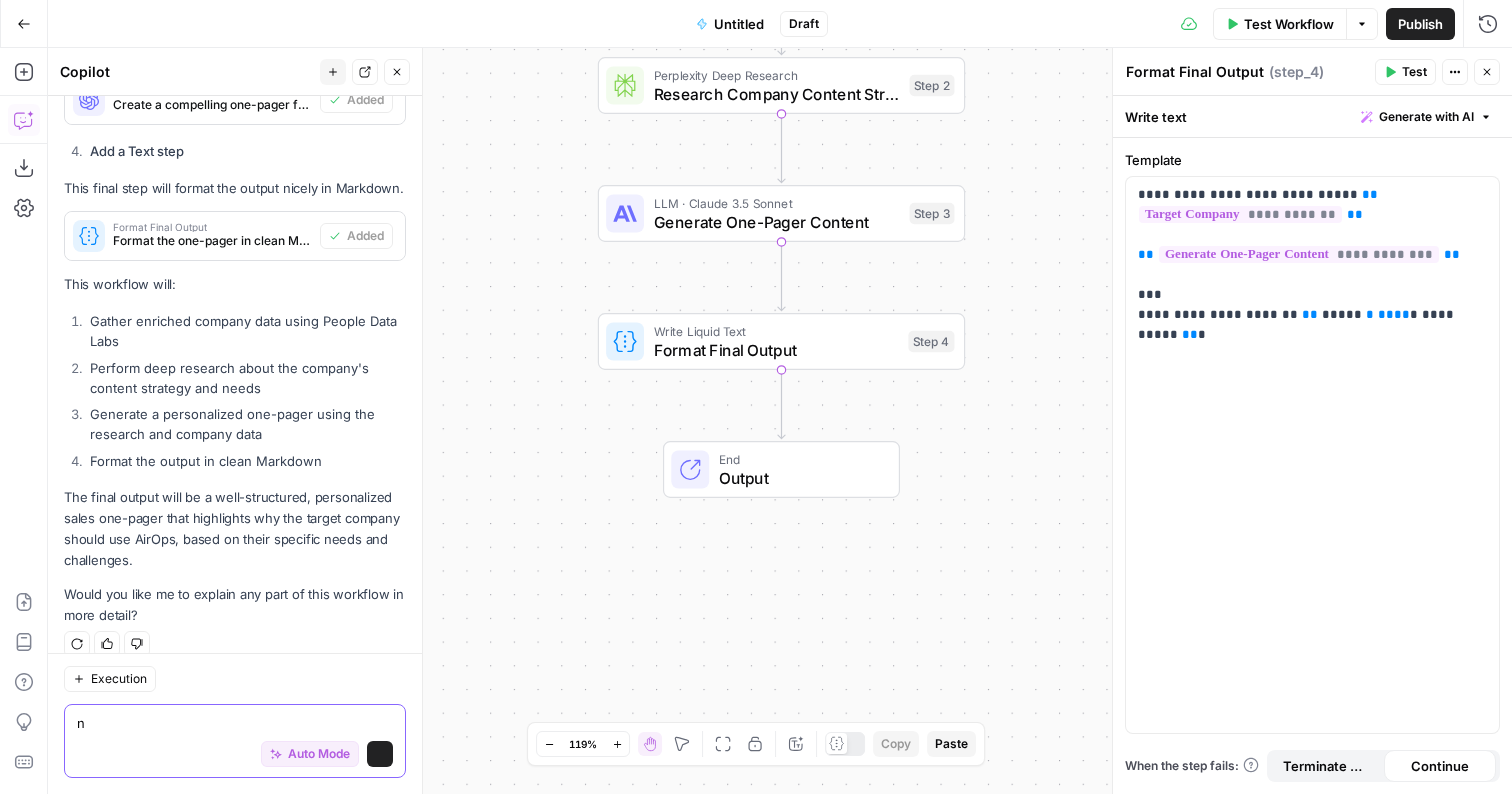 type on "no" 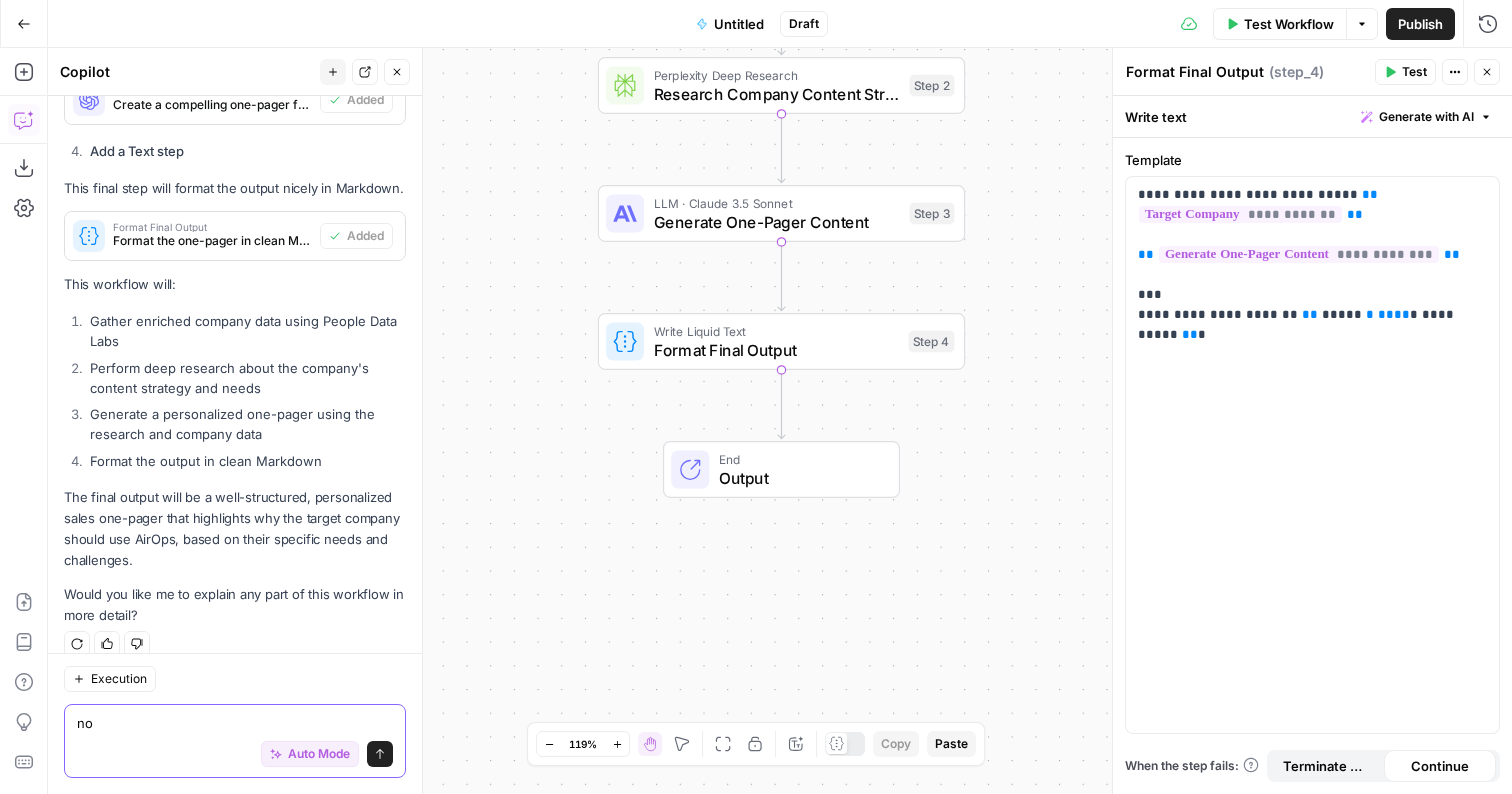 type 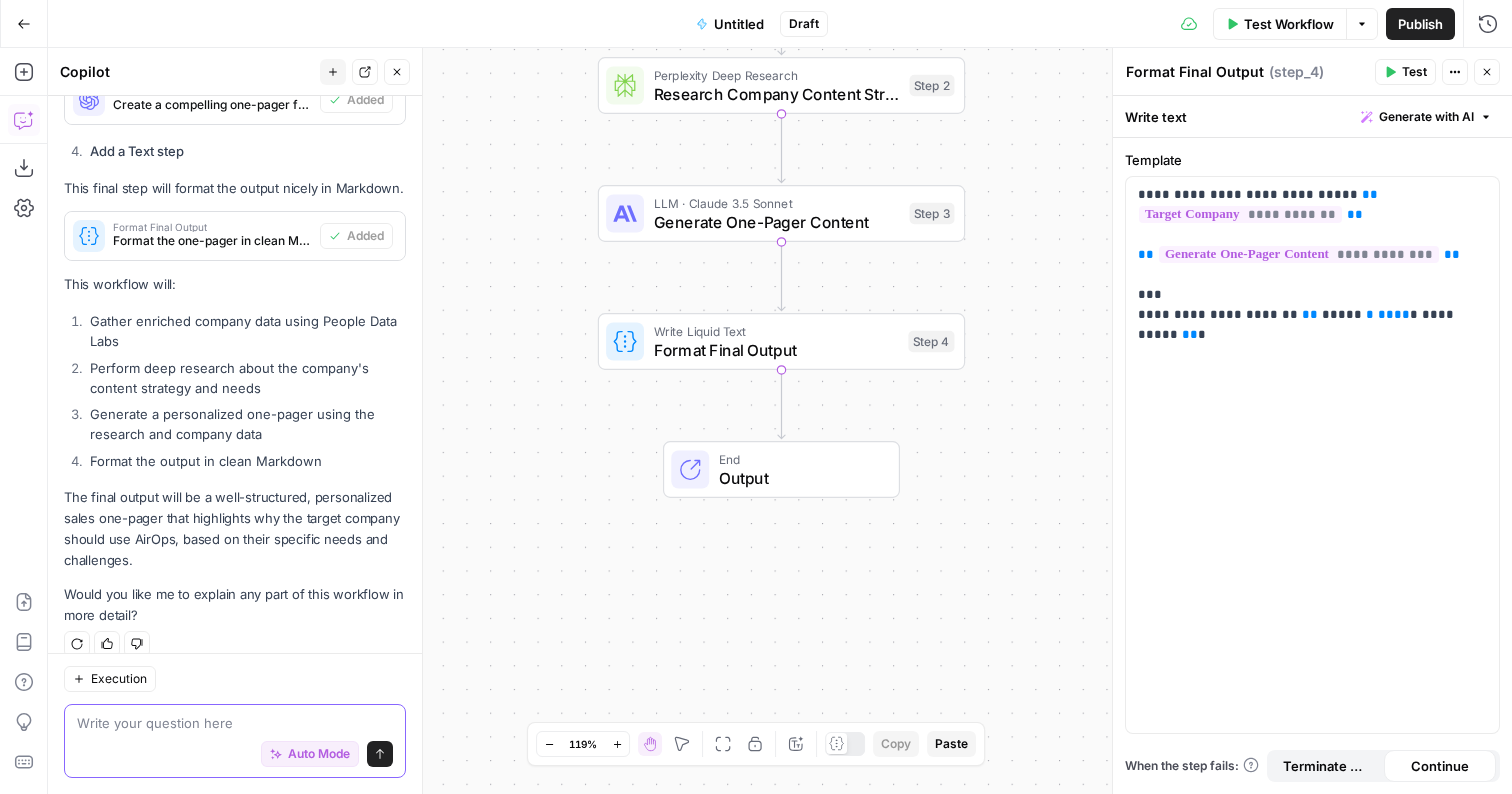 scroll, scrollTop: 1180, scrollLeft: 0, axis: vertical 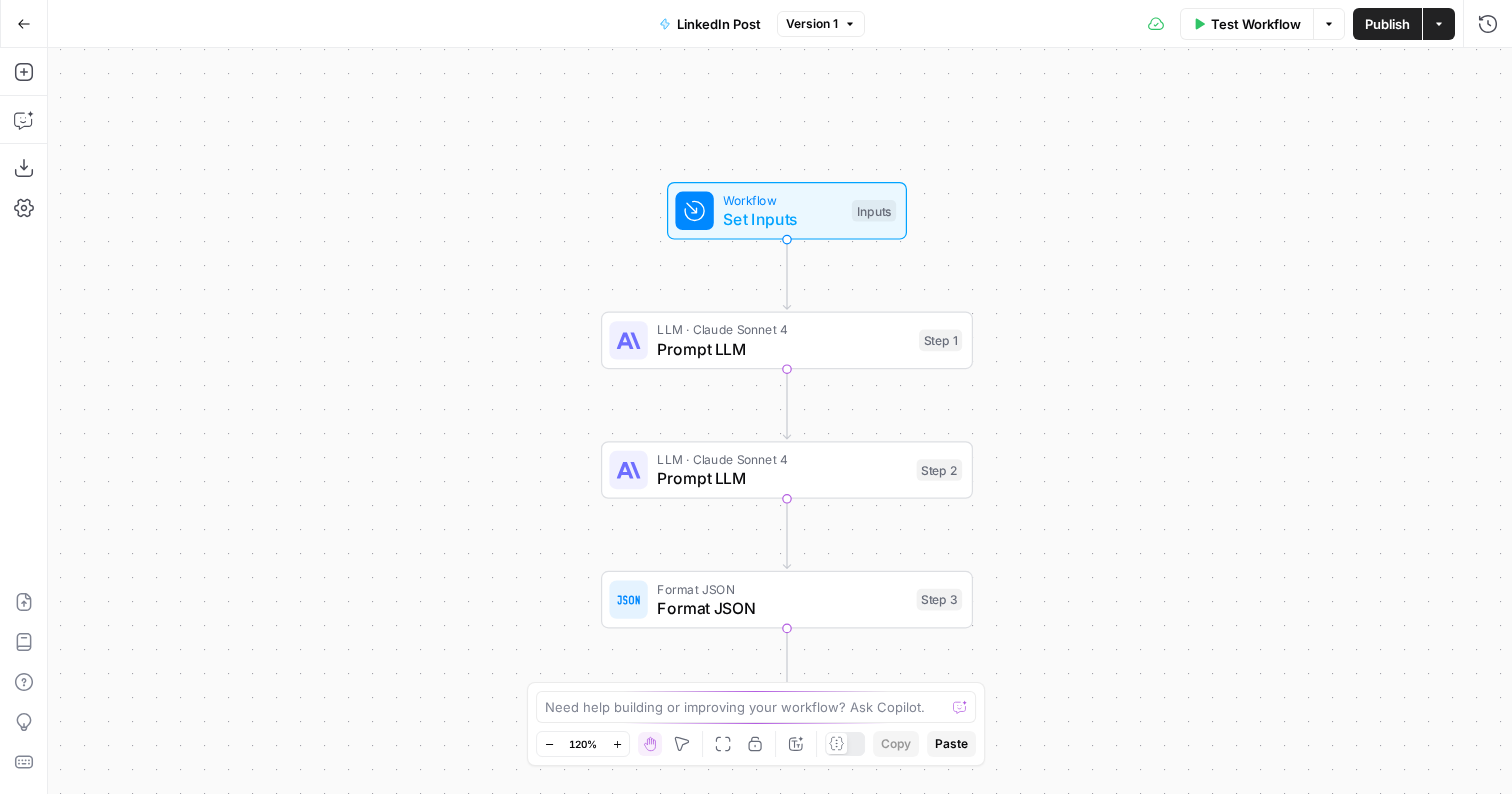 drag, startPoint x: 515, startPoint y: 458, endPoint x: 529, endPoint y: 571, distance: 113.86395 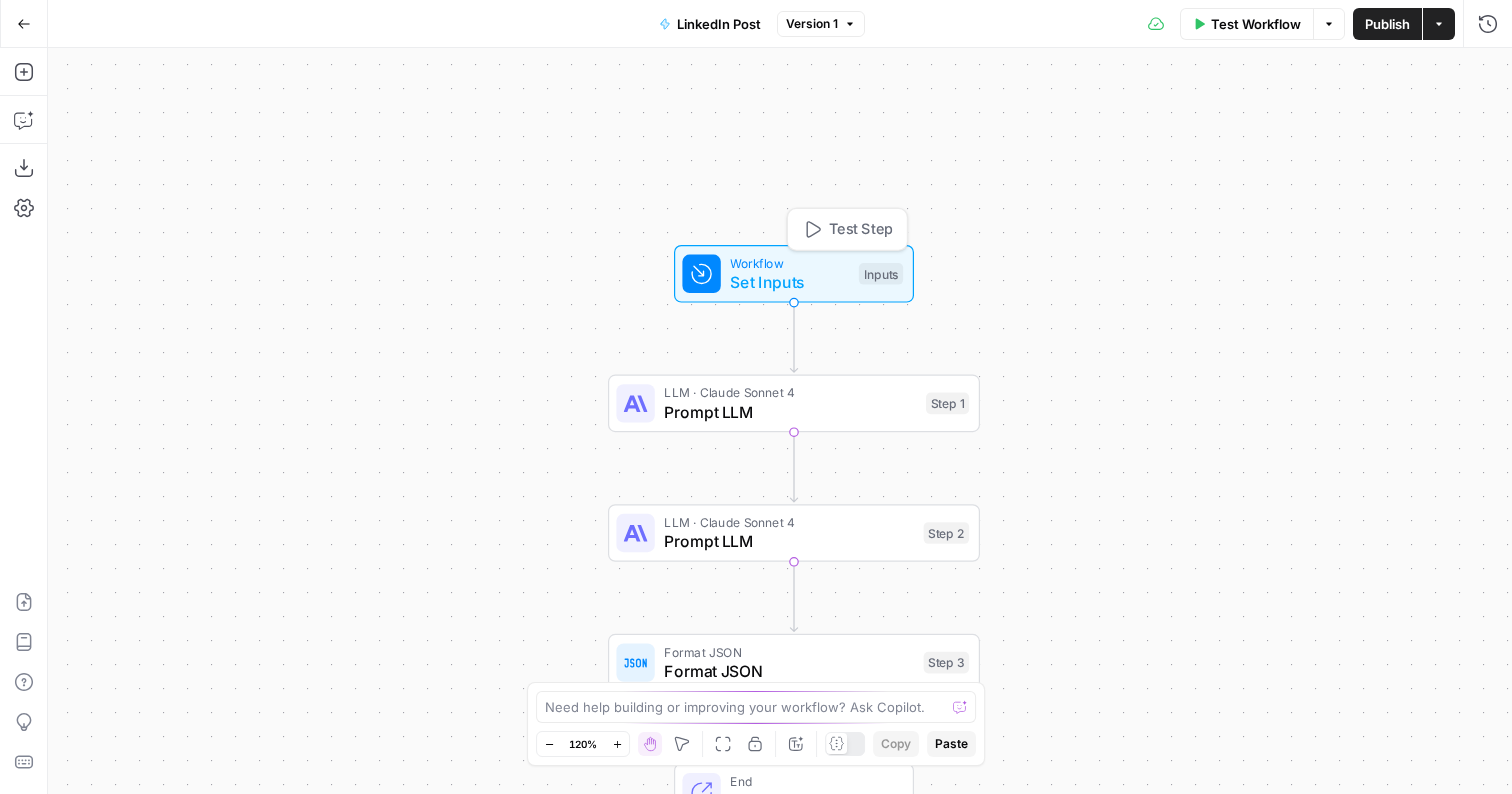 click on "Set Inputs" at bounding box center [789, 282] 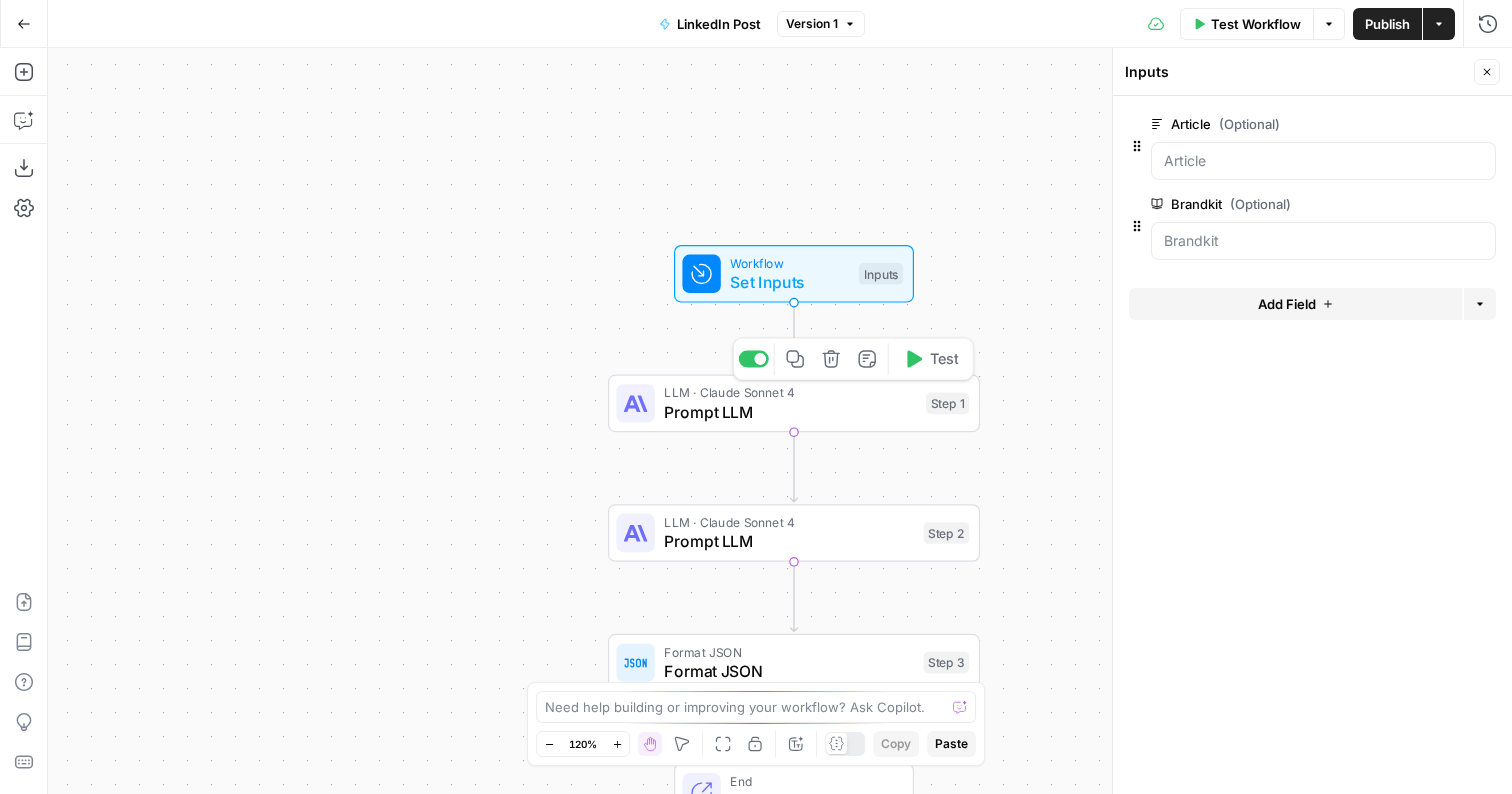 click on "Prompt LLM" at bounding box center [790, 412] 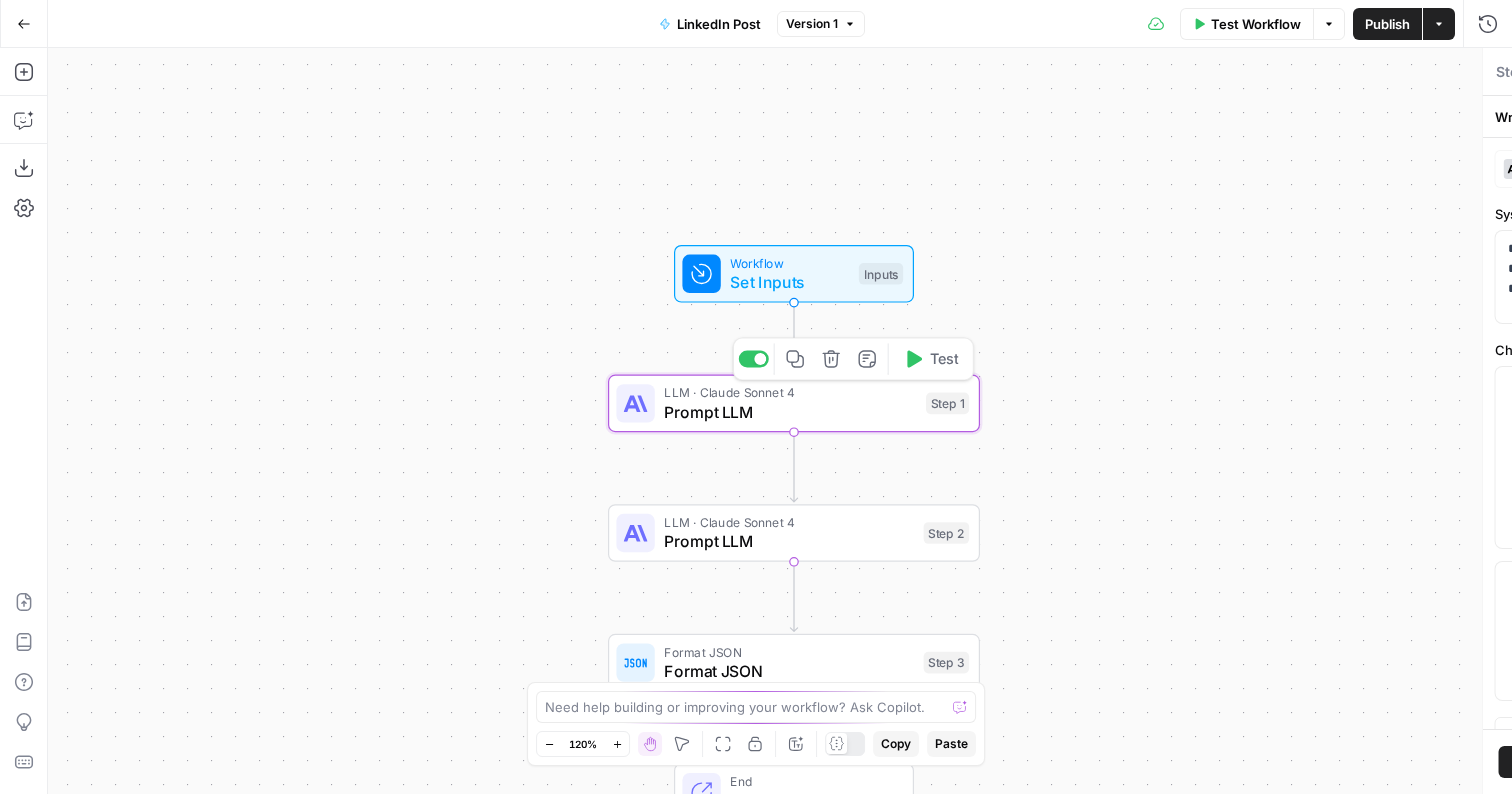 type on "Prompt LLM" 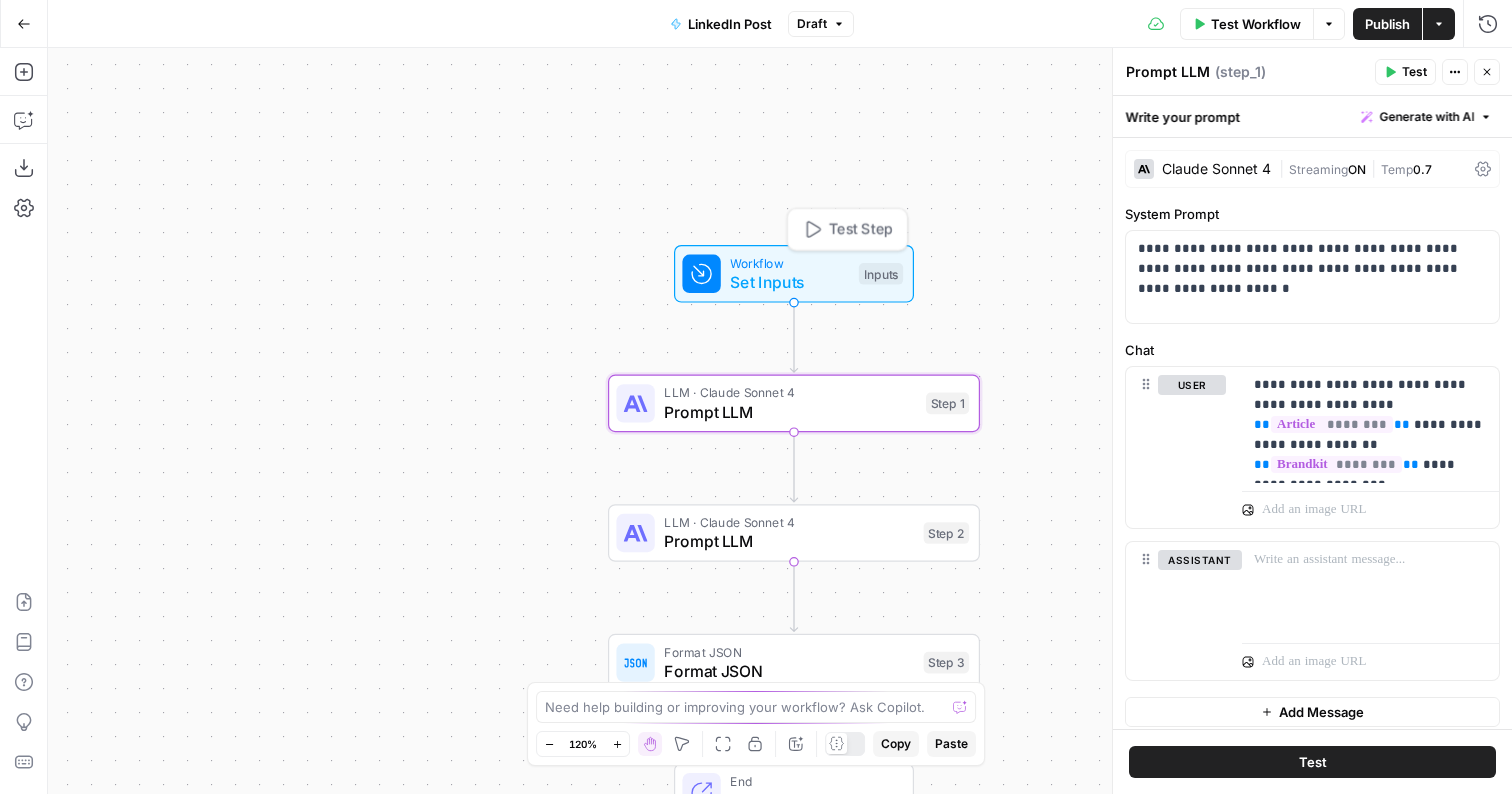 click on "Workflow" at bounding box center [789, 262] 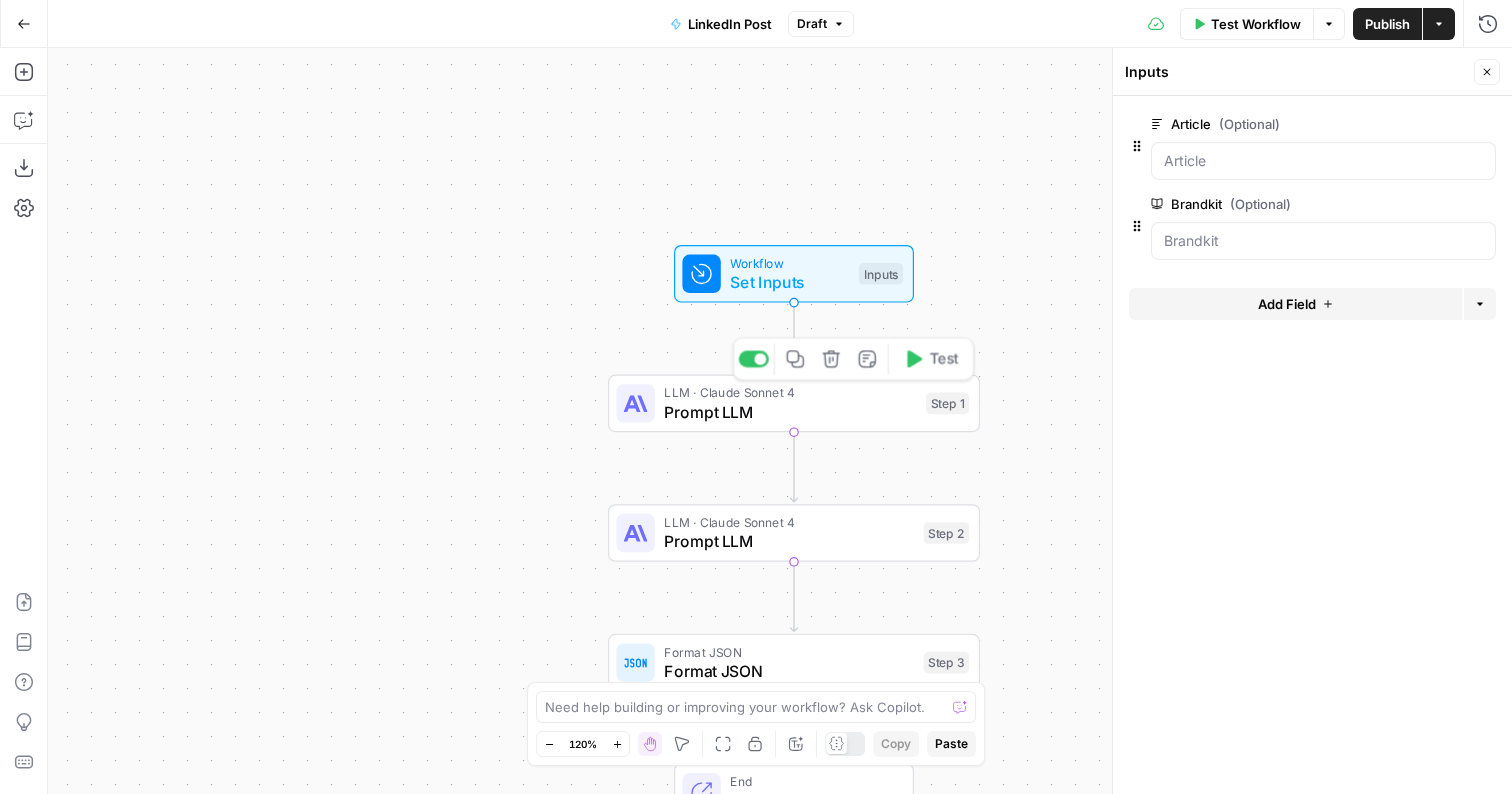click on "LLM · Claude Sonnet 4" at bounding box center (790, 392) 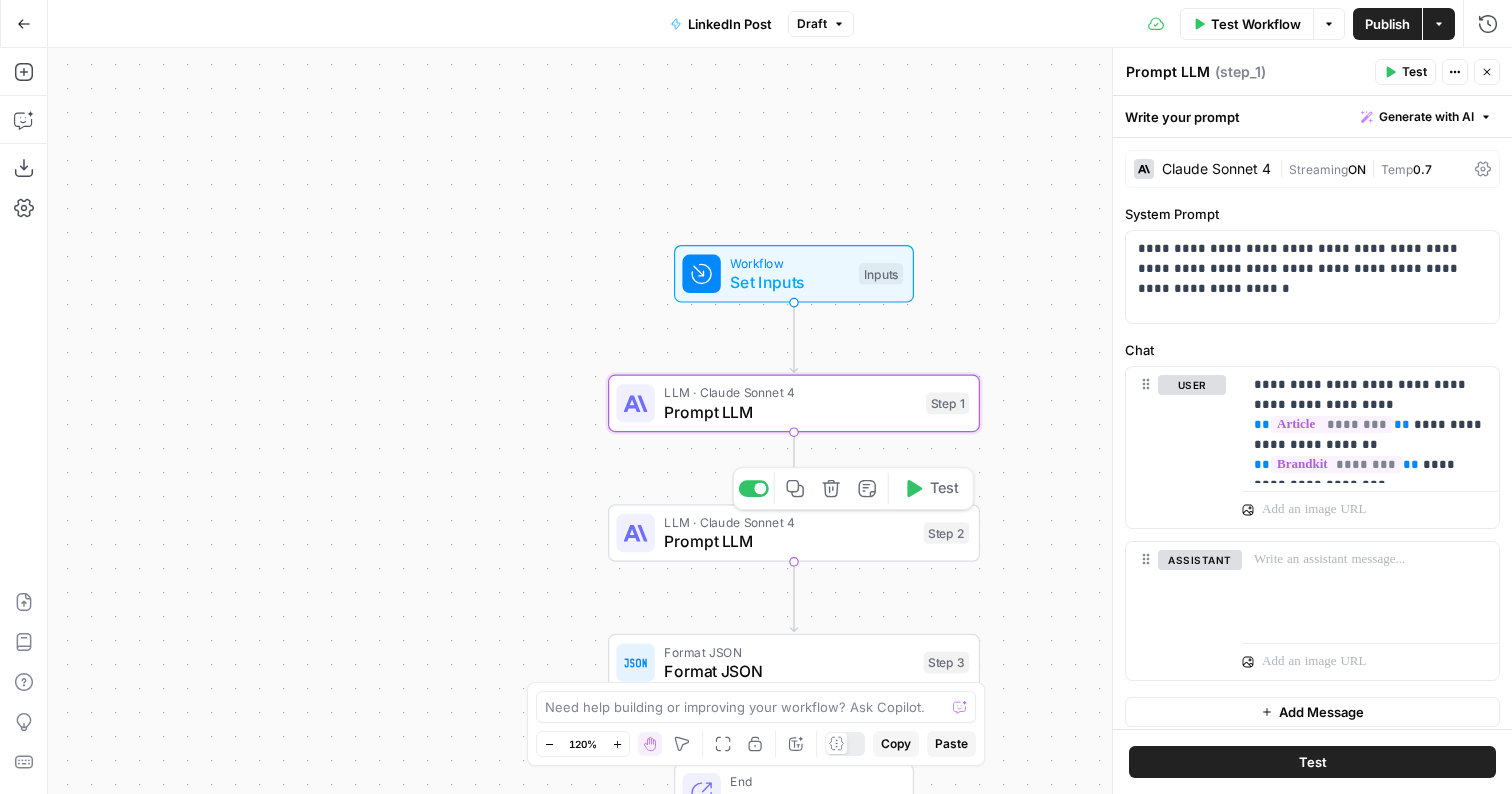 click on "LLM · Claude Sonnet 4 Prompt LLM Step 2 Copy step Delete step Add Note Test" at bounding box center (794, 533) 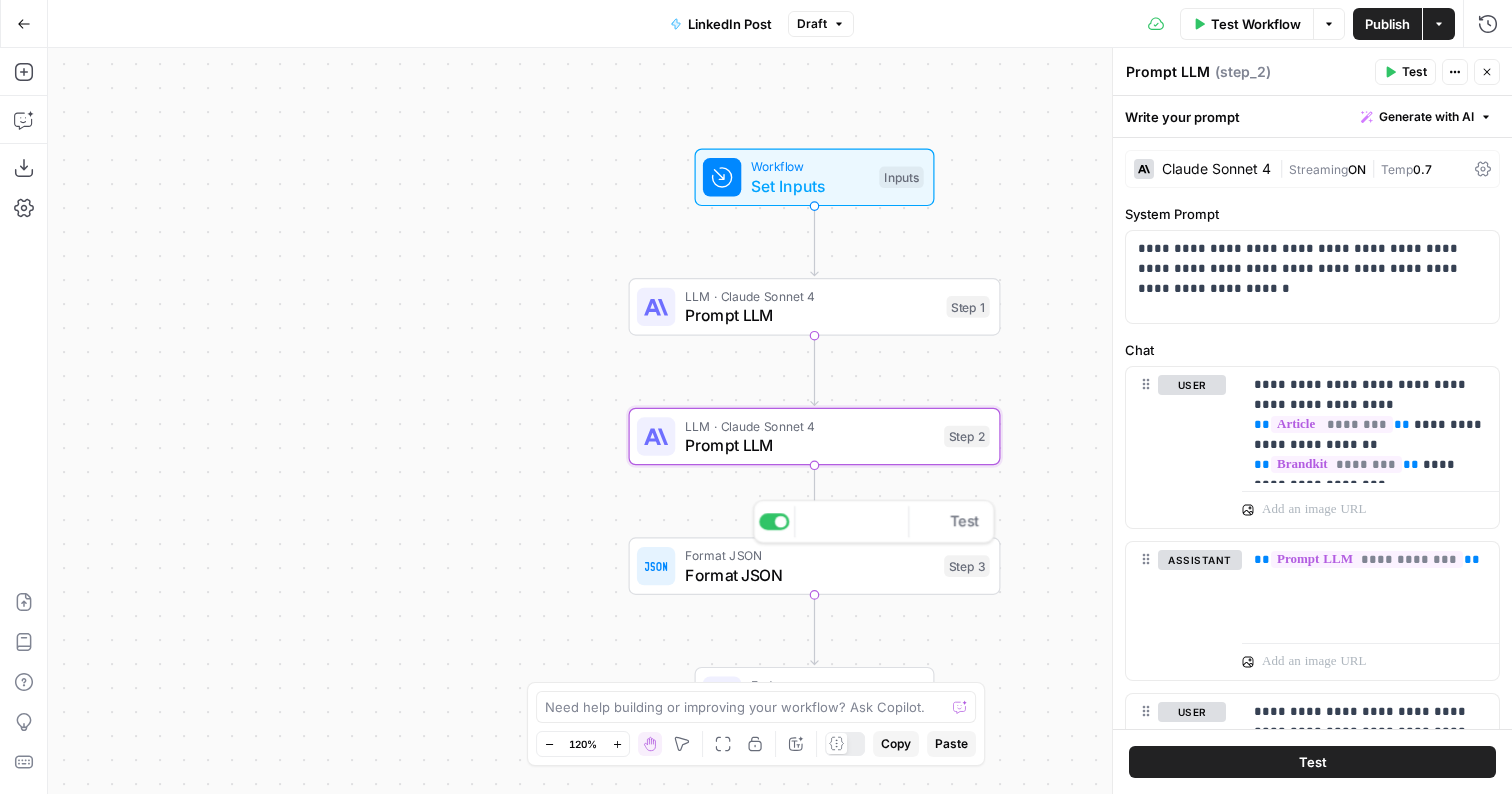 click on "Format JSON" at bounding box center [810, 575] 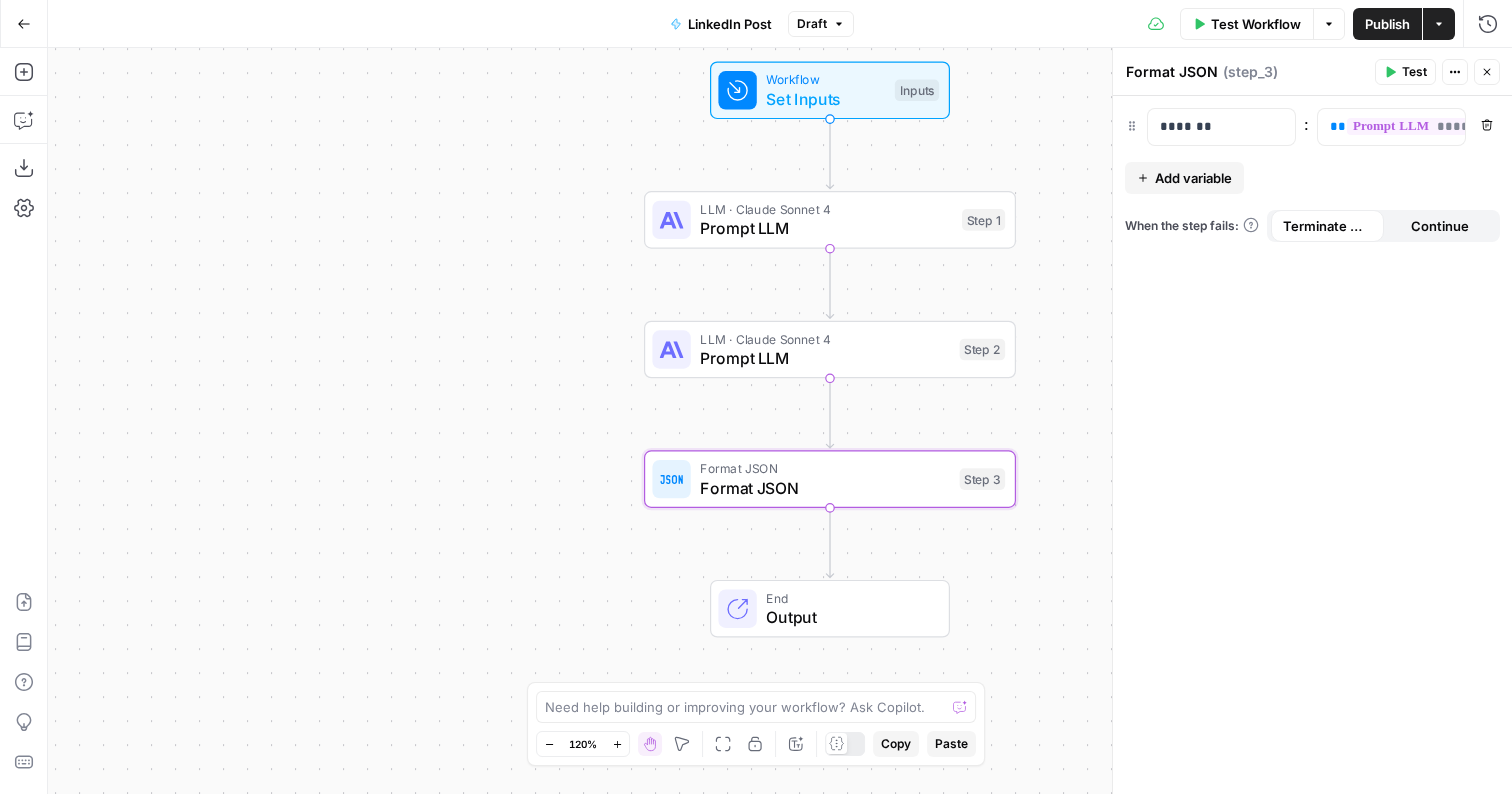 click on "Output" at bounding box center [847, 617] 